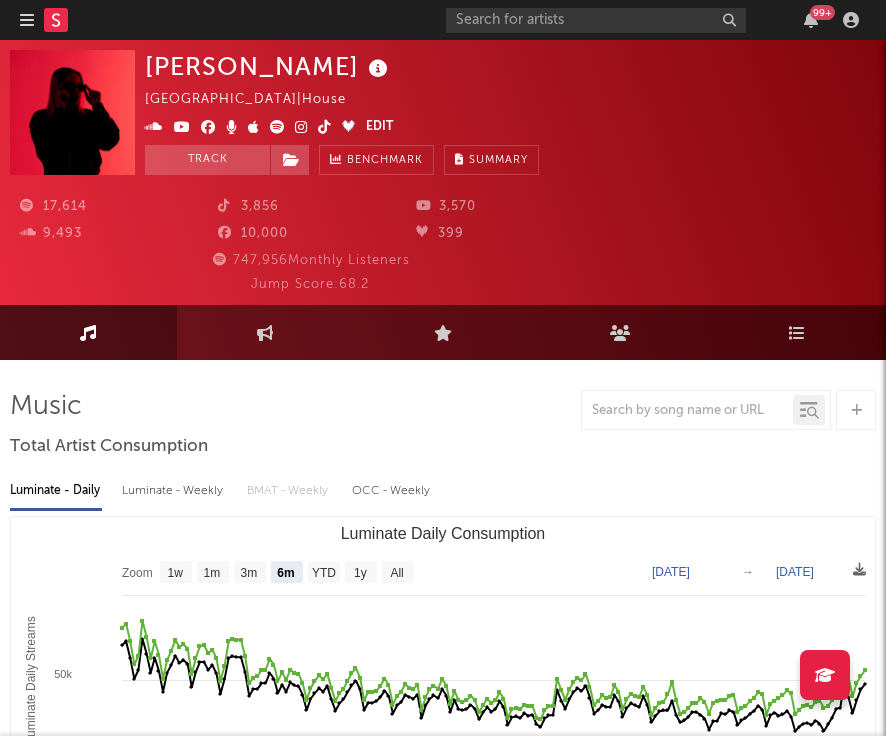 select on "6m" 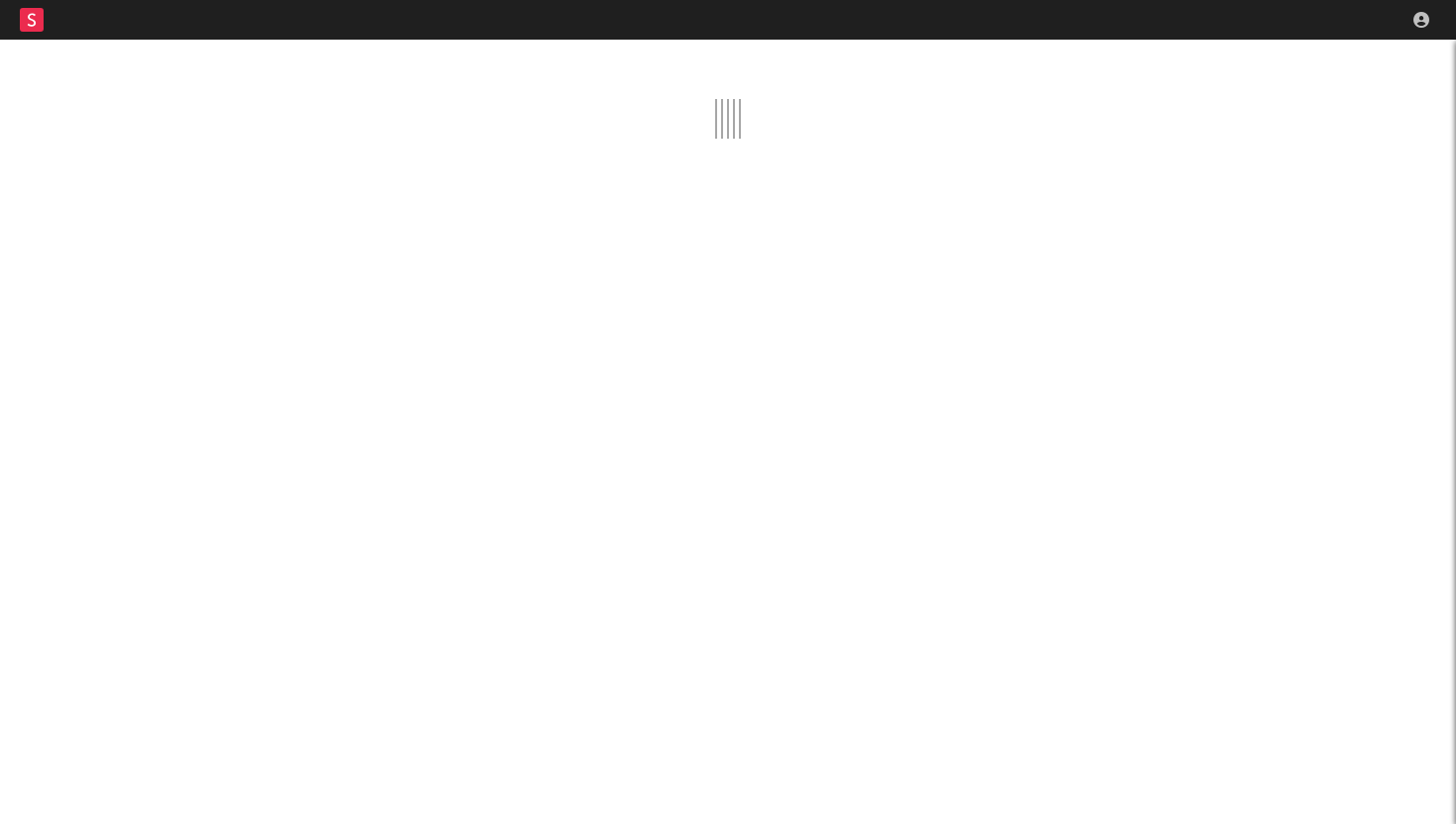 scroll, scrollTop: 0, scrollLeft: 0, axis: both 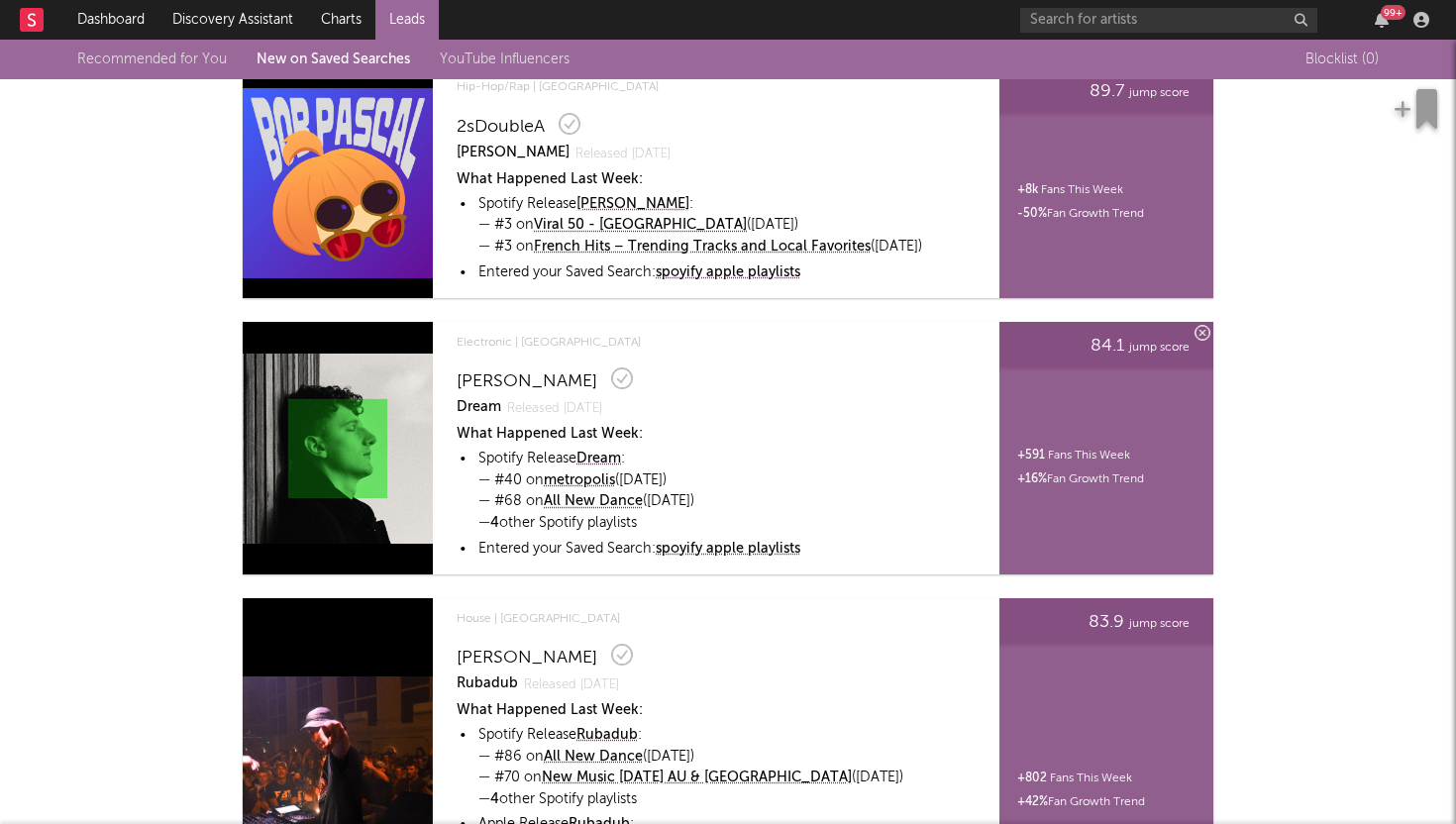 click on "Alex Bone" at bounding box center [527, 381] 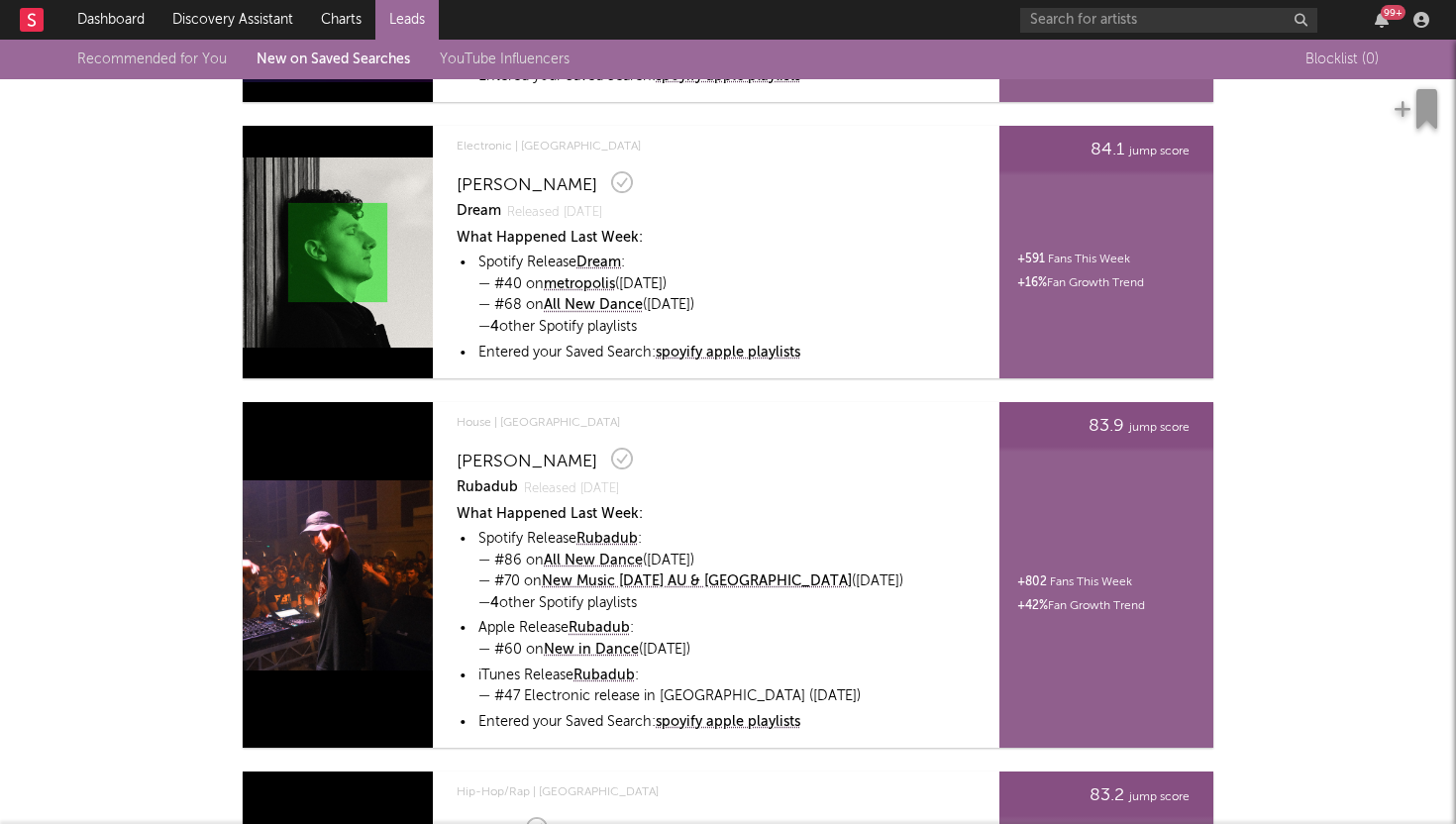 scroll, scrollTop: 734, scrollLeft: 0, axis: vertical 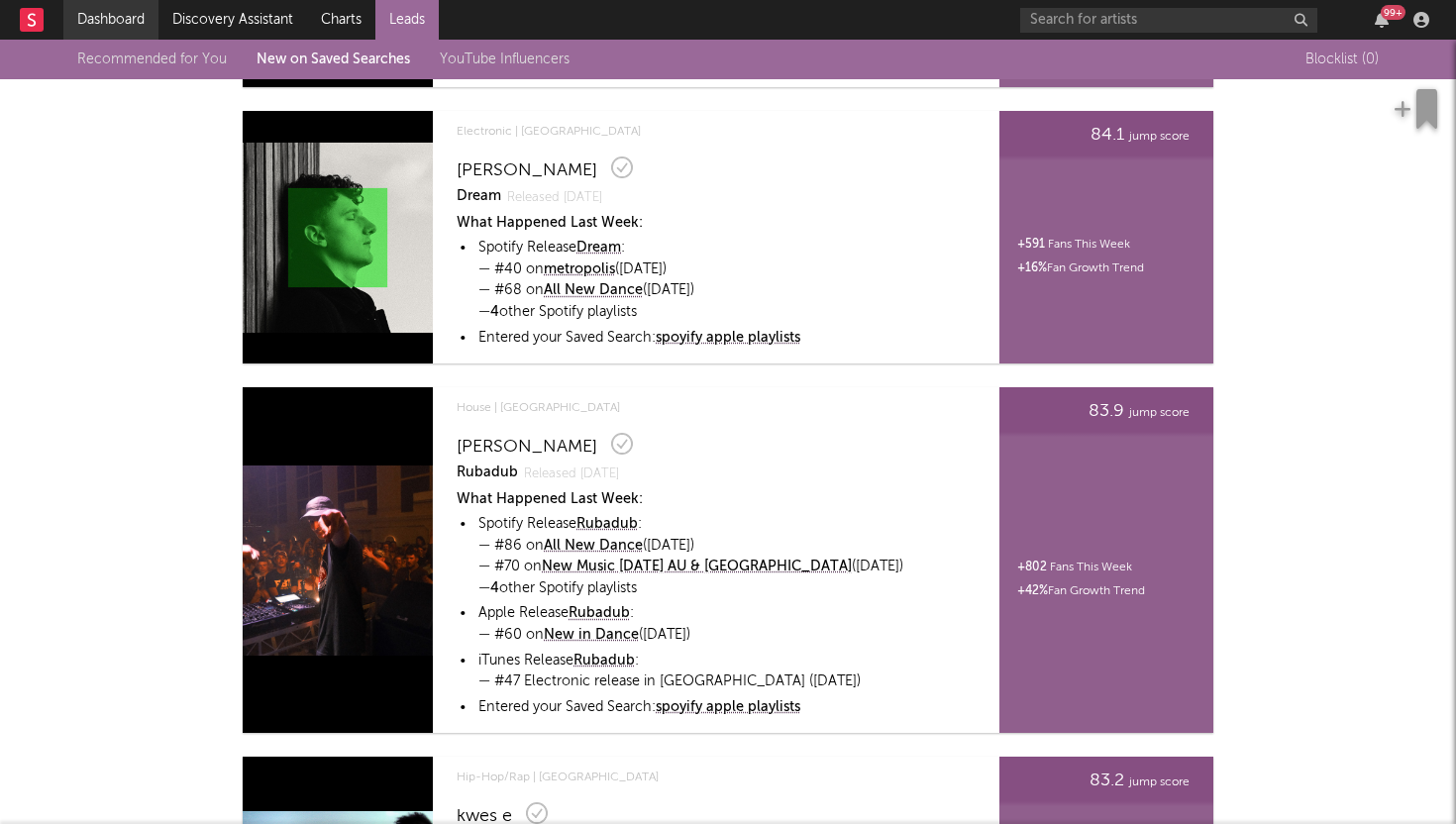 click on "Dashboard" at bounding box center [111, 20] 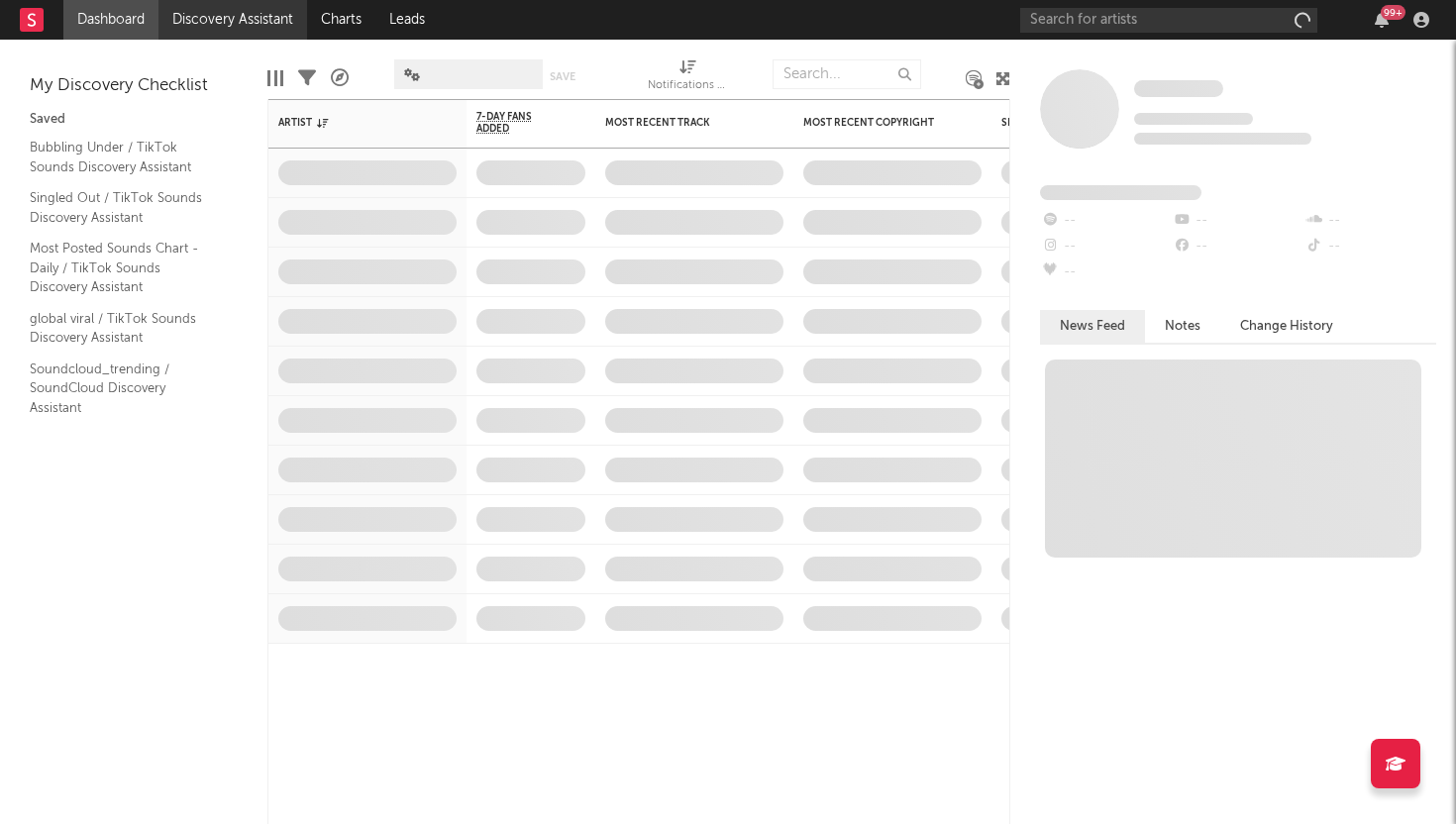 scroll, scrollTop: 0, scrollLeft: 0, axis: both 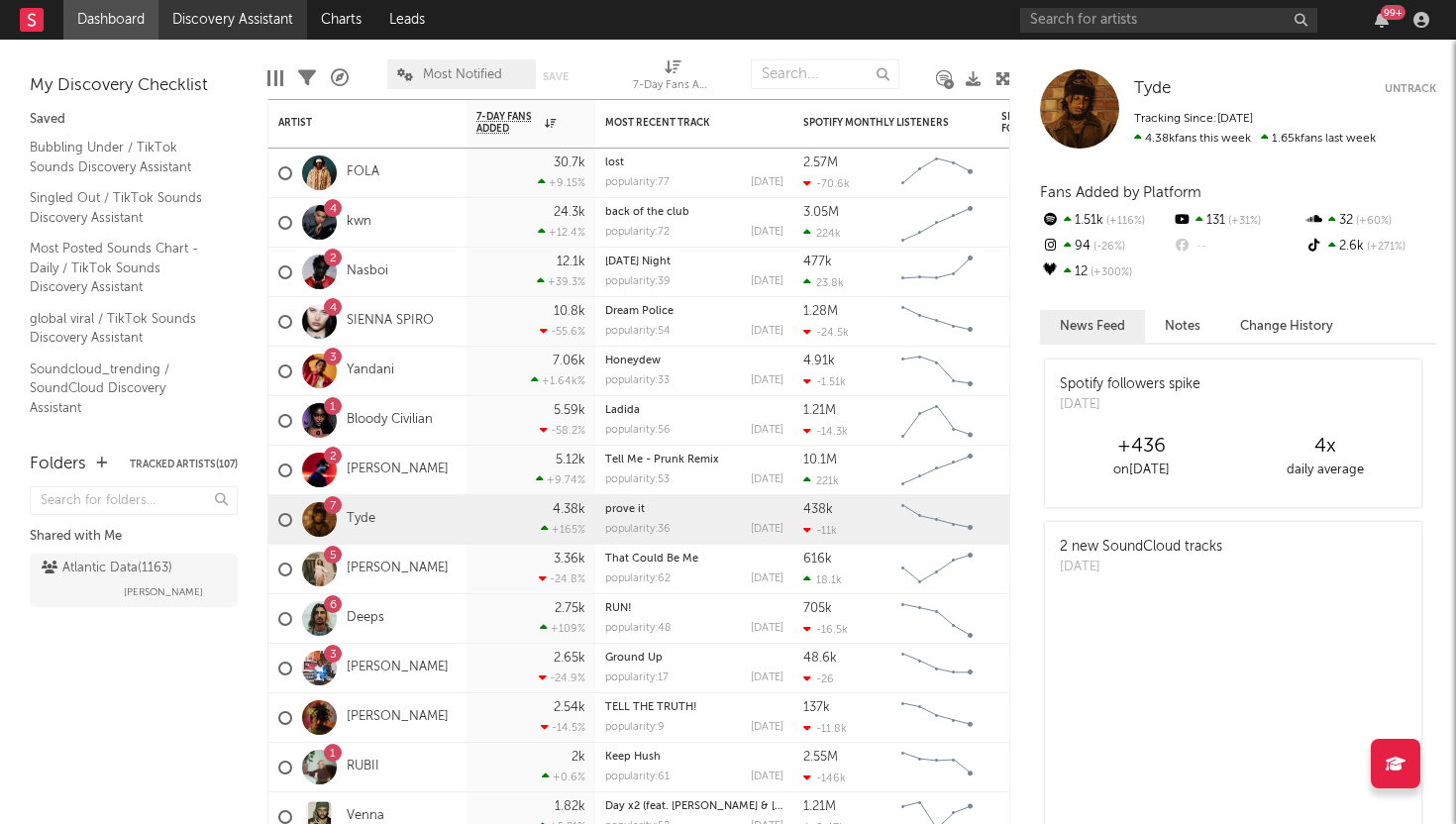click on "Discovery Assistant" at bounding box center [233, 20] 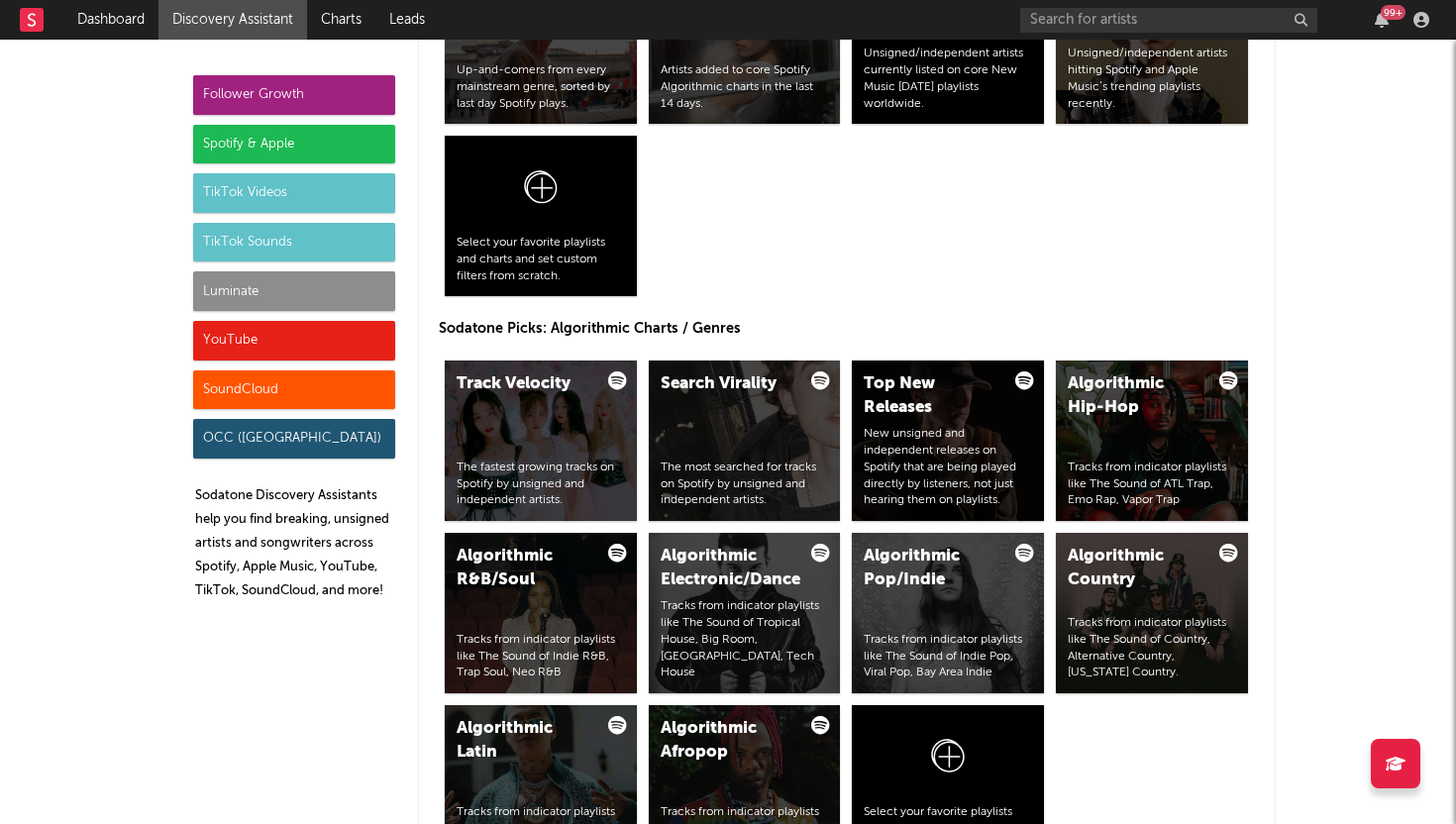 scroll, scrollTop: 2401, scrollLeft: 0, axis: vertical 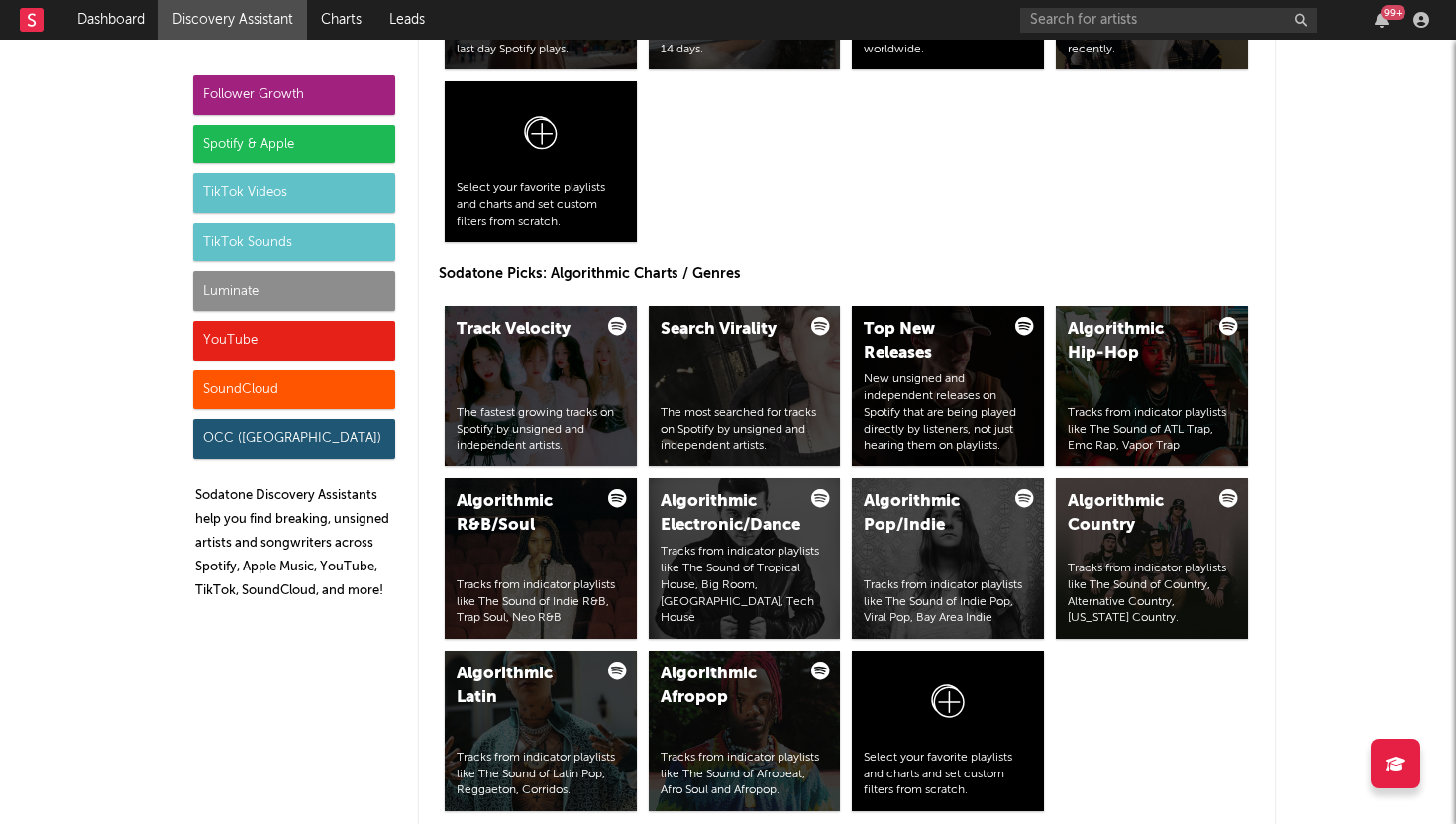 click on "TikTok Videos" at bounding box center [294, 193] 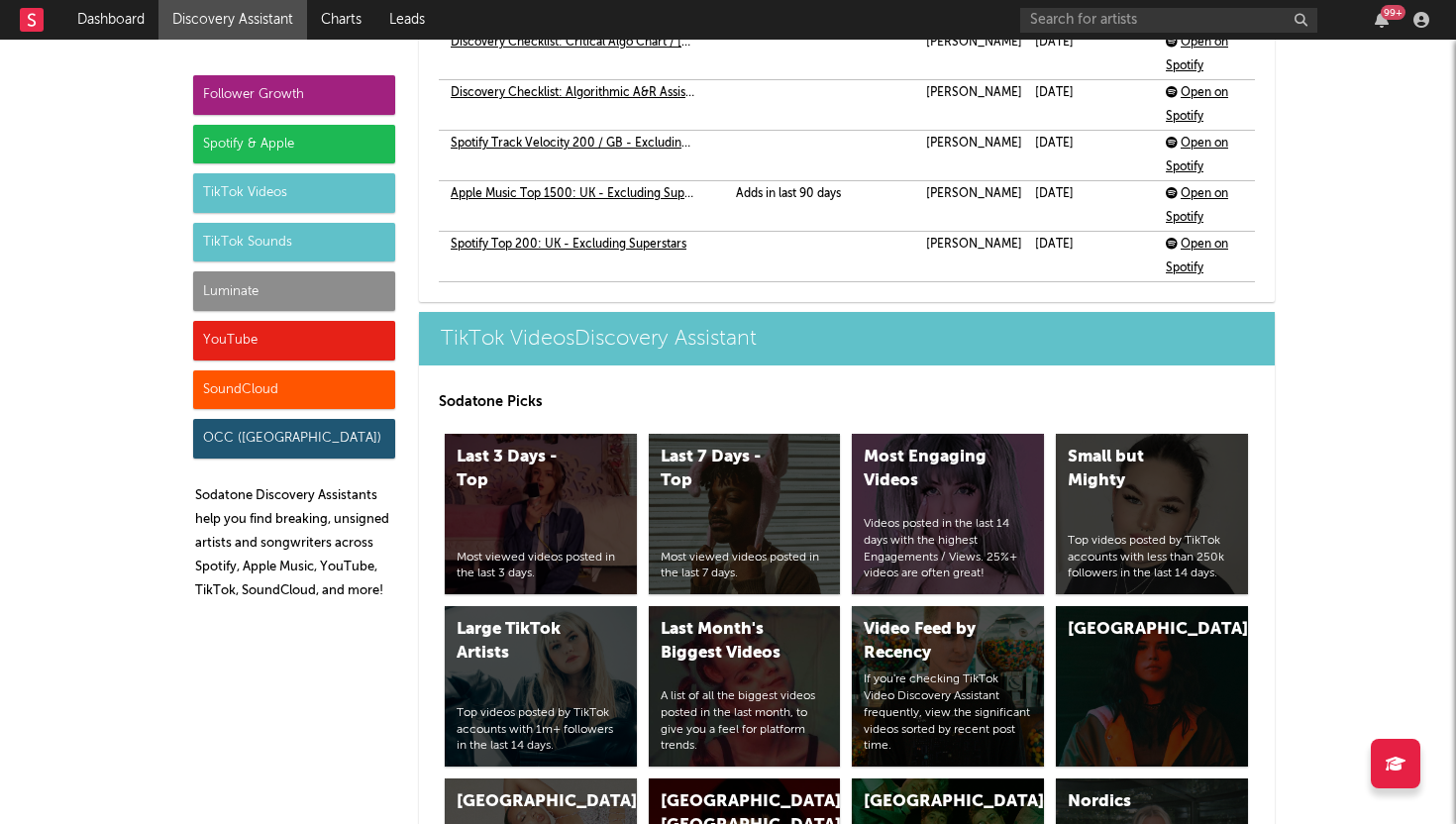 scroll, scrollTop: 5126, scrollLeft: 0, axis: vertical 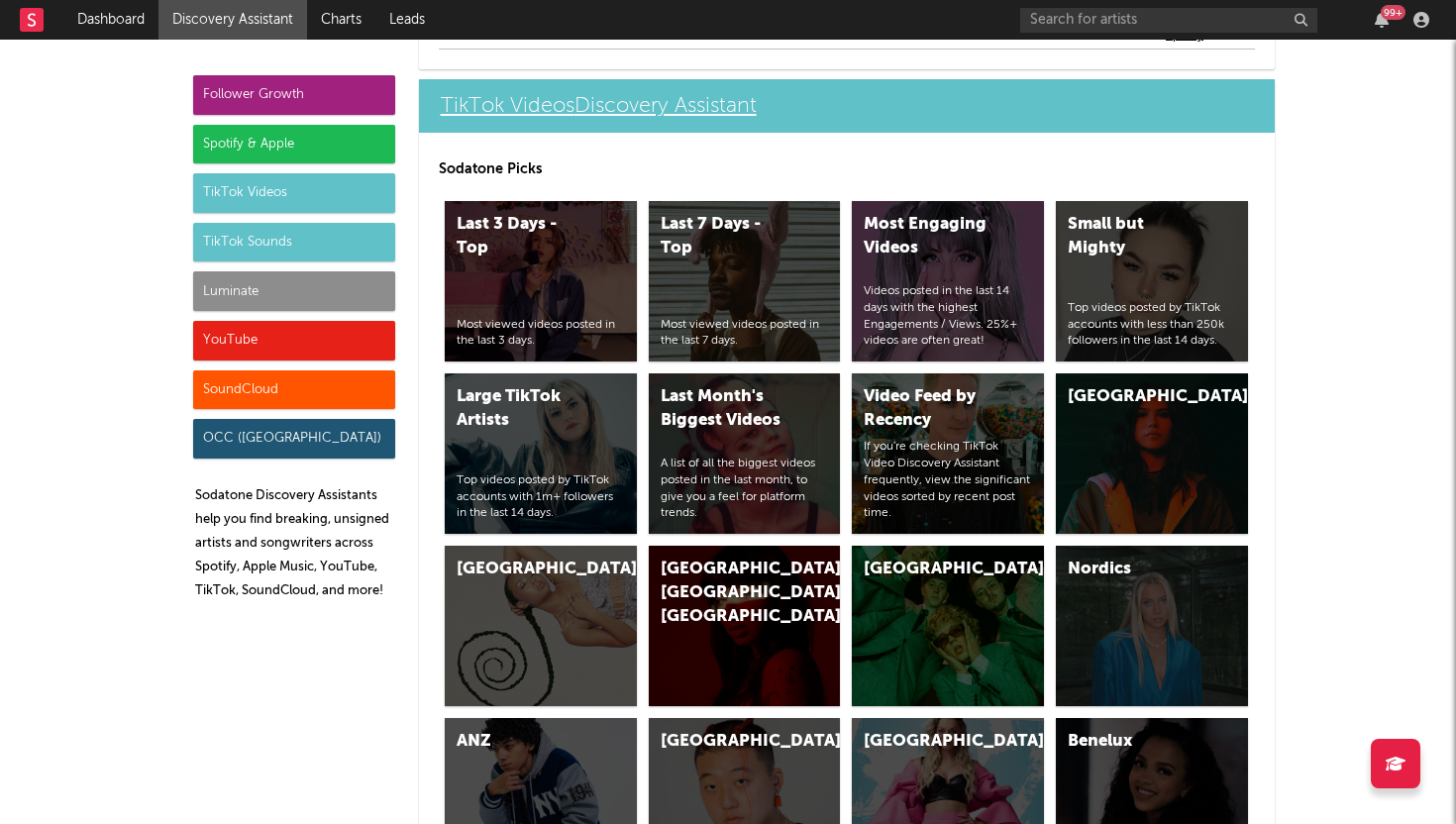 click on "TikTok Videos  Discovery Assistant" at bounding box center (847, 106) 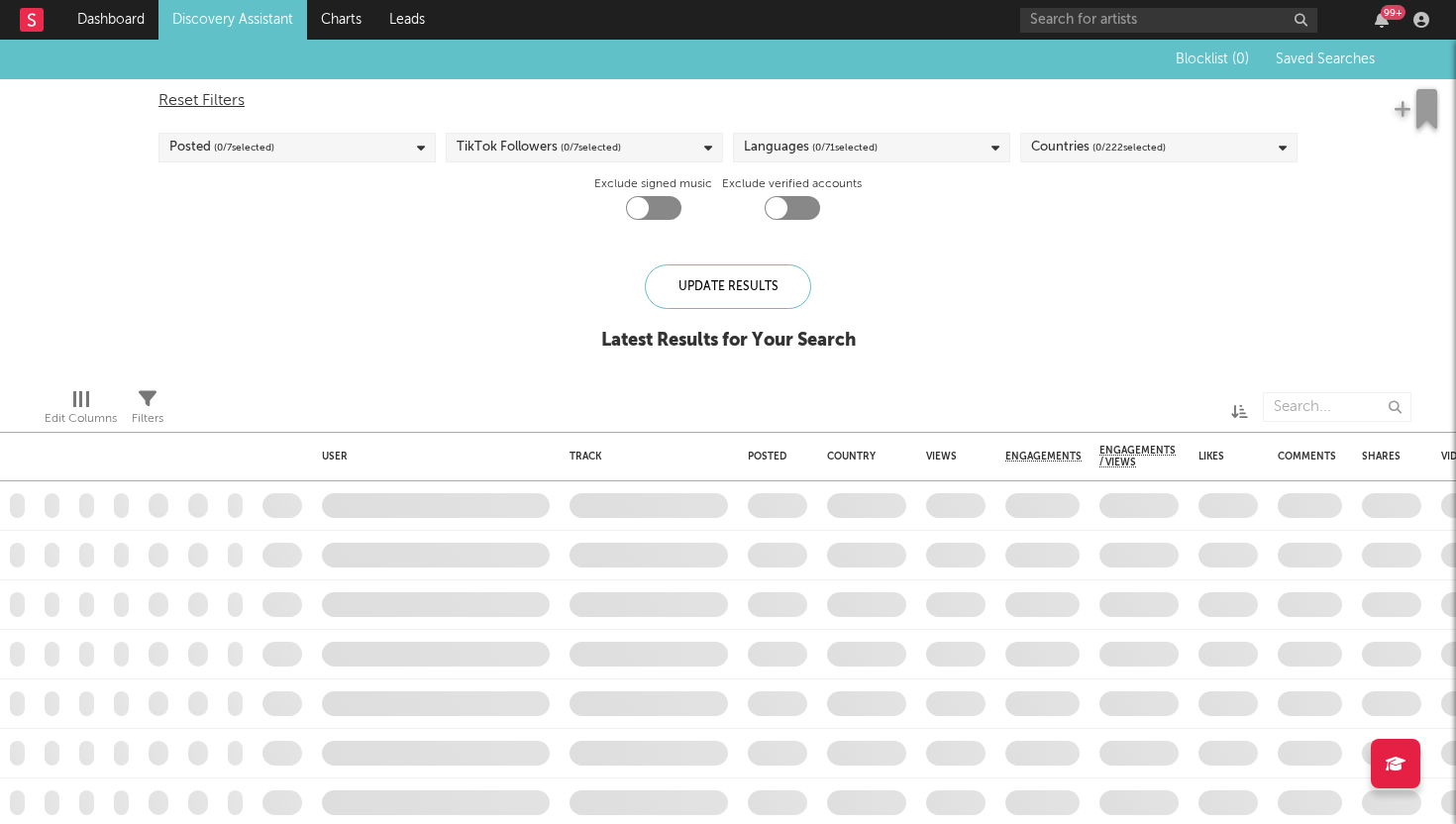 checkbox on "true" 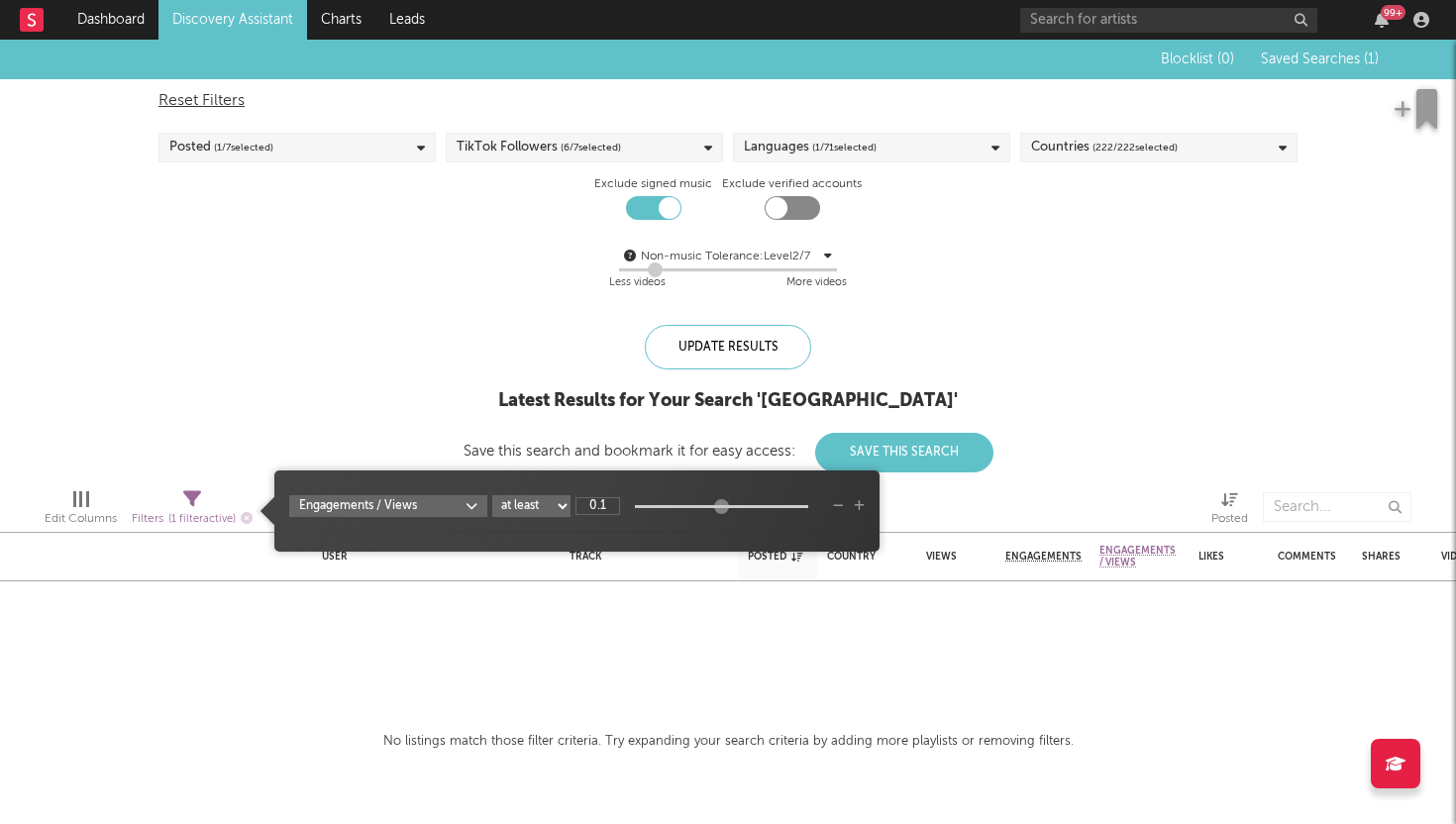 click at bounding box center (192, 499) 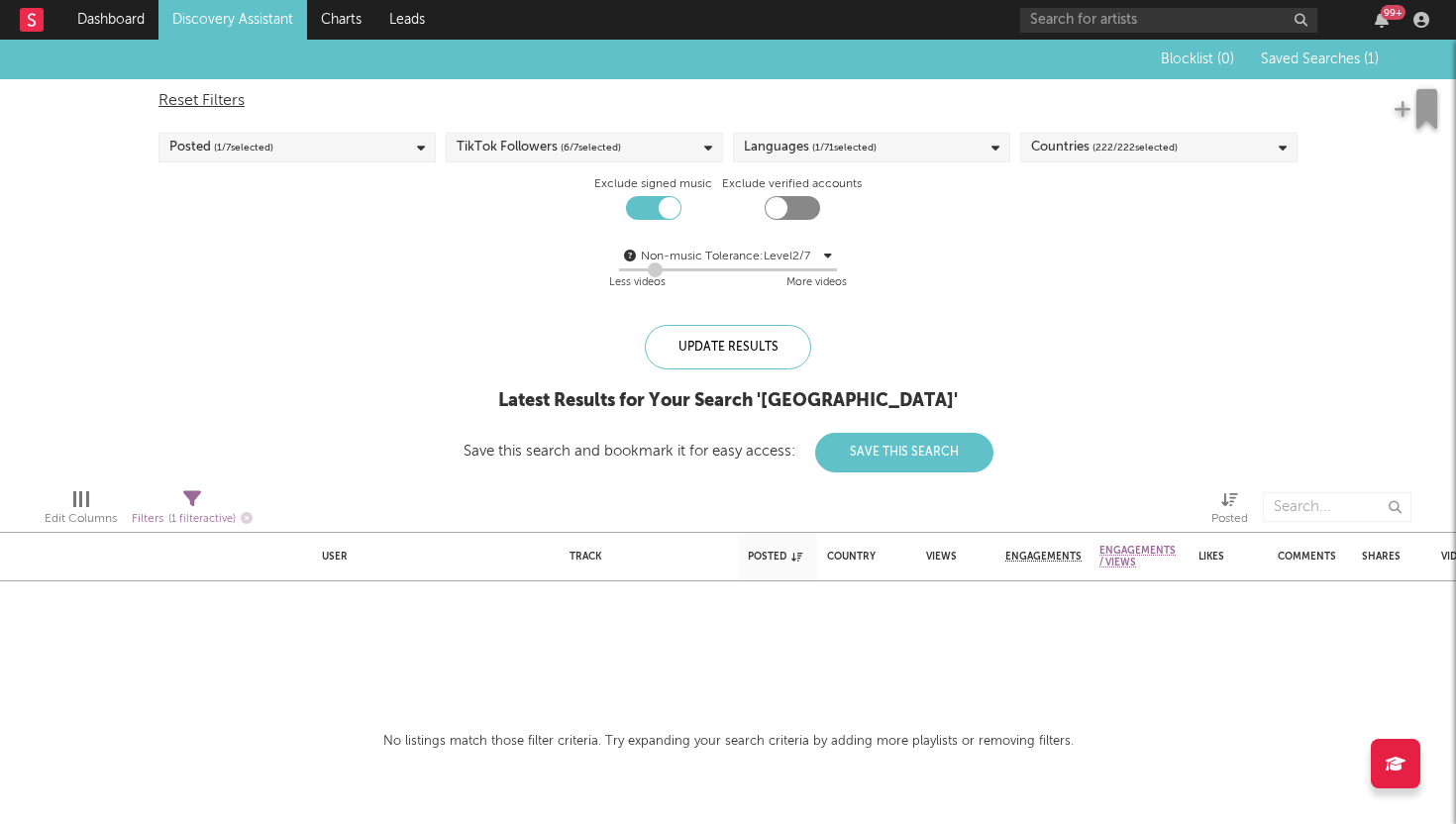 click on "Update Results Latest Results for Your Search ' United Kingdom ' Save this search and bookmark it for easy access: Save This Search" at bounding box center [728, 398] 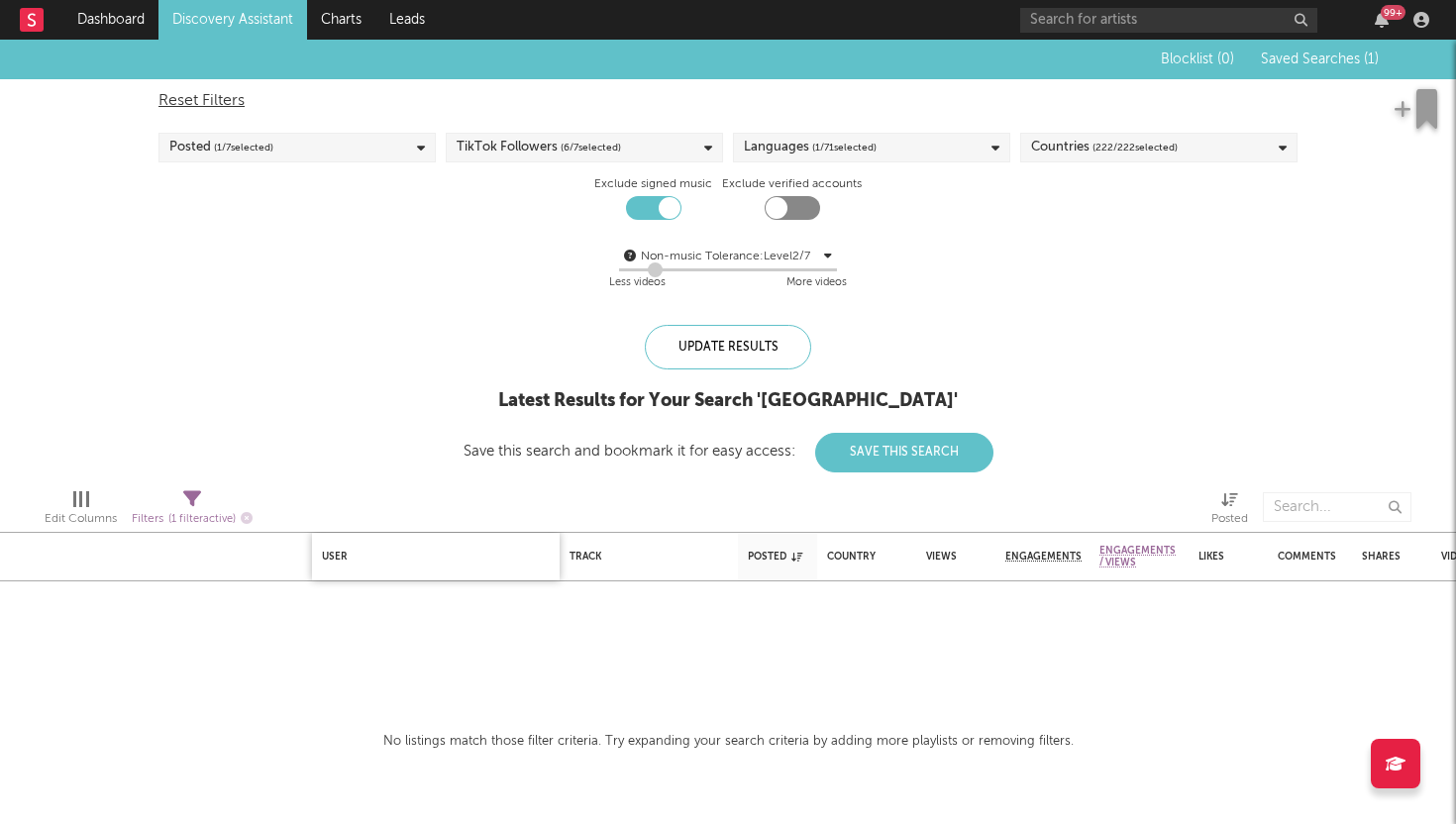 click on "User" at bounding box center (436, 557) 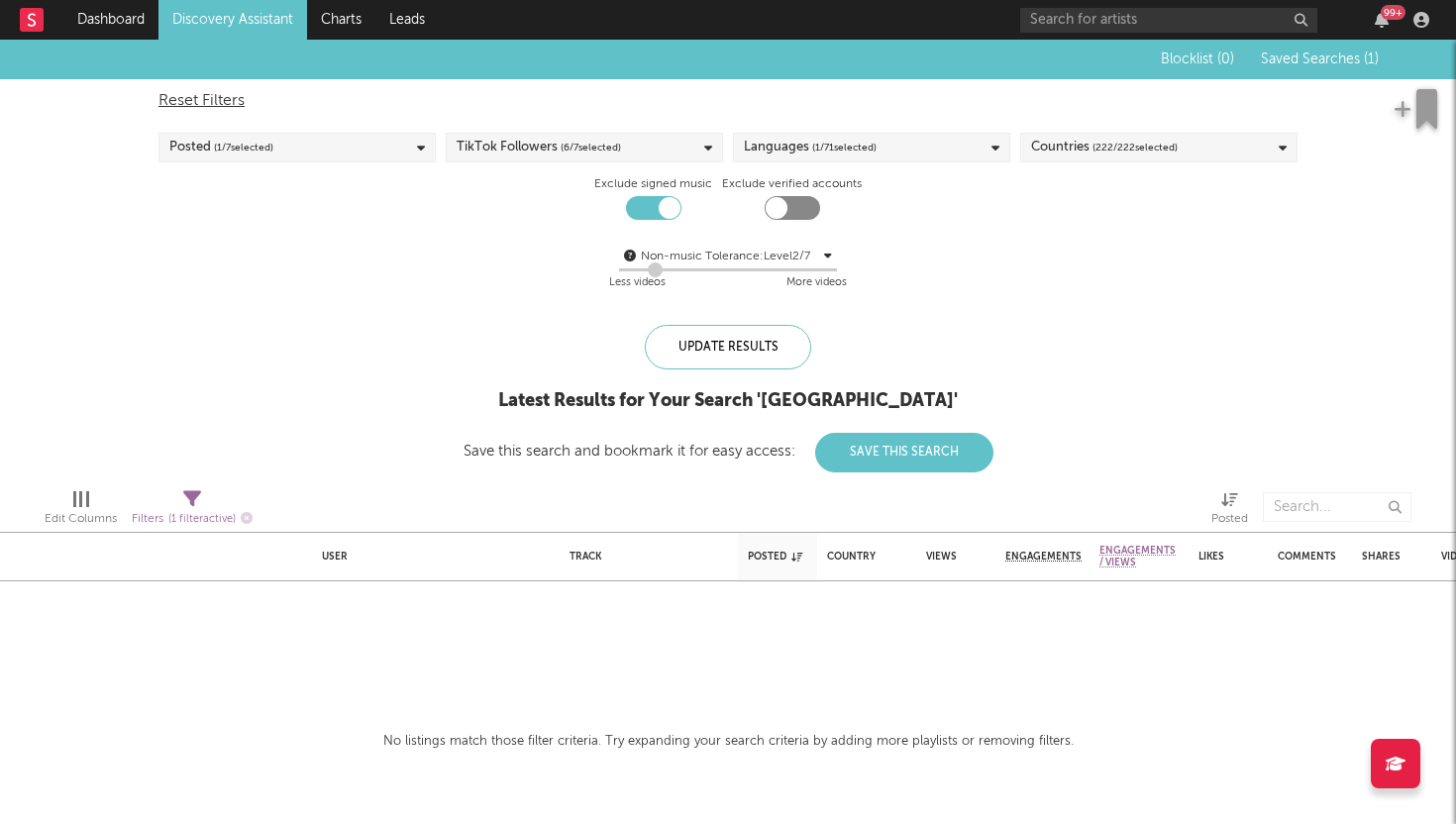 click on "Edit Columns" at bounding box center (80, 519) 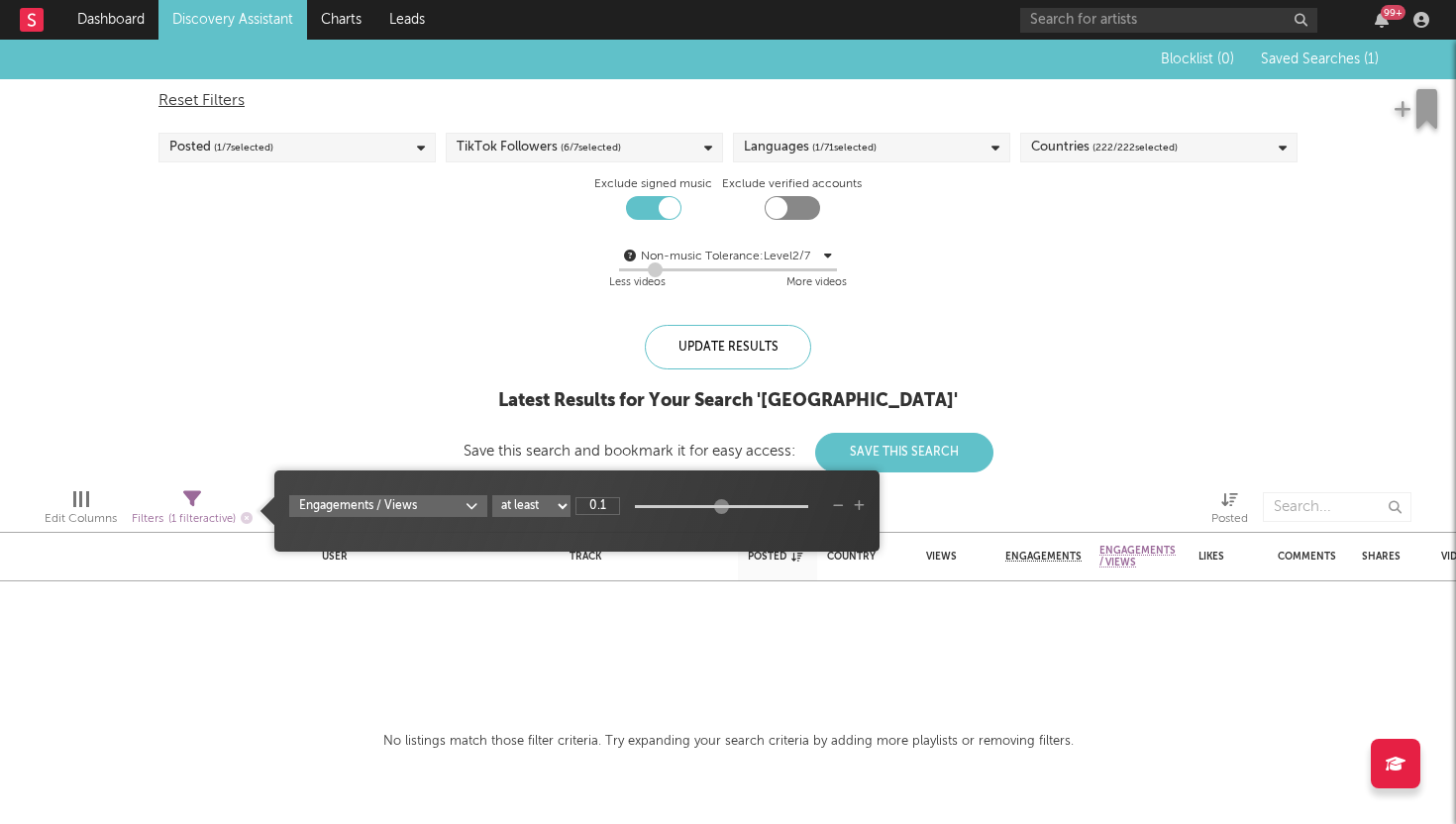 click at bounding box center (192, 499) 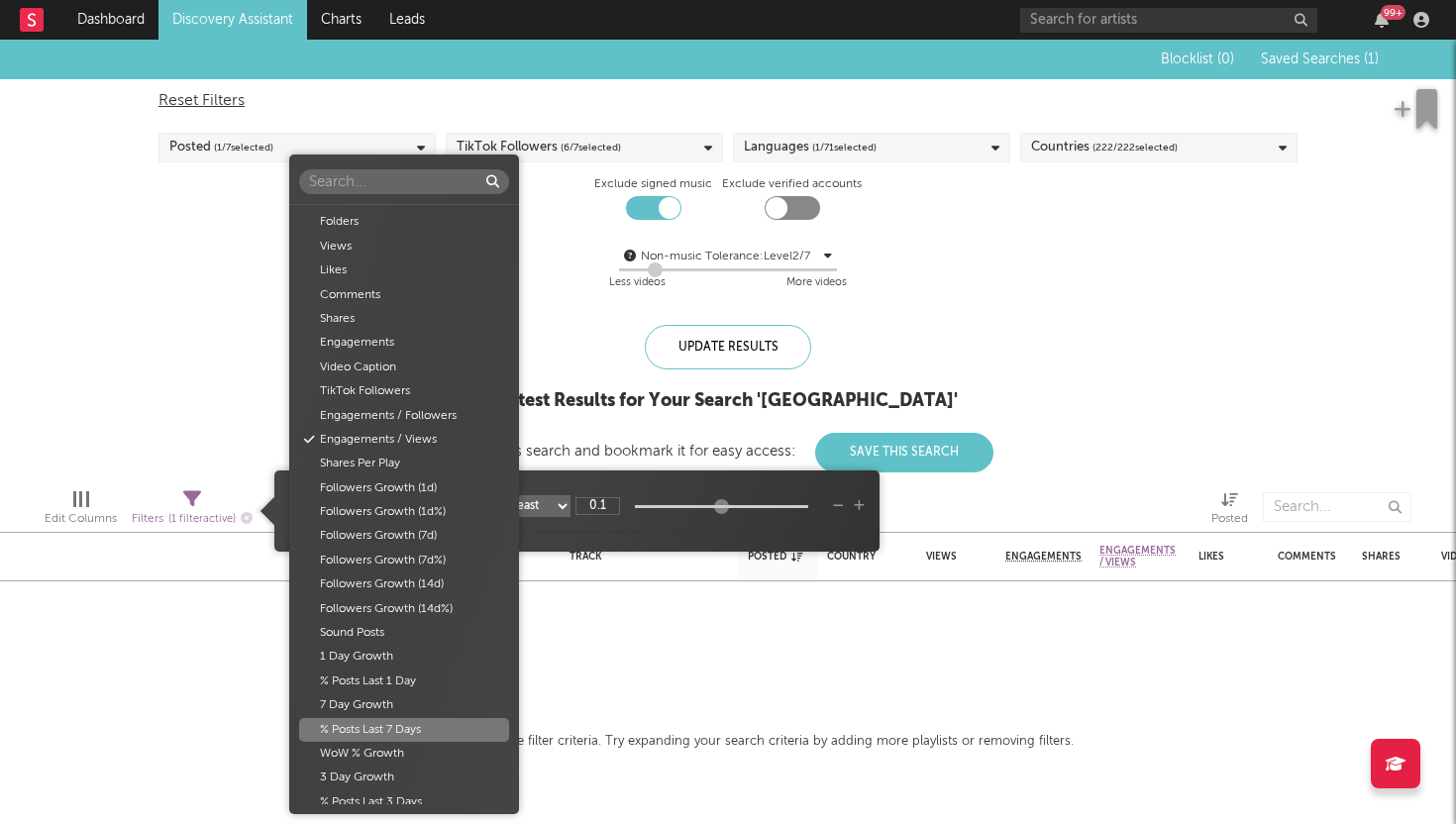 click on "Dashboard Discovery Assistant Charts Leads 99 + Notifications Settings Mark all as read All Growth Releases/Events Playlisting Today Odzmoney 2:10pm Added 422.39x more SoundCloud plays than their usual daily growth (+114k compared to +271 on average). Deeps 11:44am Added 4.07x more Tiktok followers than their usual daily growth (+900 compared to +221 on average). Sonny Fodera 8:22am Added 5.0x more Tiktok followers than their usual daily growth (+1.3k compared to +260 on average). Yesterday Tyde 5:20pm Added 3.57x more Spotify followers than their usual daily growth (+436 compared to +122 on average). Feux 12:24pm YouTube subscriber count grew 180% faster last week compared to the previous week (+140 this past week vs. +50 the week before). July 12, 2025 Alessi Rose 4:15pm Released 2 new YouTube videos. SIENNA SPIRO 3:15pm Released a new YouTube video - Thank you for your love on this song Ticket link in bio For September tourrrr #siennaspiro #tour. Deeps 12:13pm BINA. 11:43am Jahmiel 9:44am sennoh 1:50am" at bounding box center [728, 412] 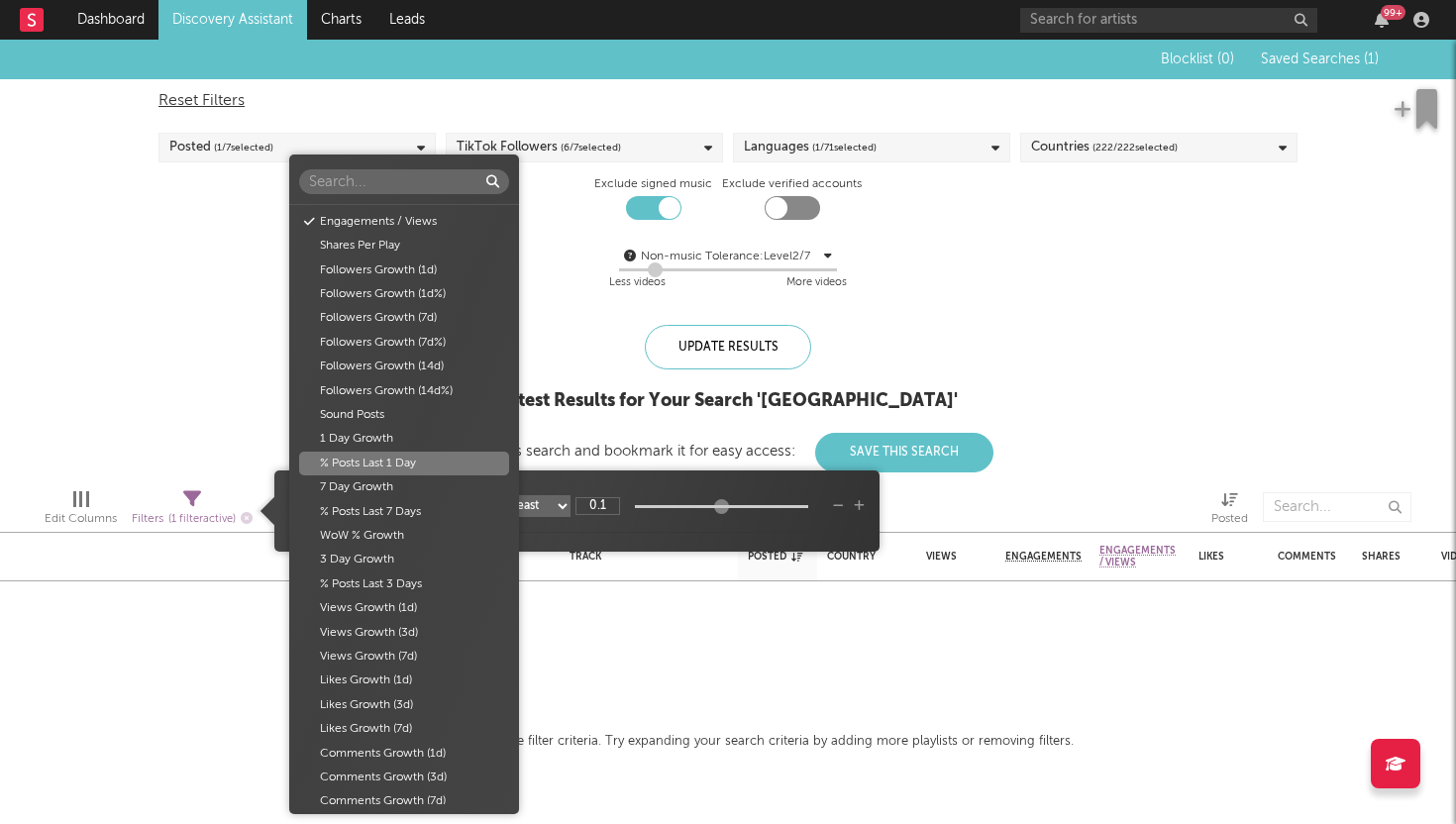 click on "% Posts Last 1 Day" at bounding box center (403, 464) 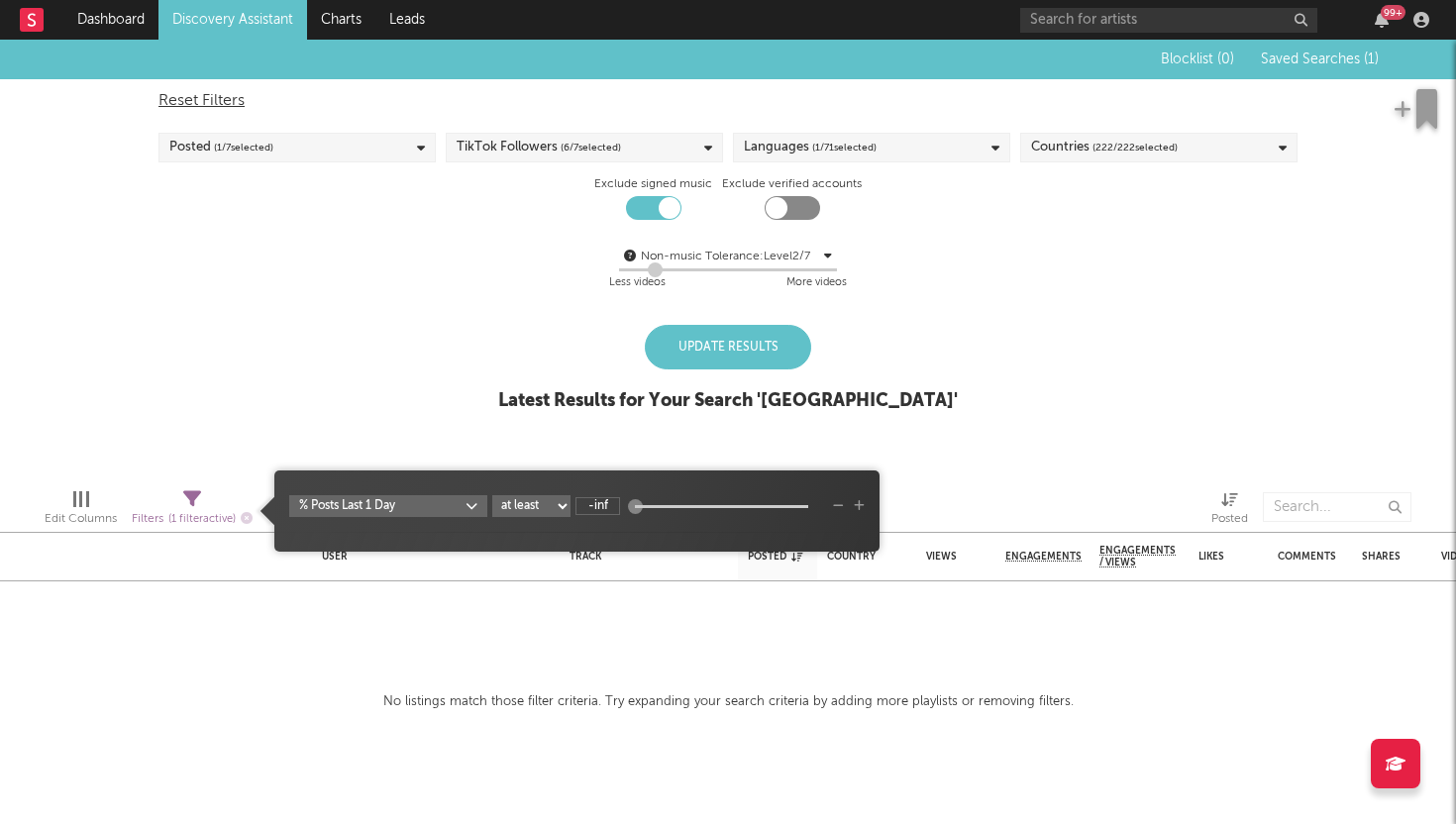 type on "-inf" 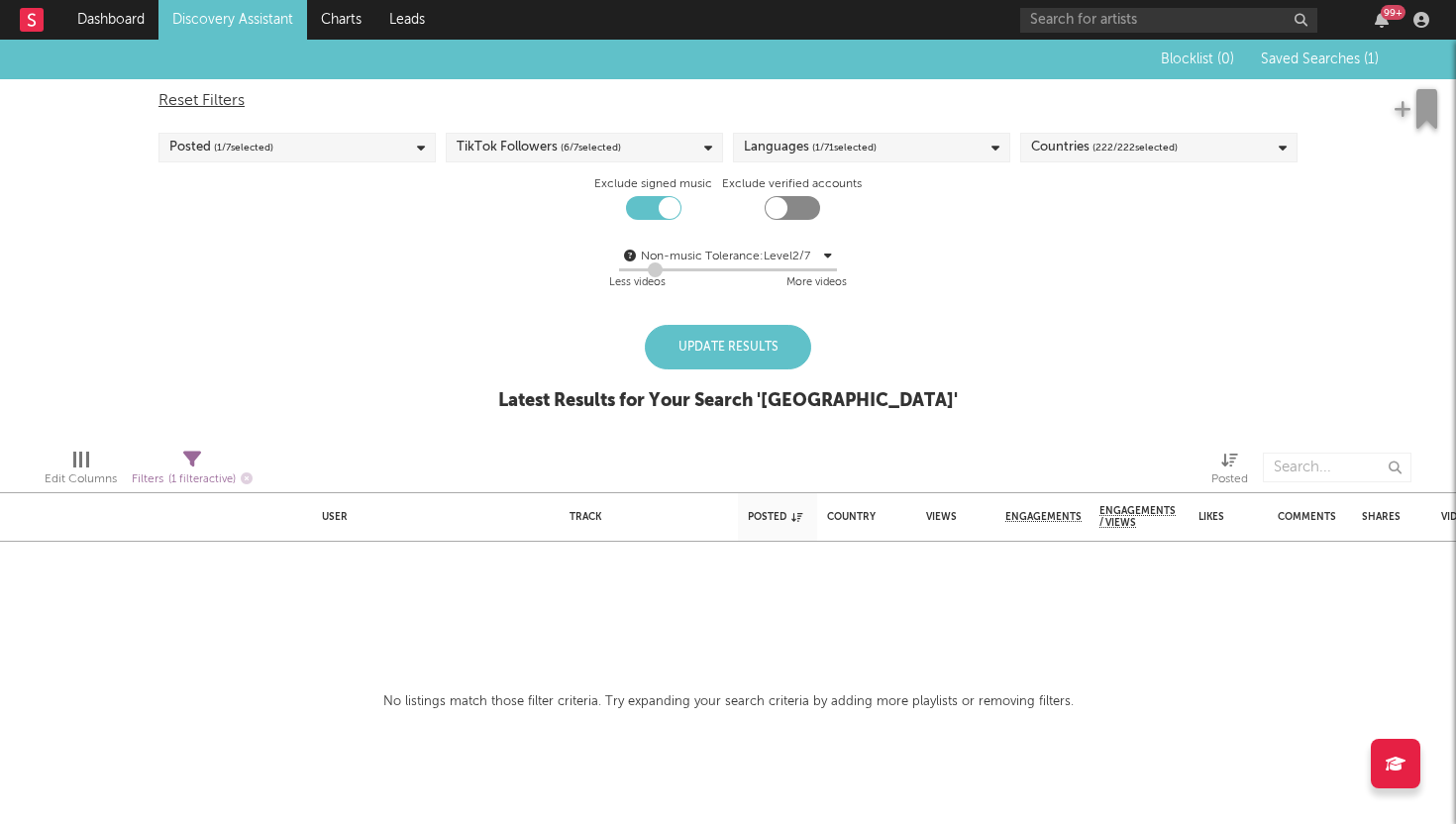 click at bounding box center (492, 467) 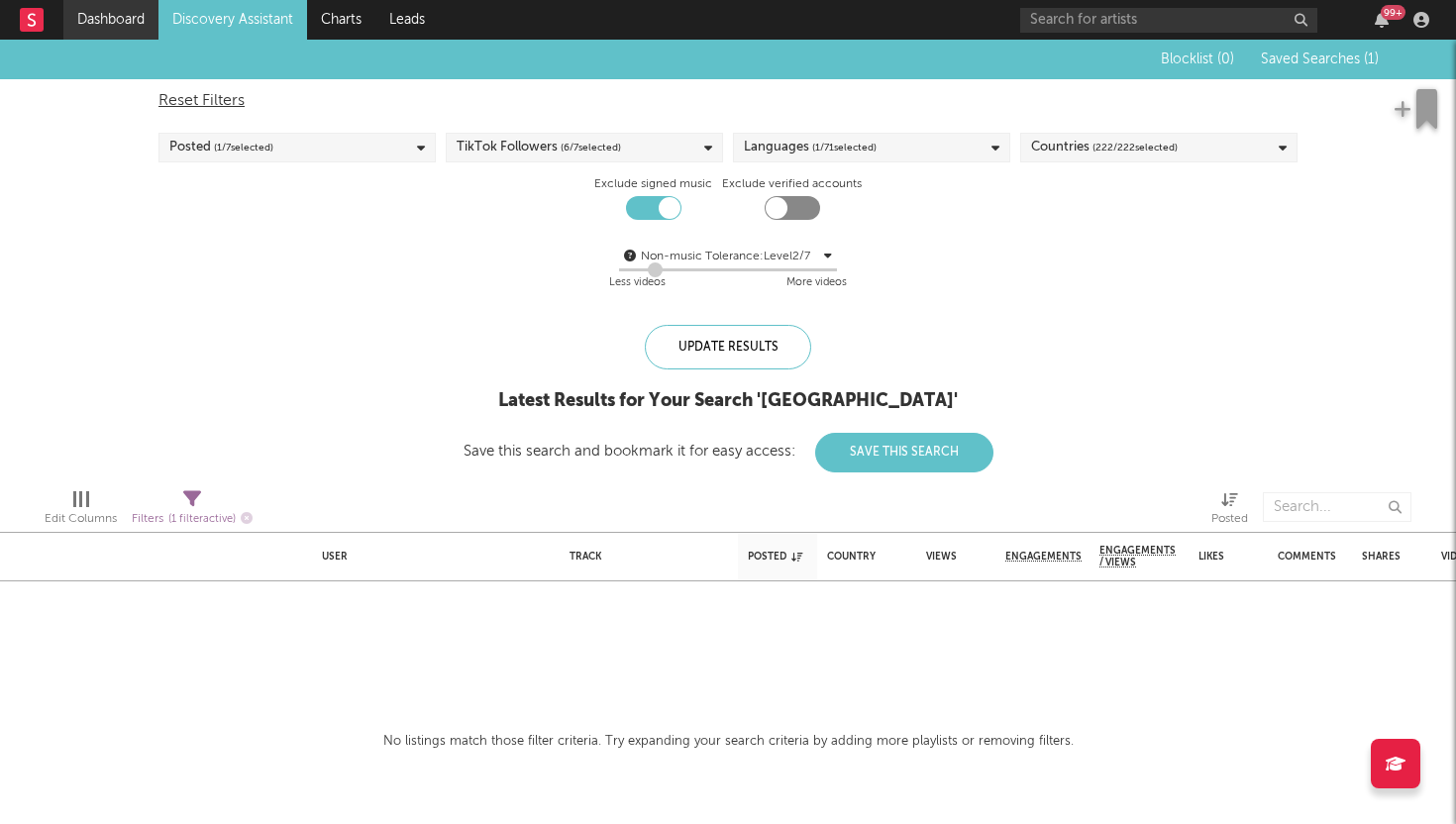 click on "Dashboard" at bounding box center [111, 20] 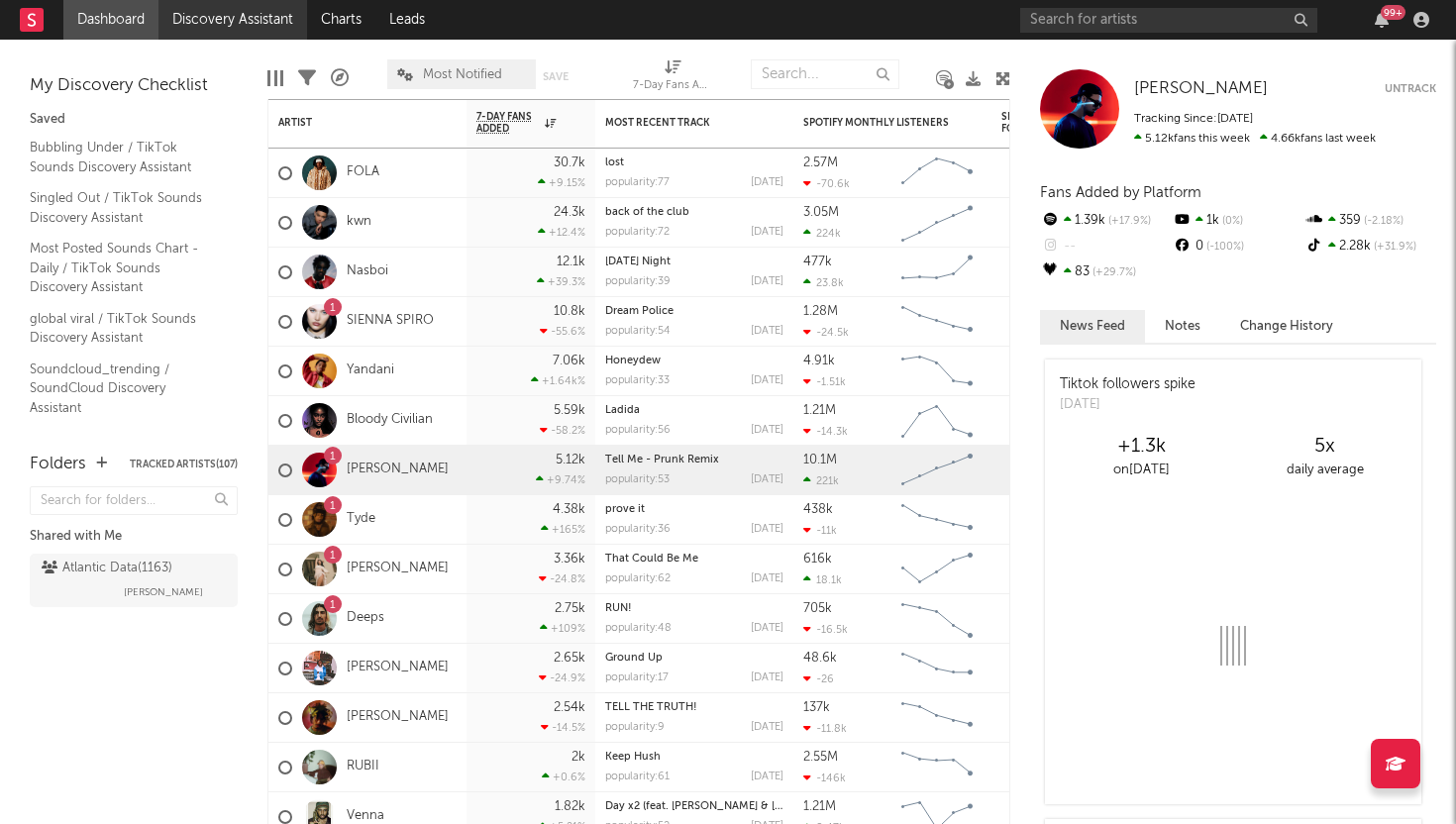click on "Discovery Assistant" at bounding box center (233, 20) 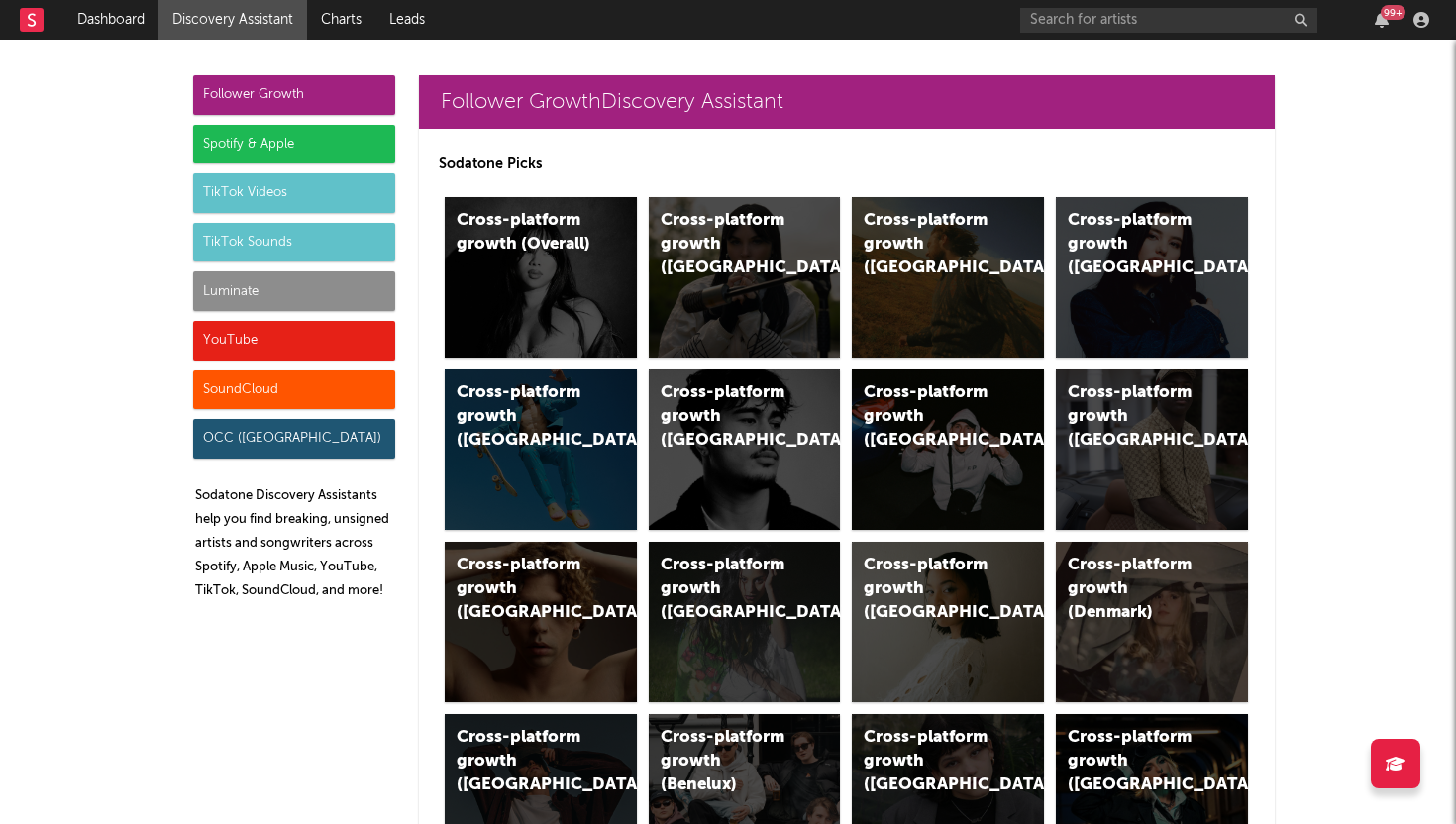 click on "TikTok Sounds" at bounding box center (294, 243) 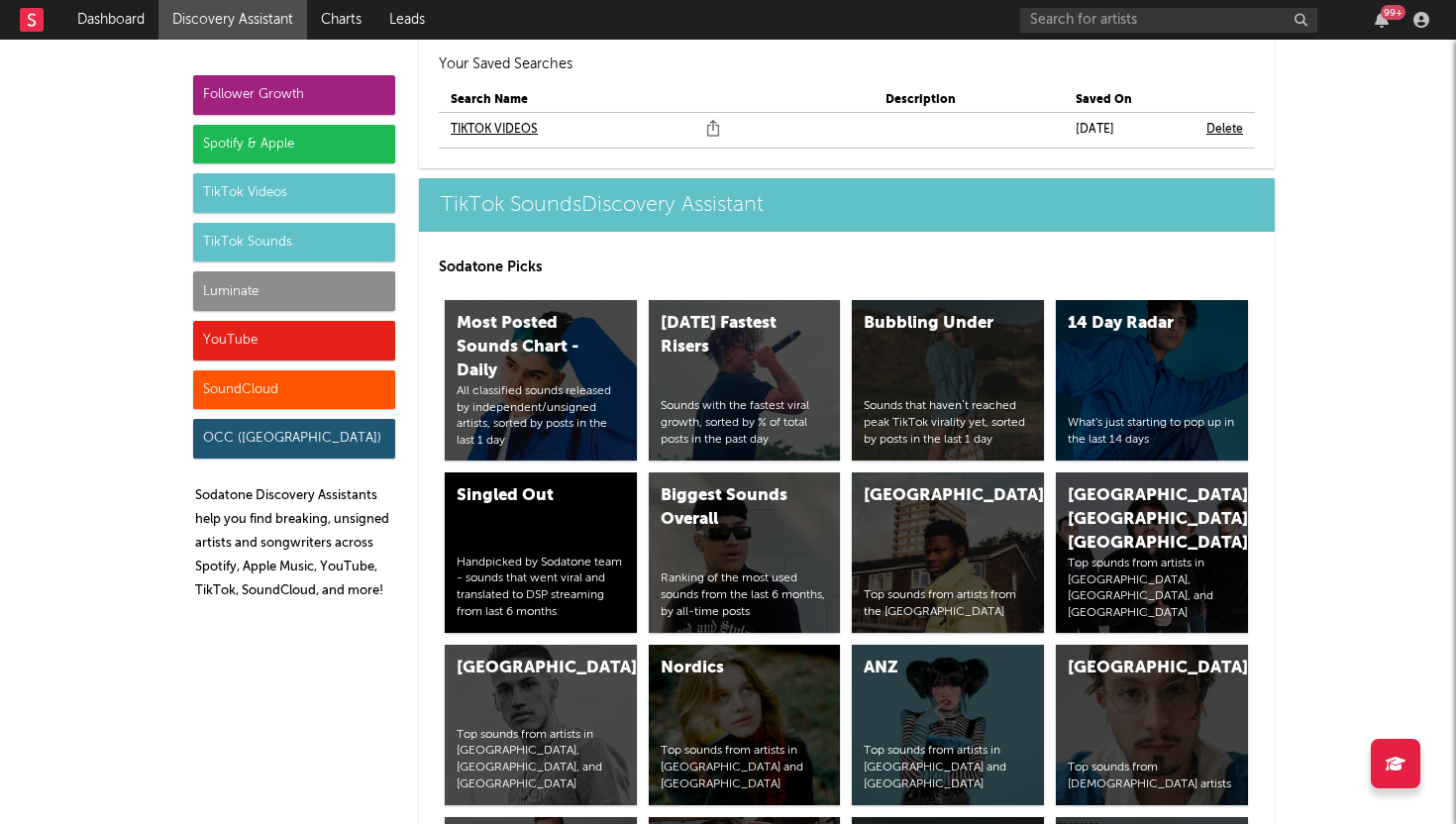 scroll, scrollTop: 7123, scrollLeft: 0, axis: vertical 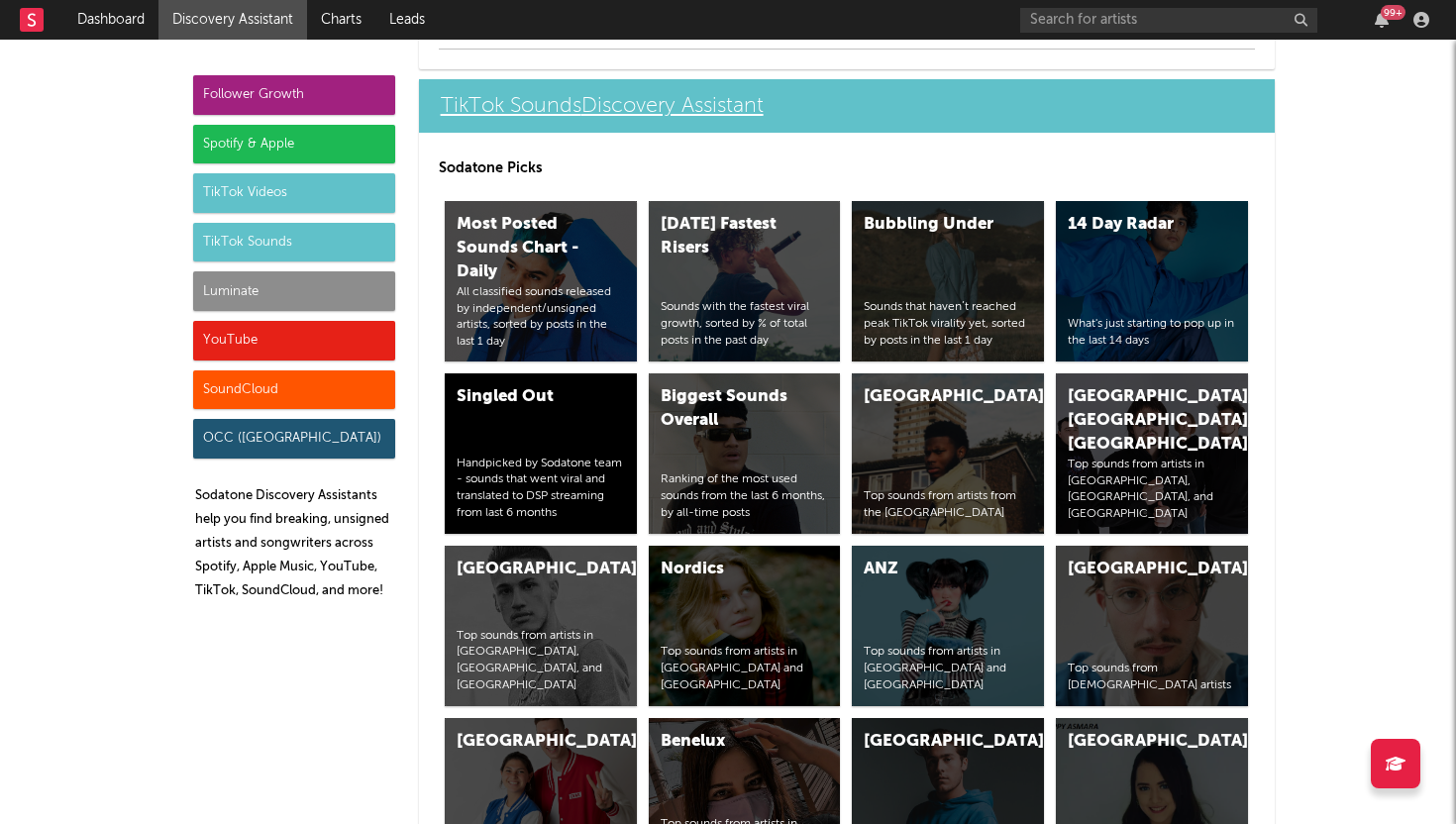 click on "TikTok Sounds  Discovery Assistant" at bounding box center [847, 106] 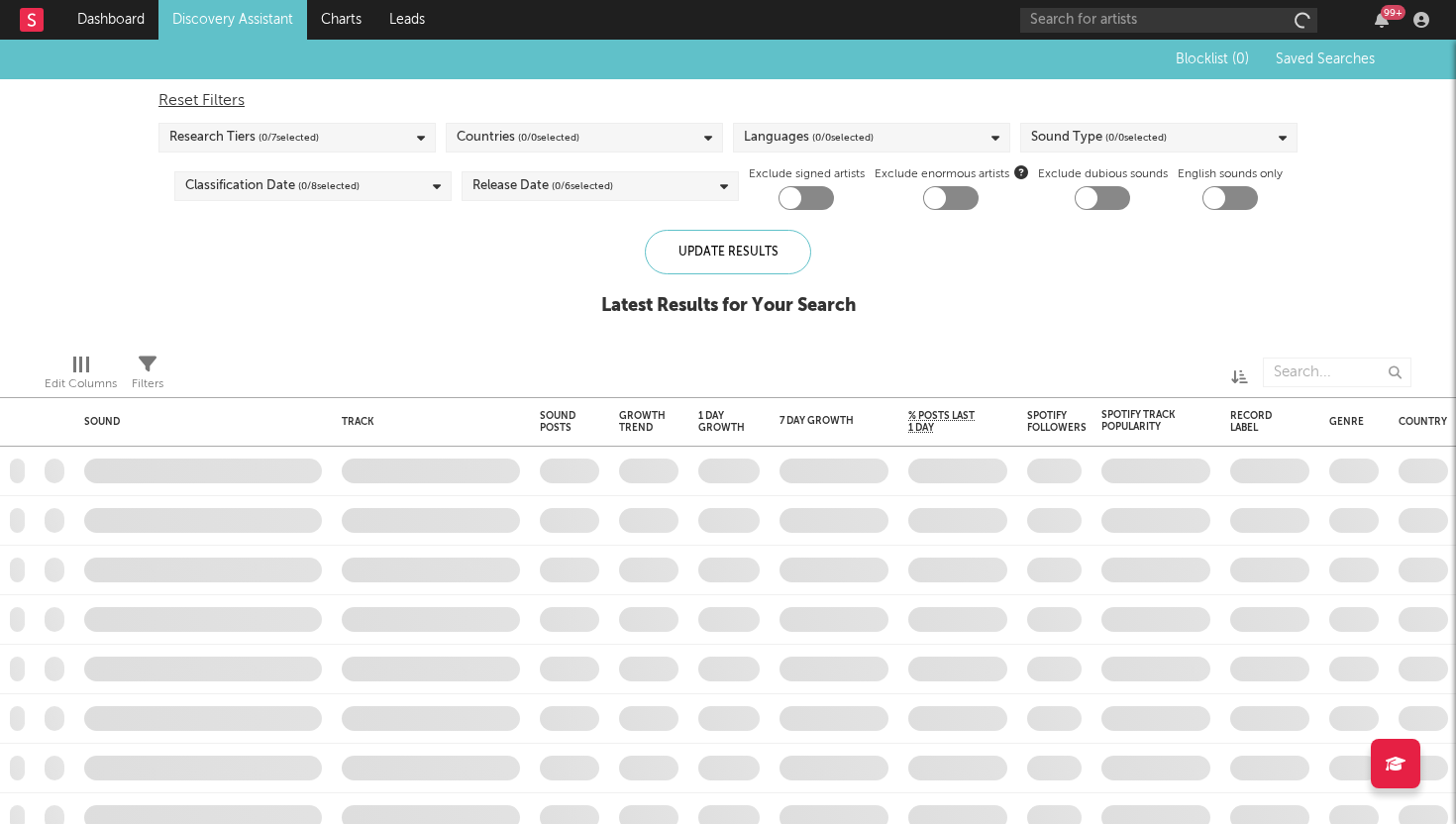 checkbox on "true" 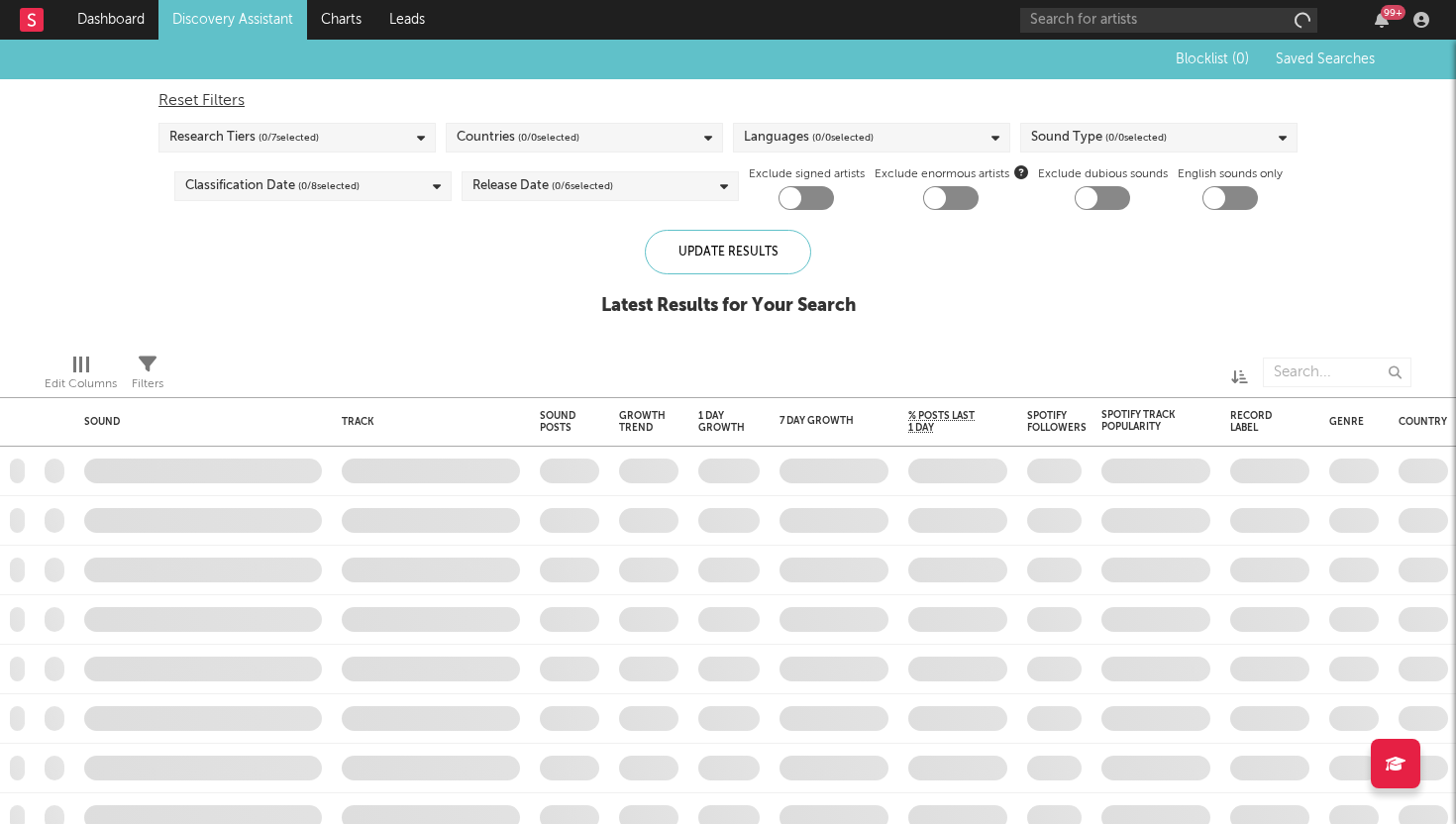checkbox on "true" 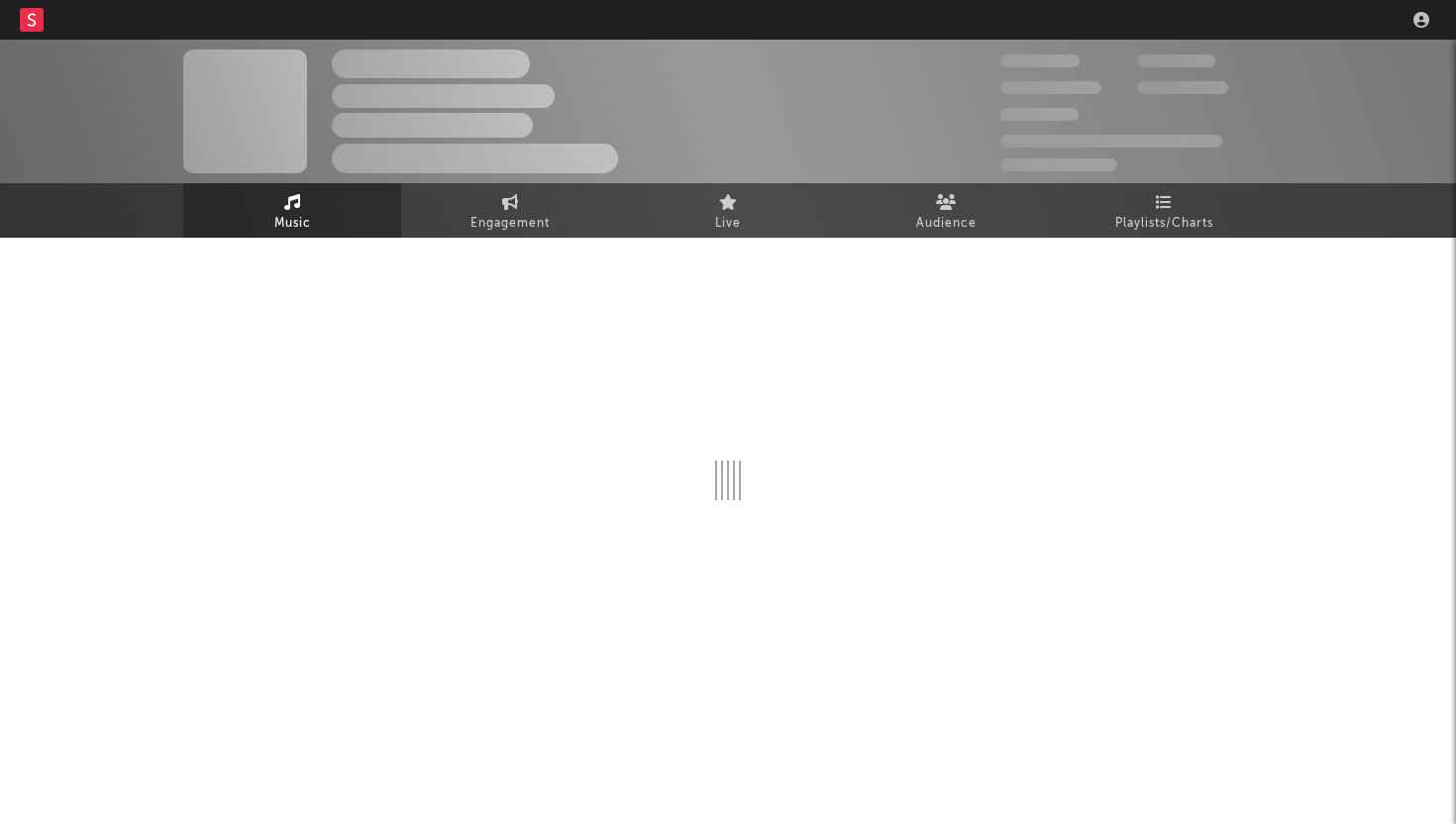 scroll, scrollTop: 0, scrollLeft: 0, axis: both 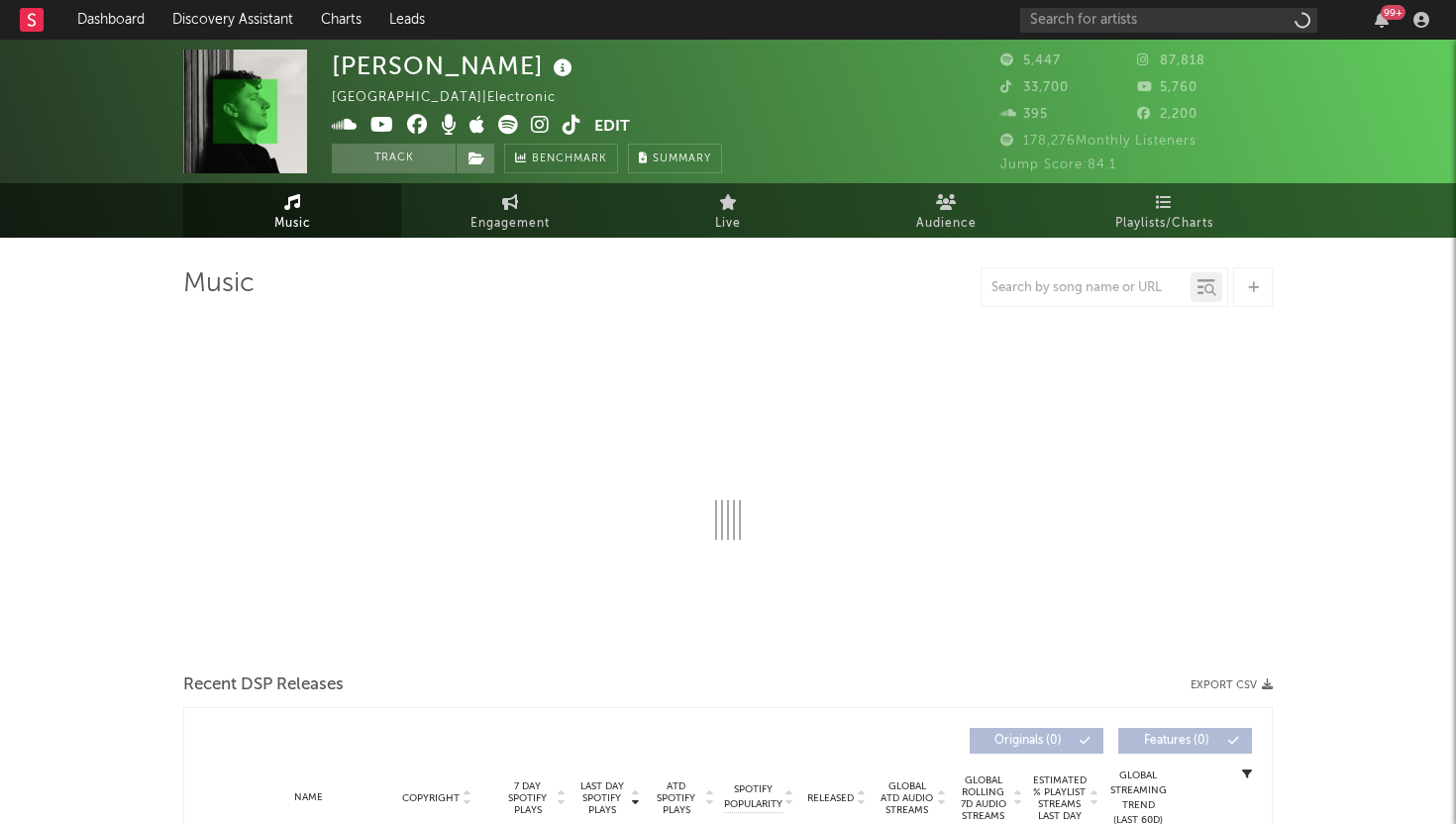 select on "6m" 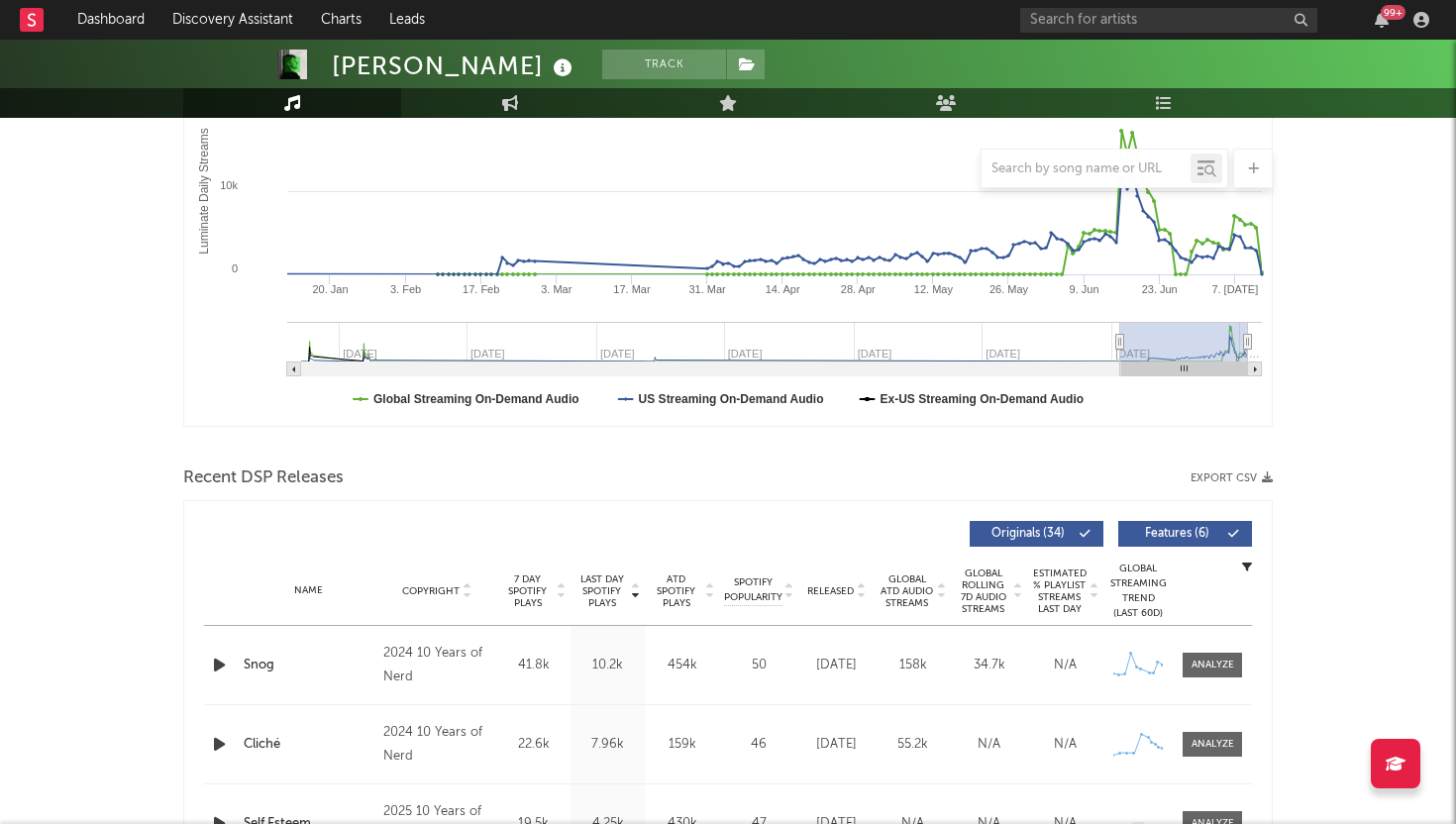 scroll, scrollTop: 0, scrollLeft: 0, axis: both 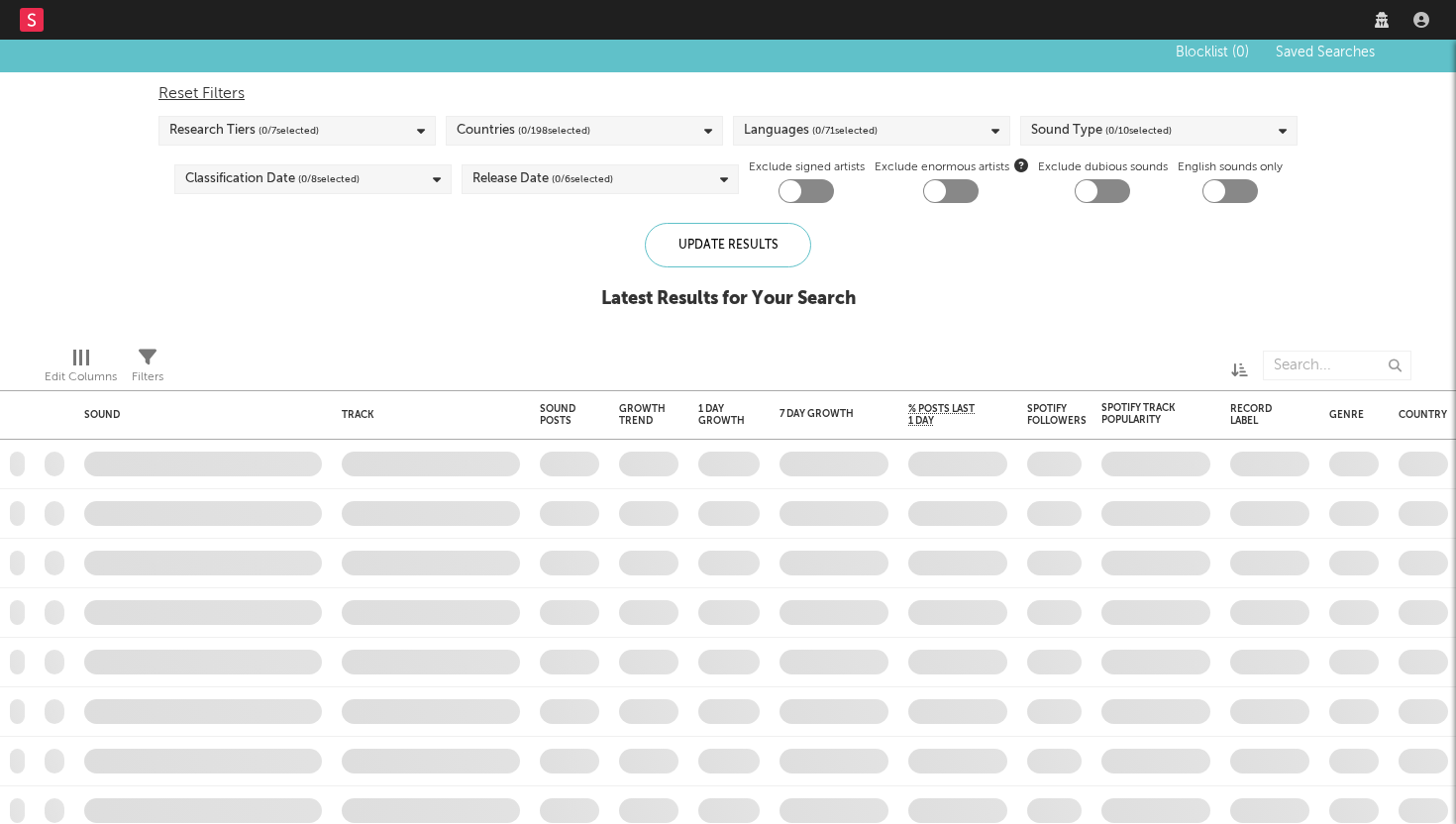 checkbox on "true" 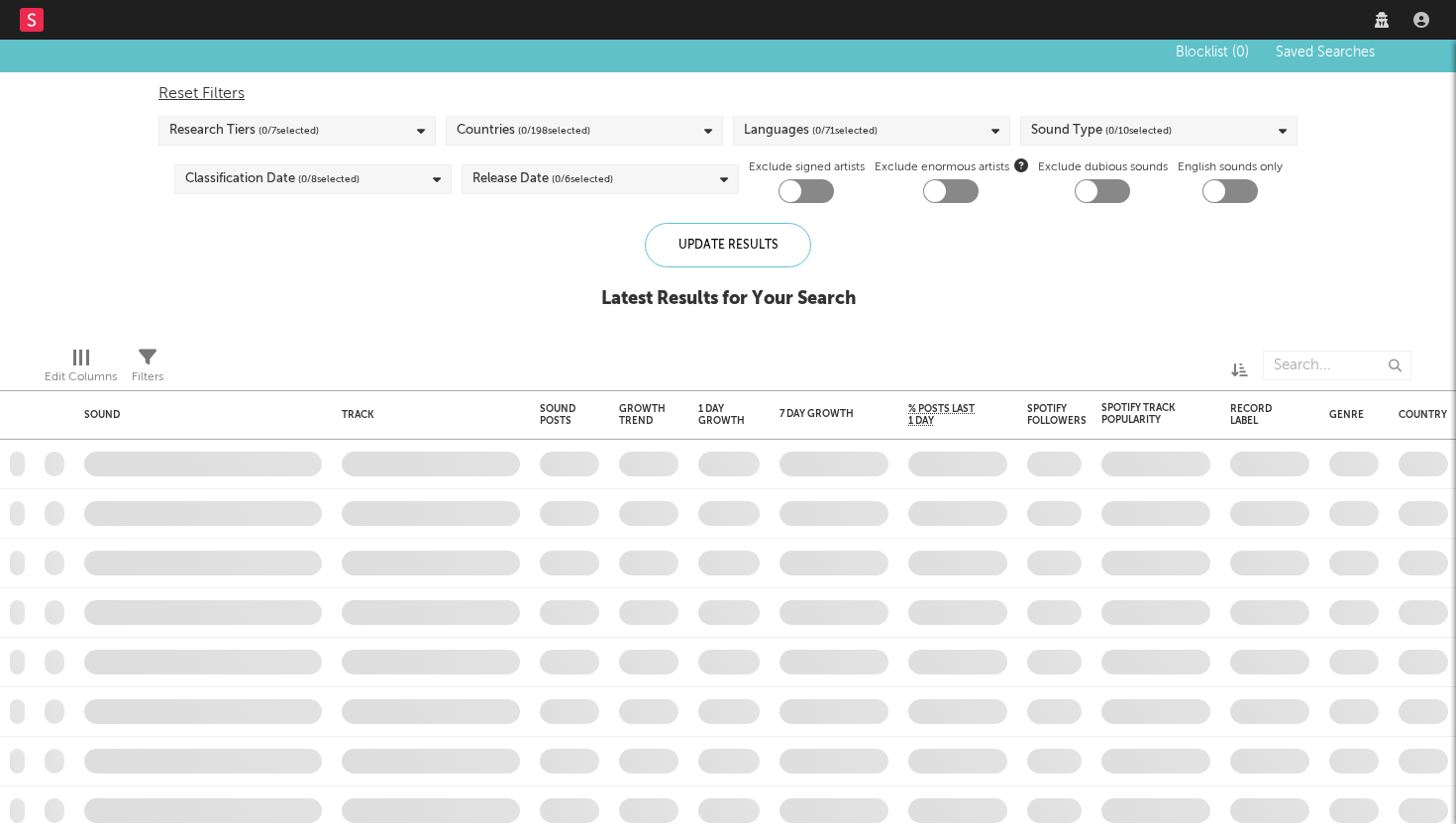 checkbox on "true" 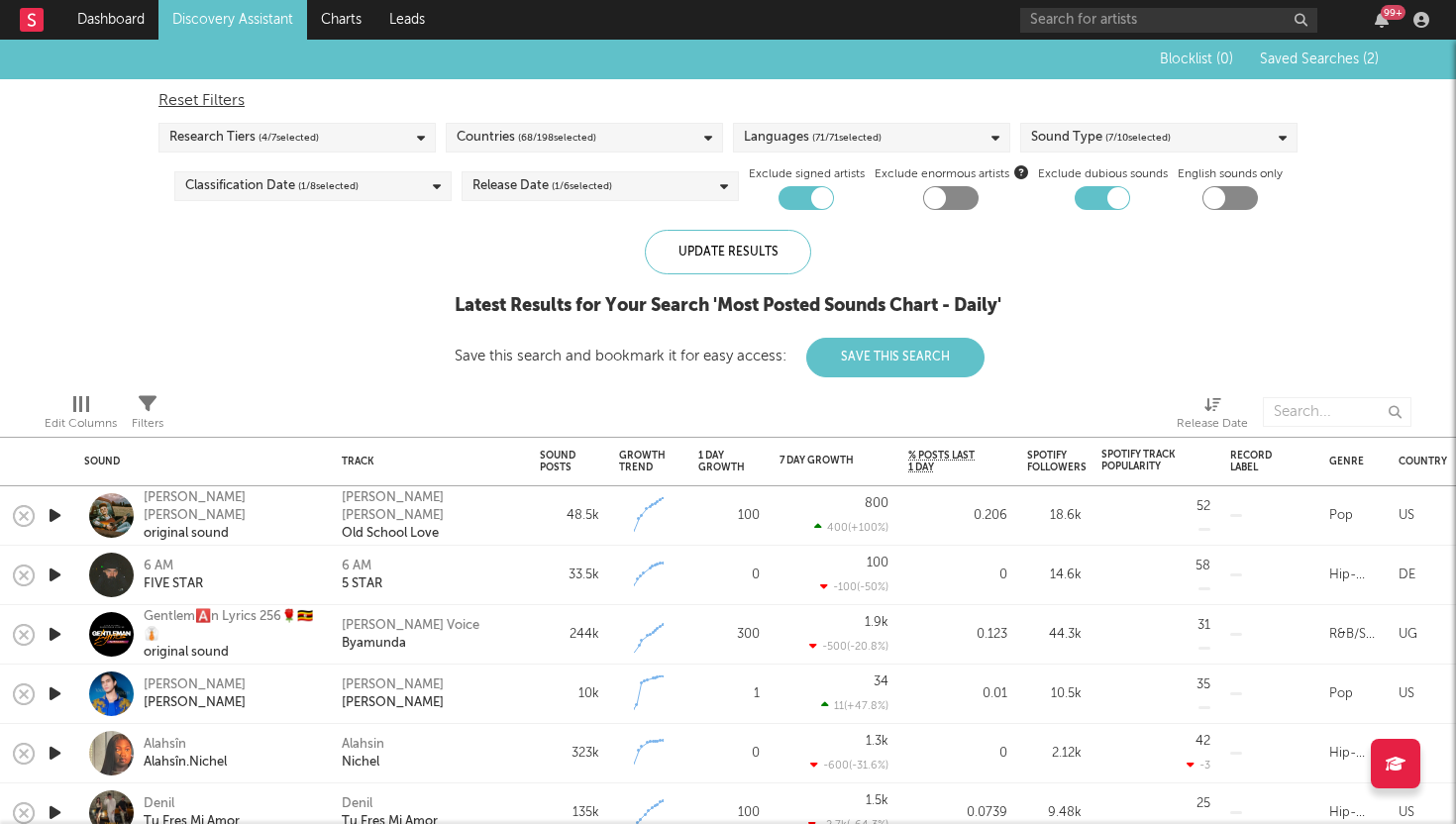 click on "Discovery Assistant" at bounding box center [233, 20] 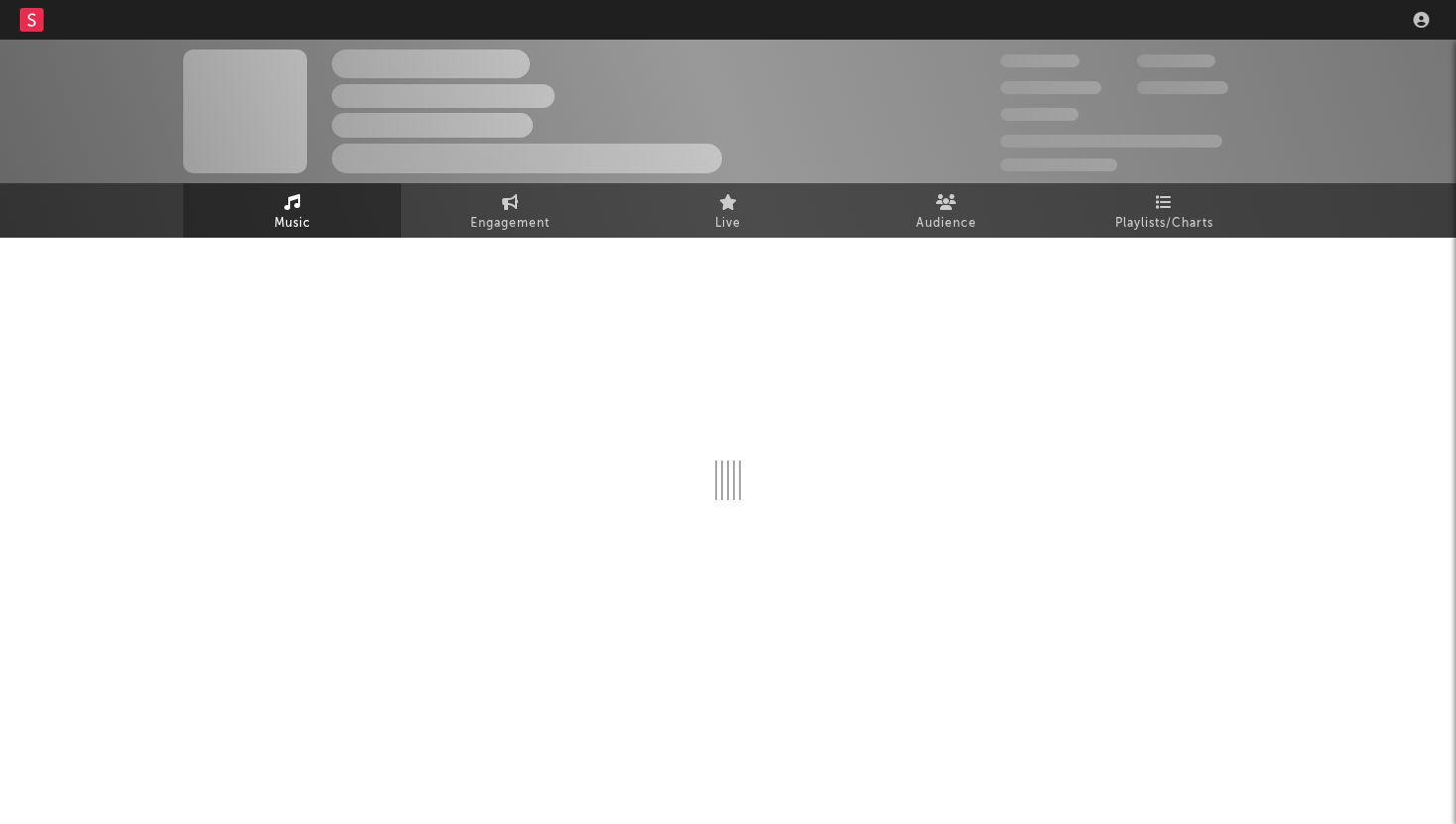 scroll, scrollTop: 0, scrollLeft: 0, axis: both 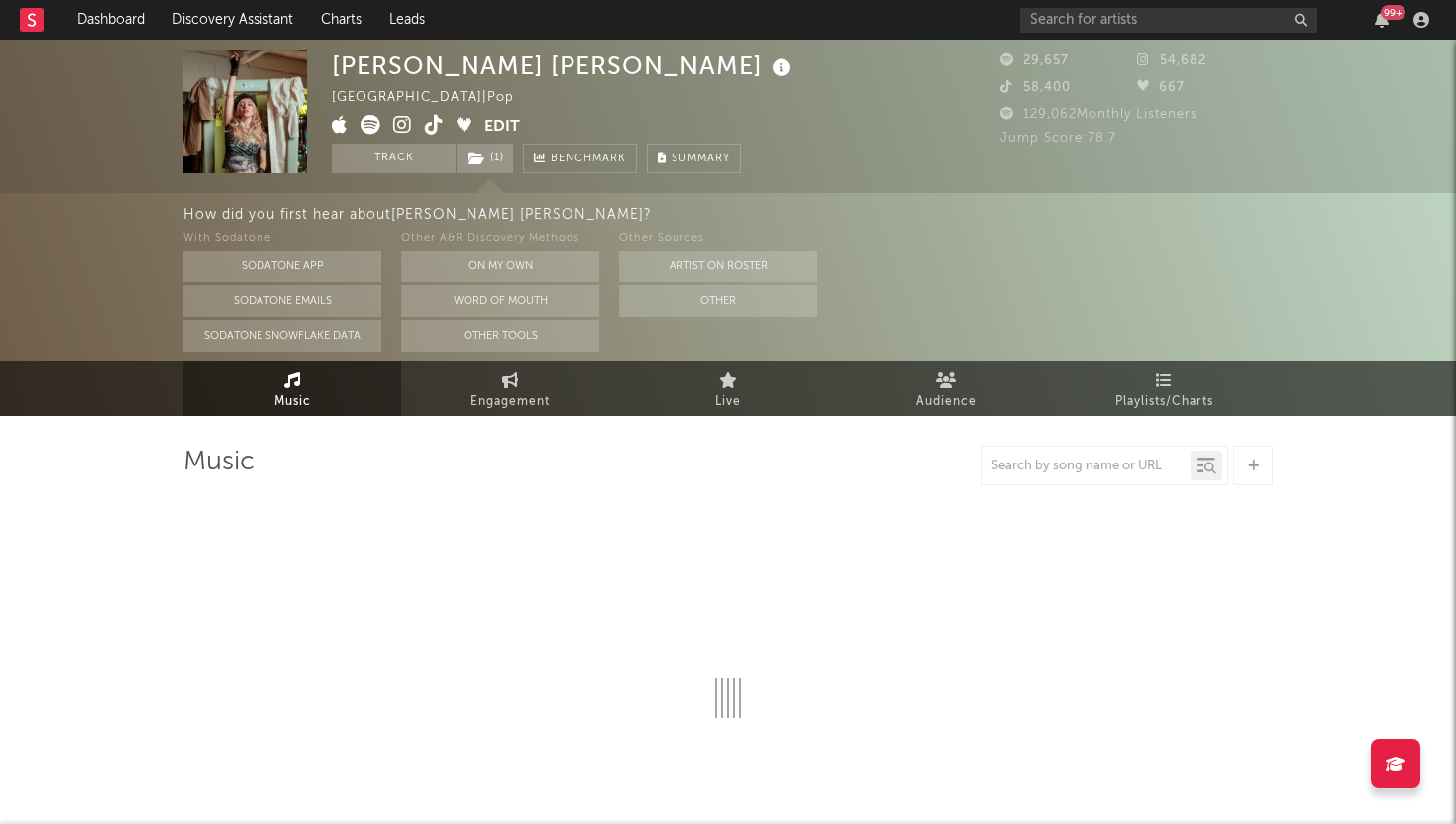 select on "6m" 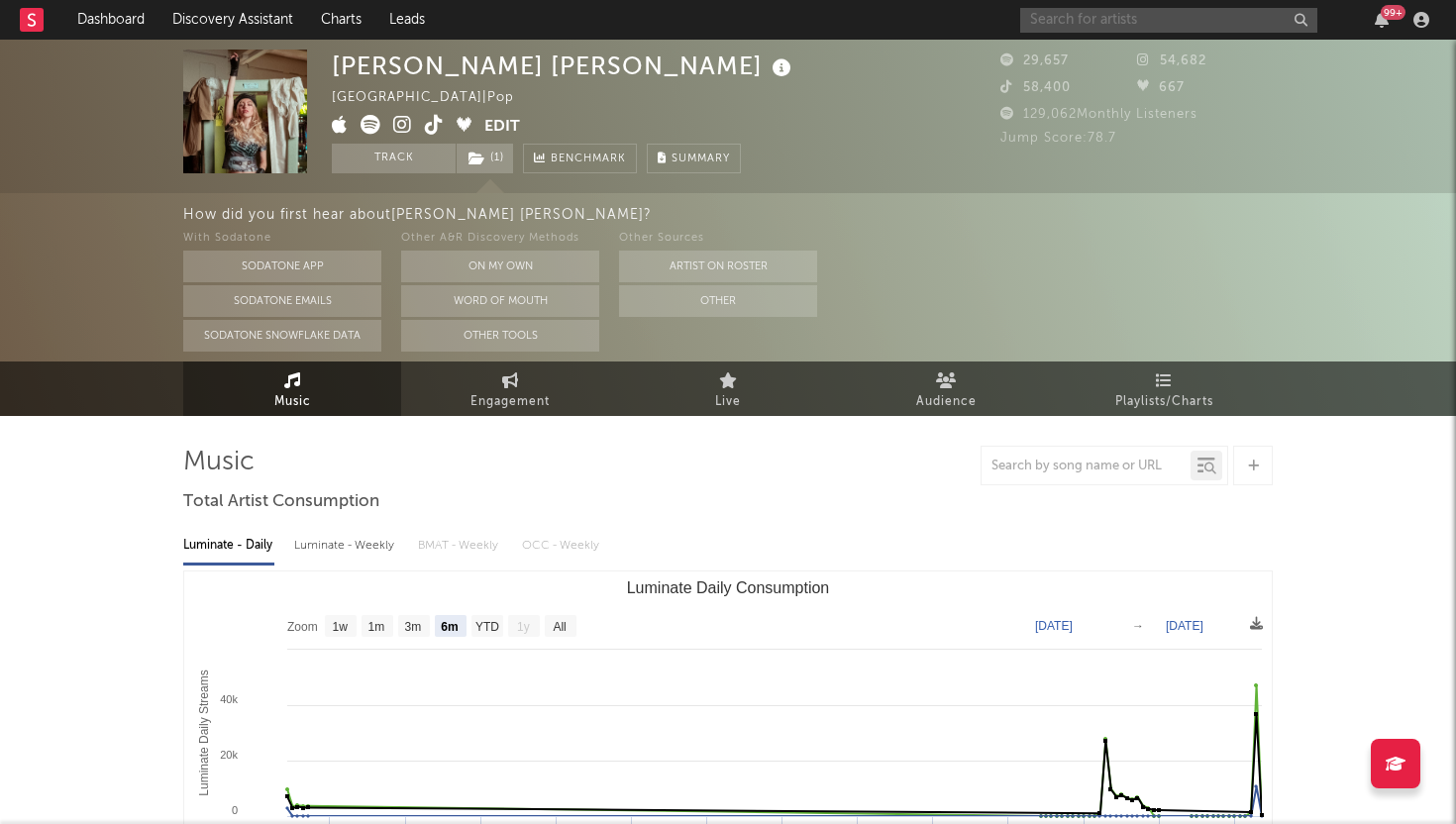 click at bounding box center [1169, 20] 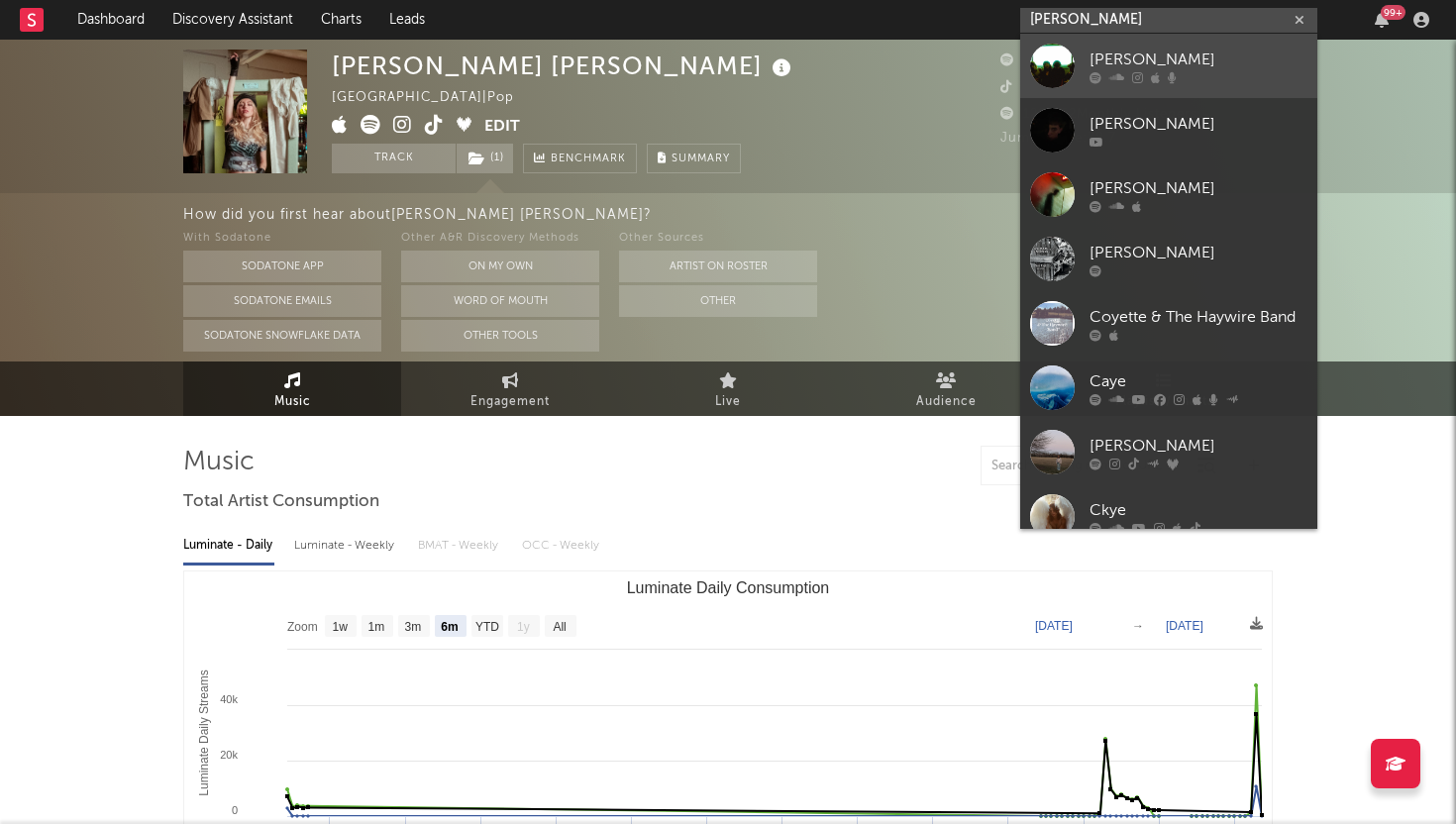 type on "[PERSON_NAME]" 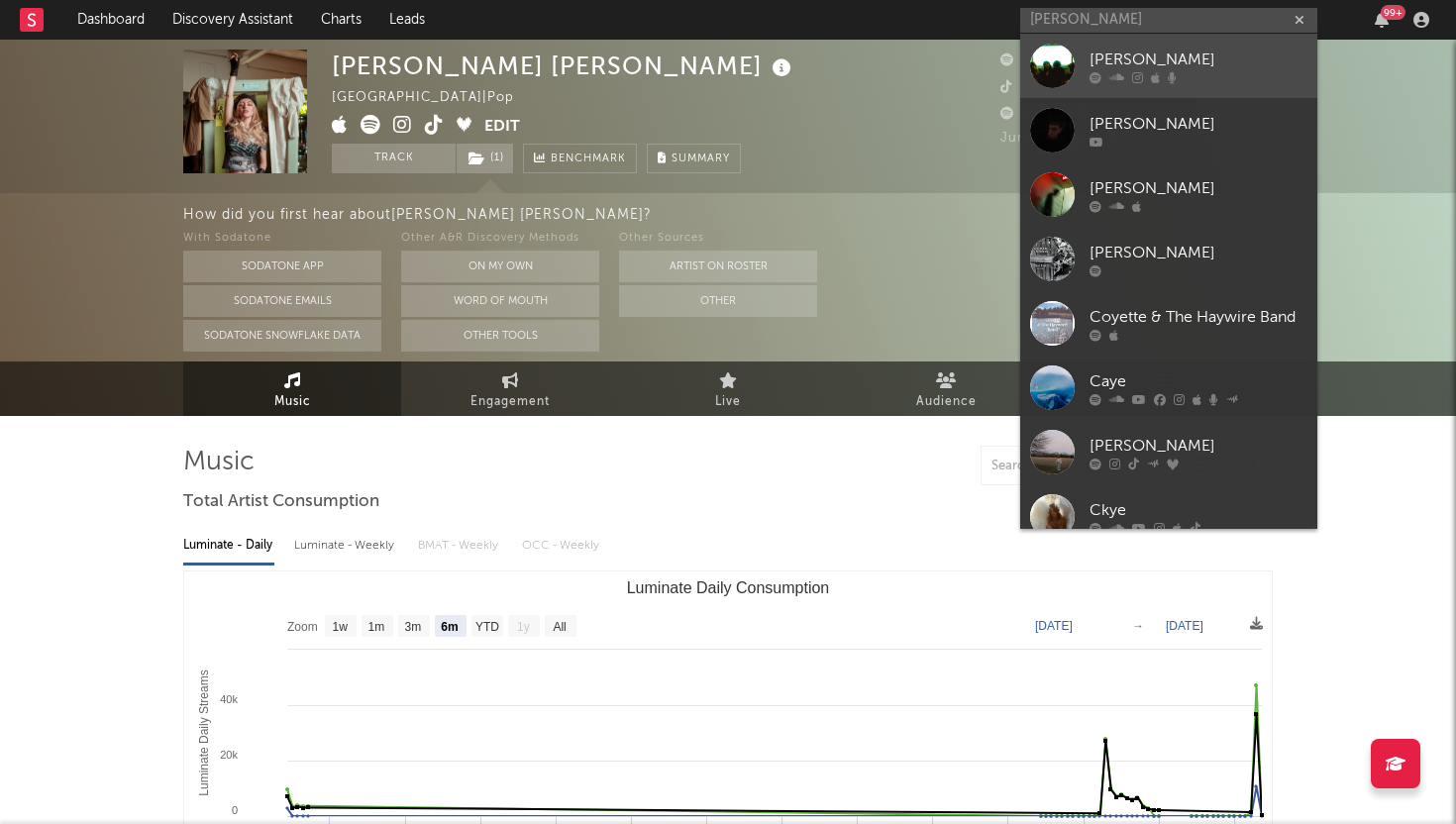 click on "[PERSON_NAME]" at bounding box center (1198, 59) 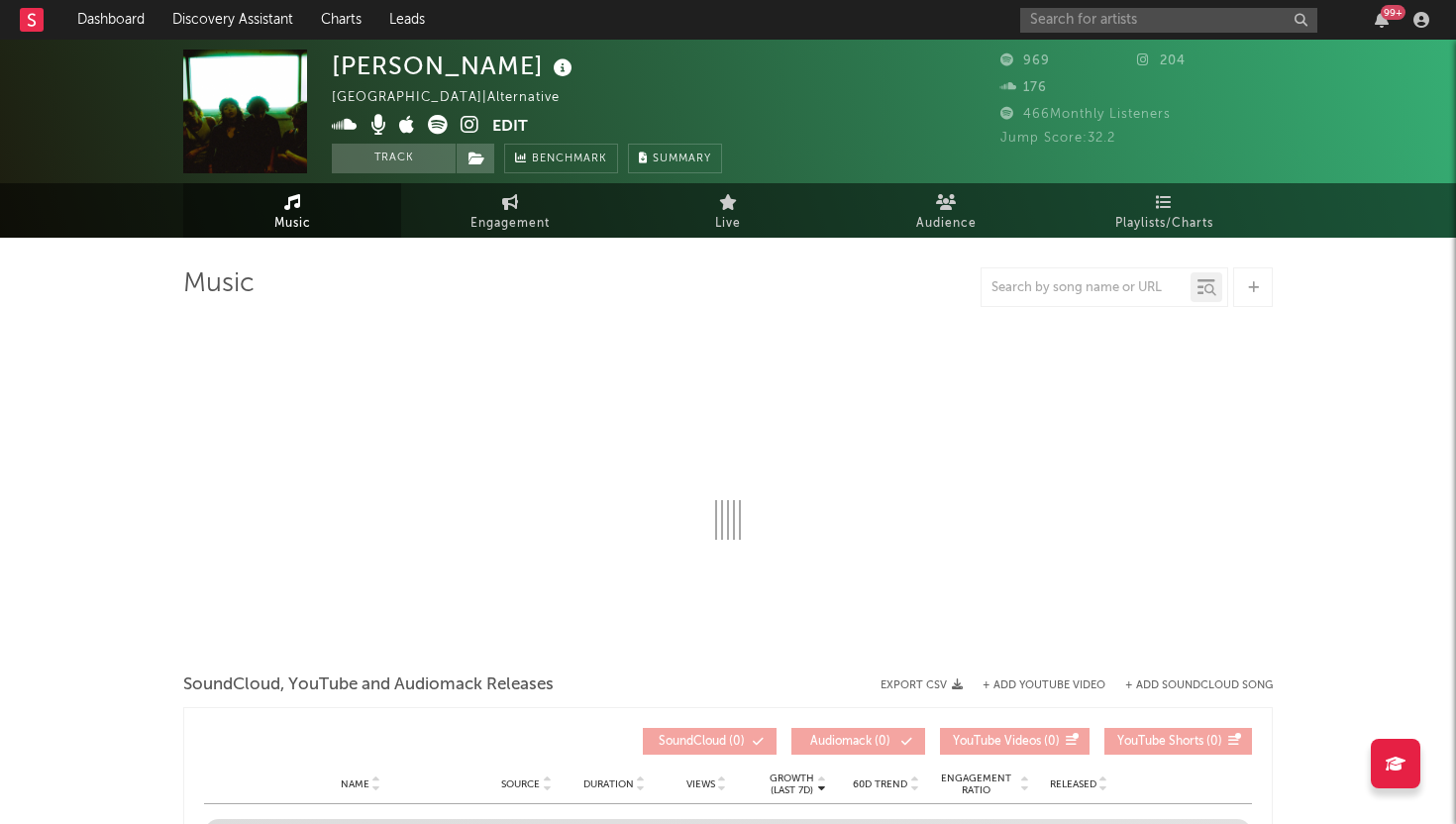 select on "1w" 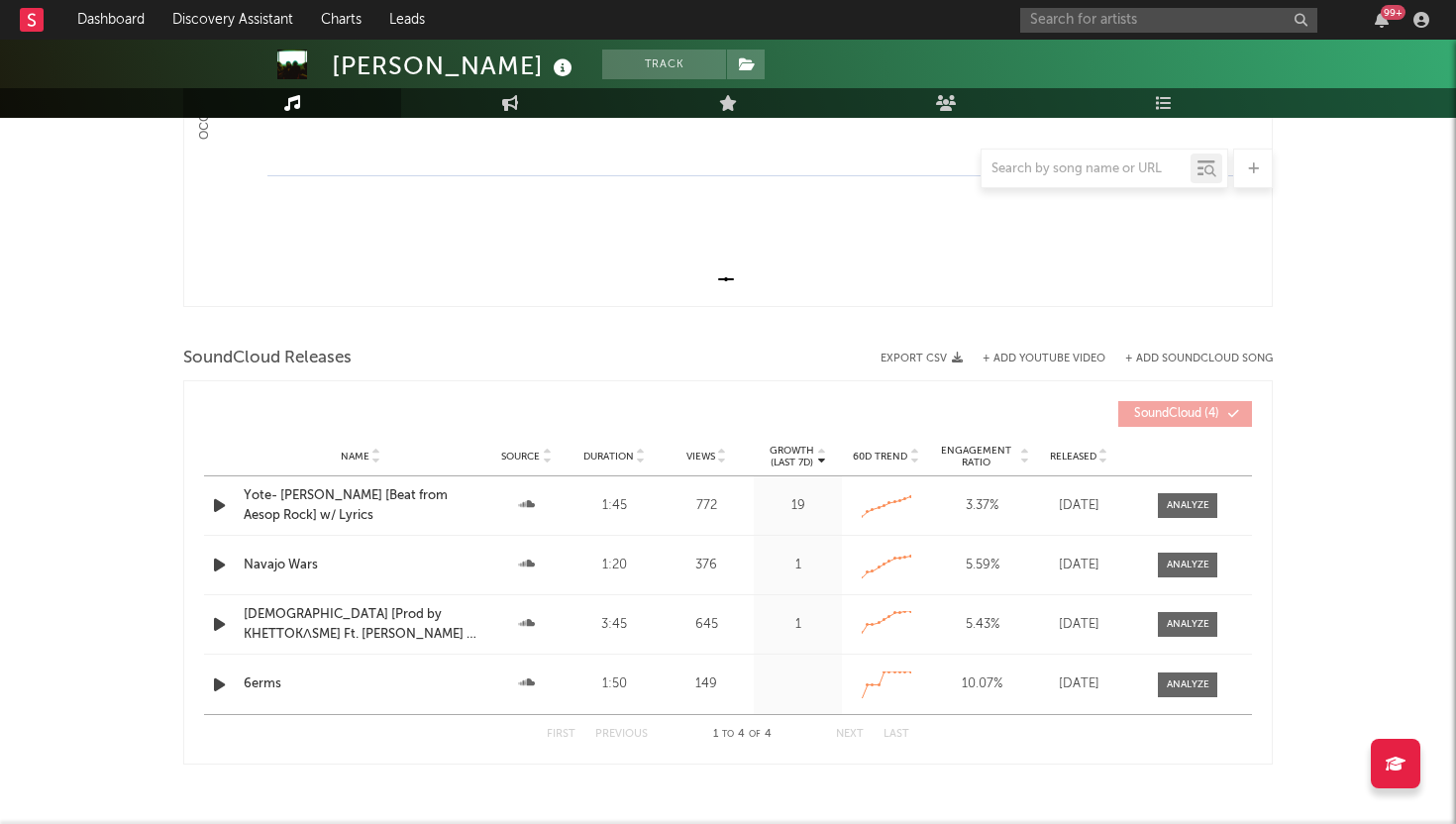 scroll, scrollTop: 572, scrollLeft: 0, axis: vertical 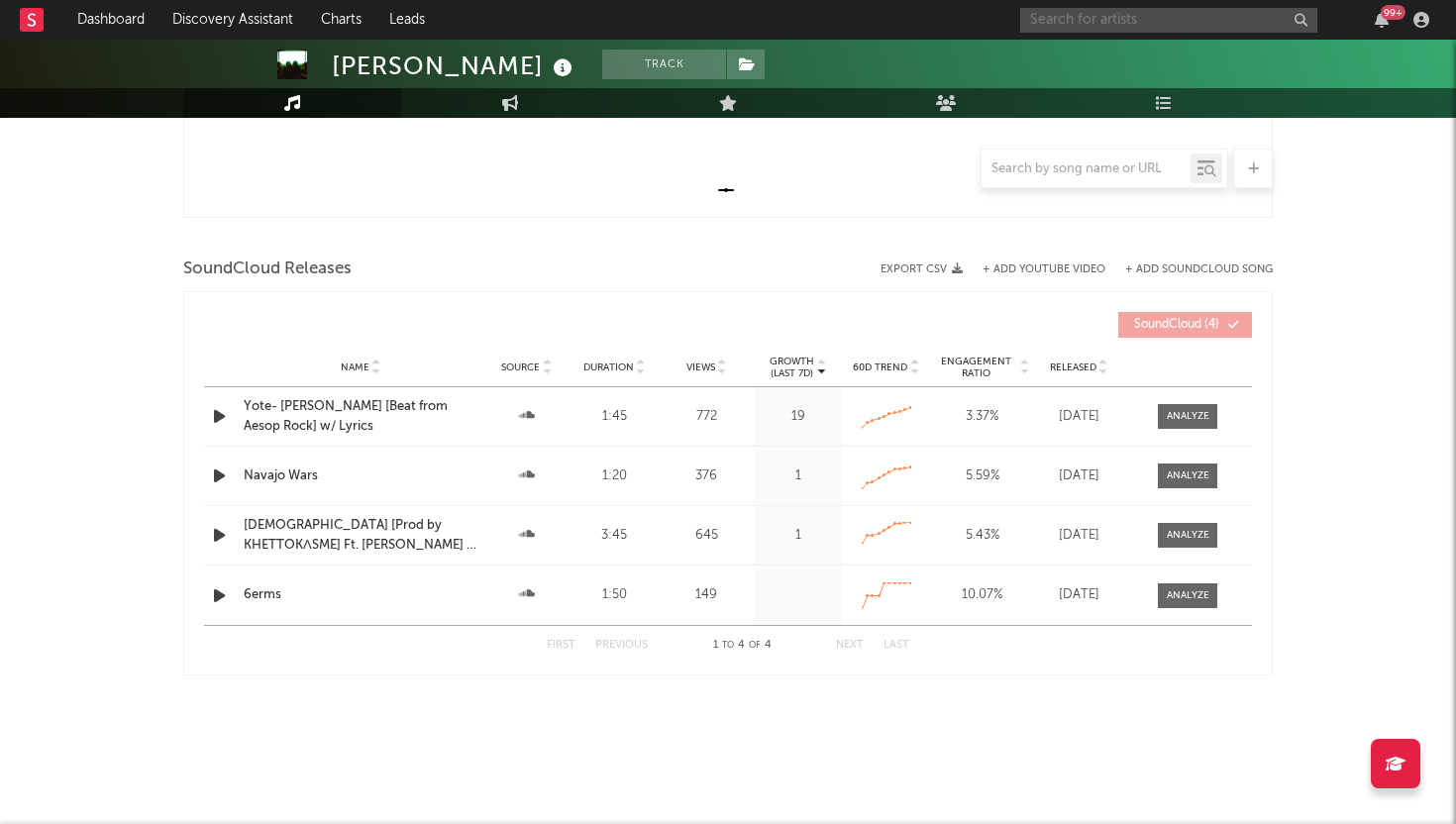 click at bounding box center [1169, 20] 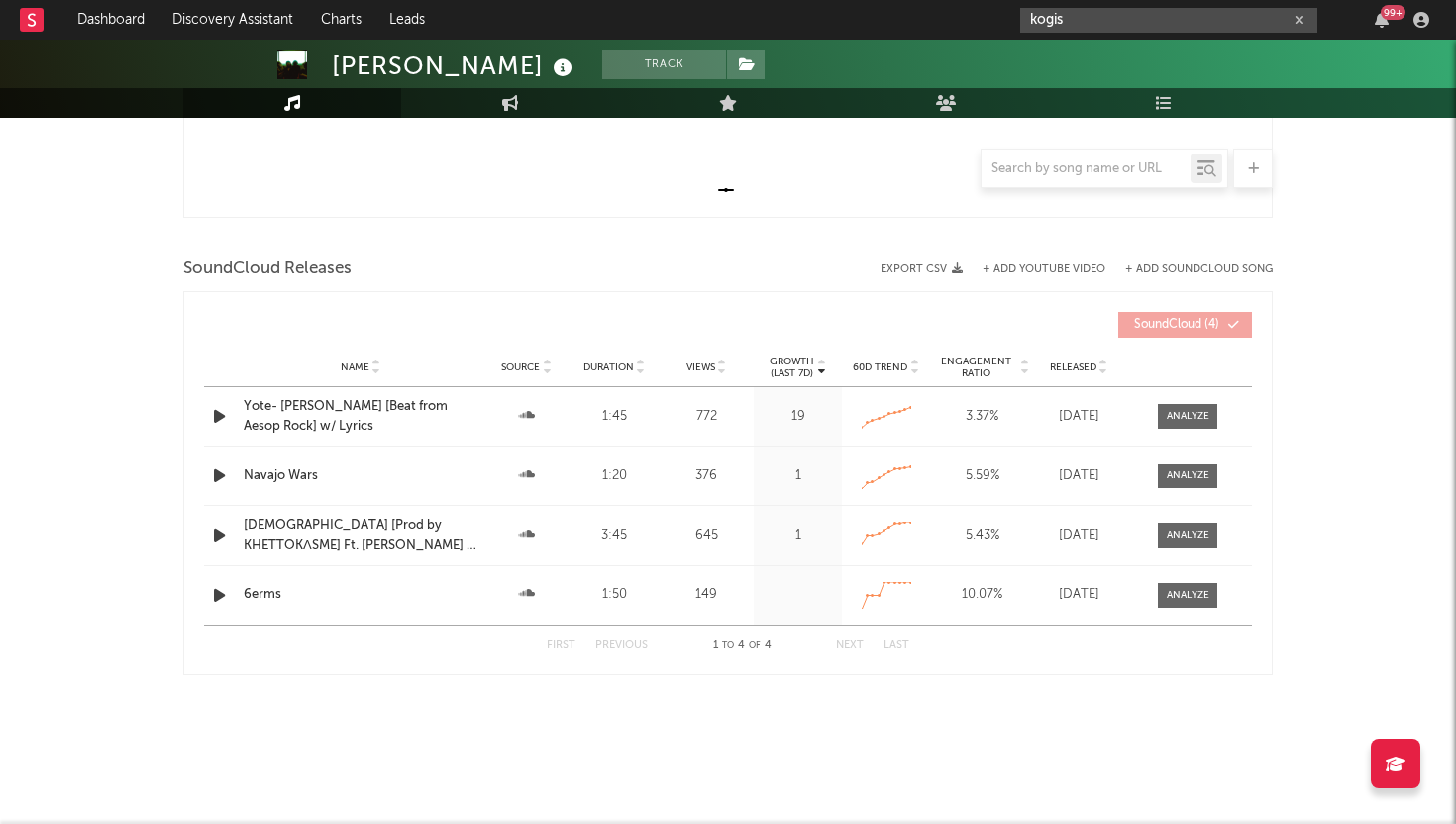 click on "kogis" at bounding box center [1169, 20] 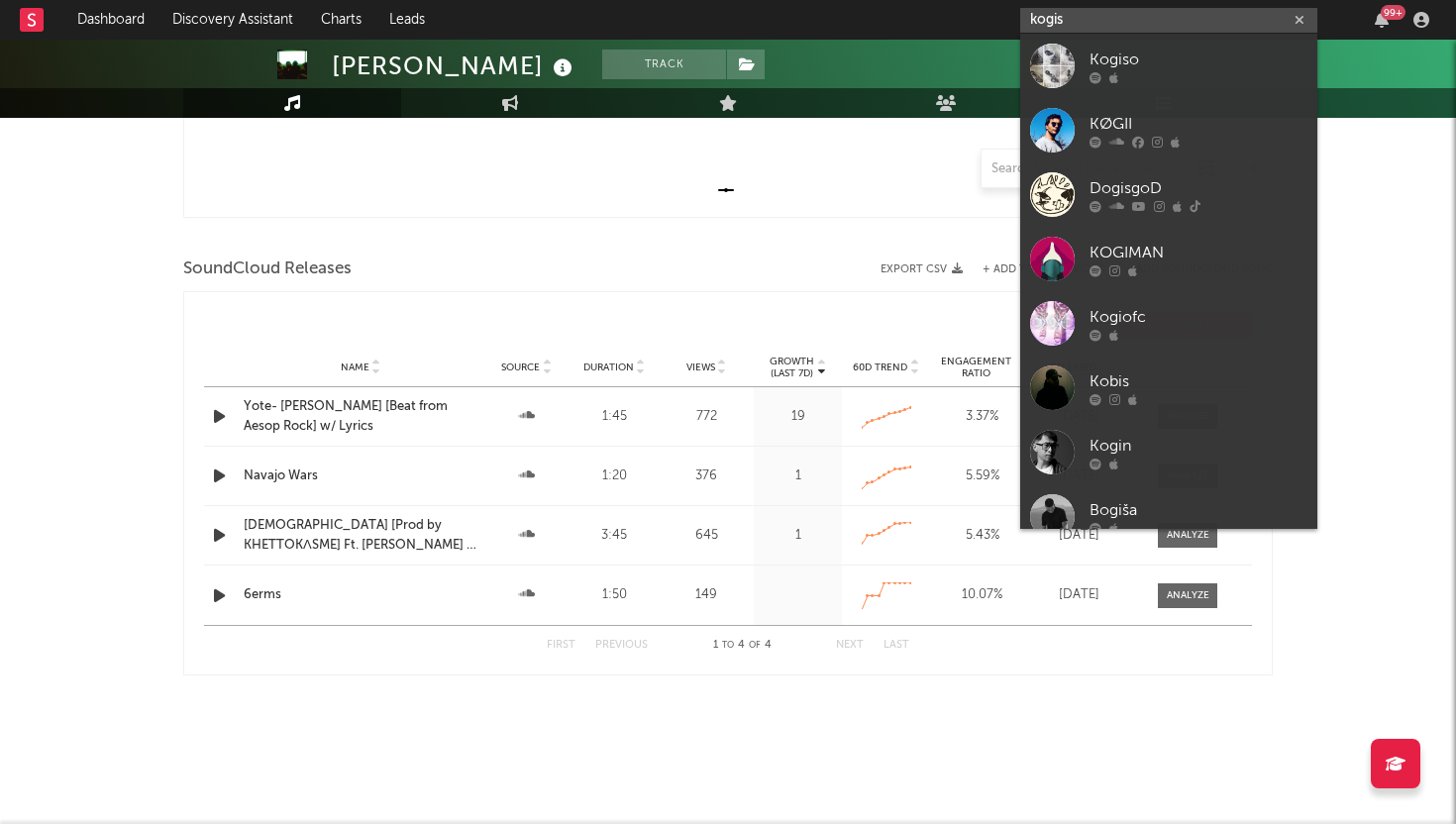 type on "kogis" 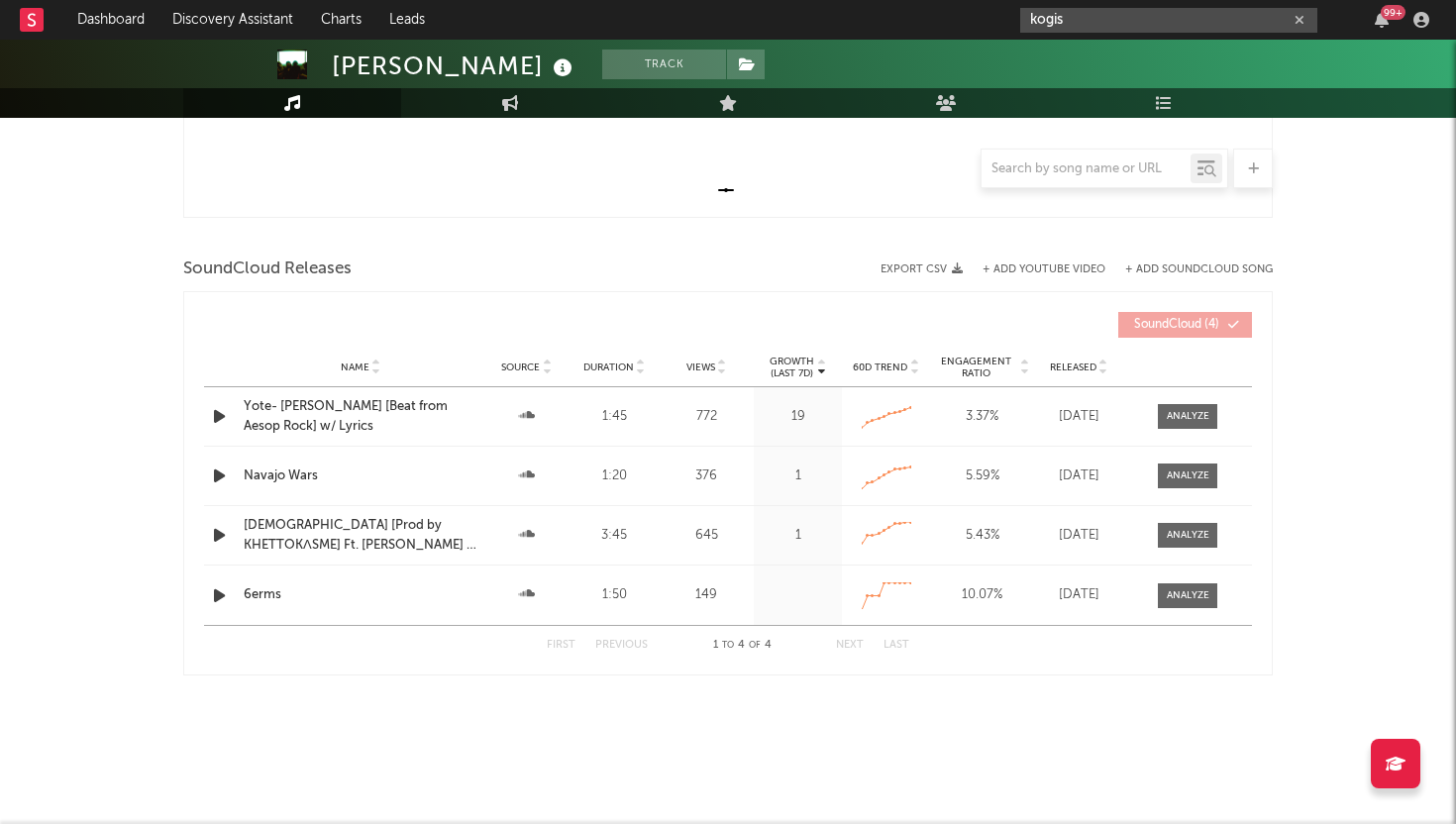 click at bounding box center [1300, 20] 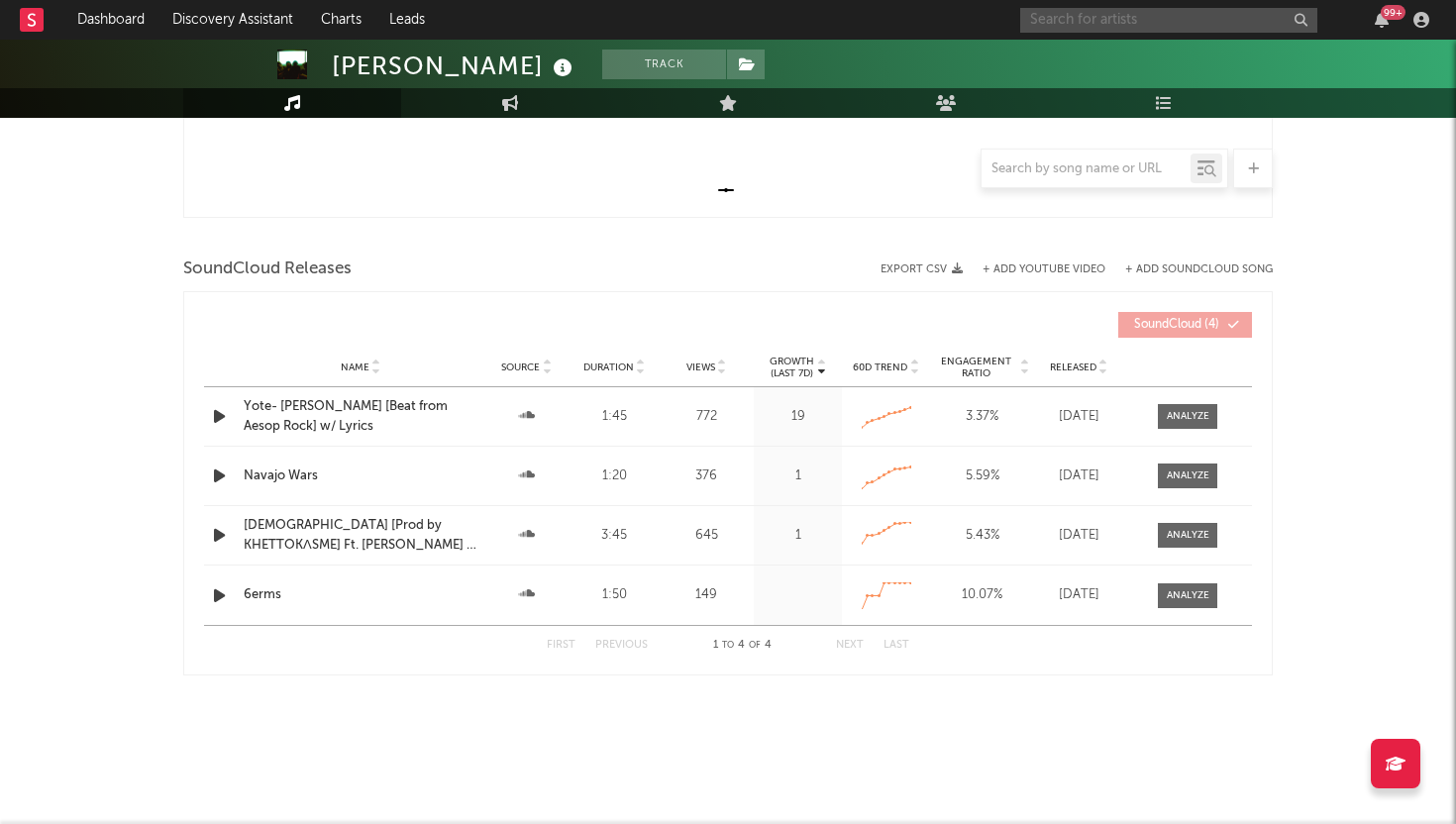 click at bounding box center (1169, 20) 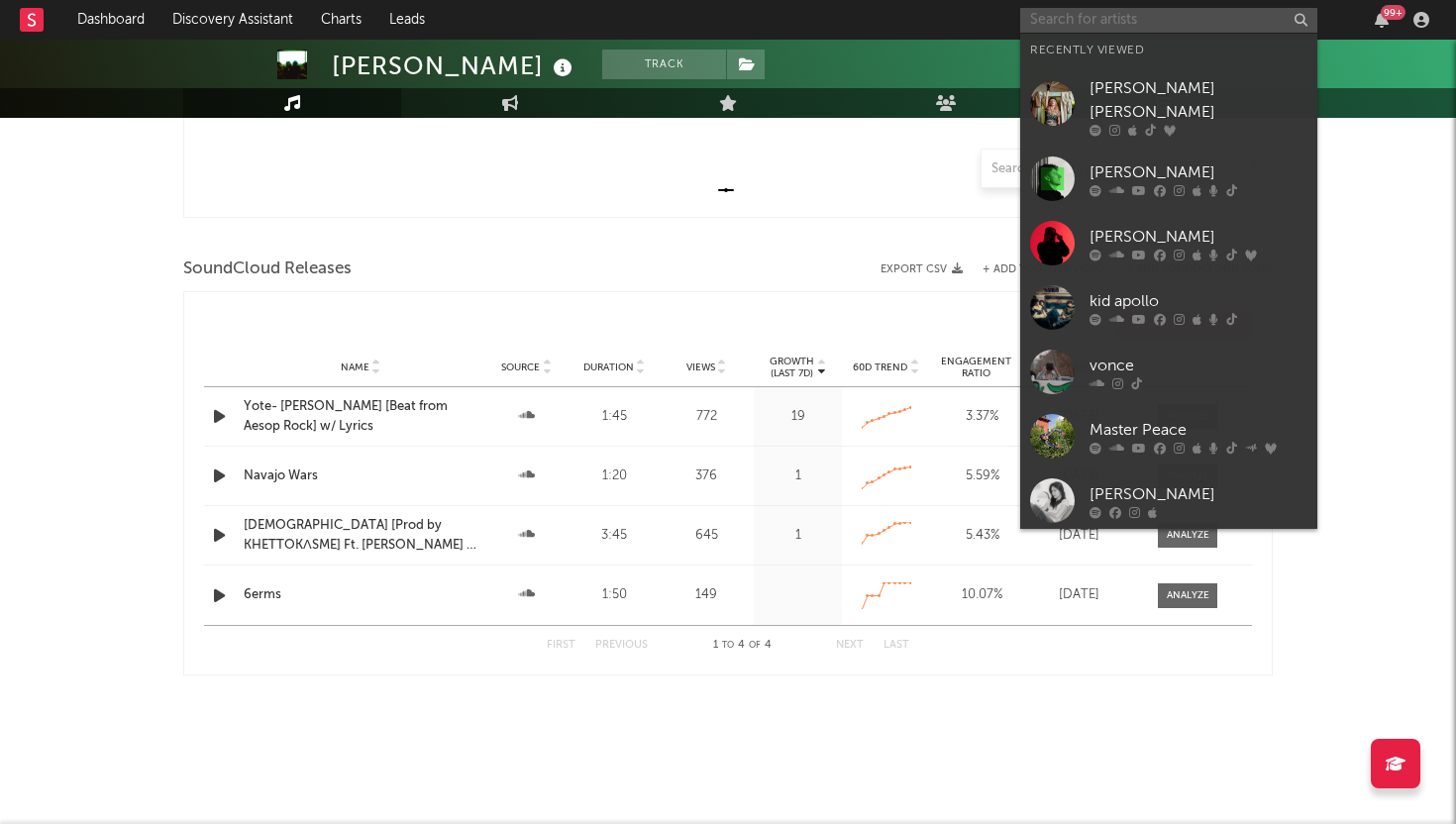 paste on "[URL][DOMAIN_NAME]" 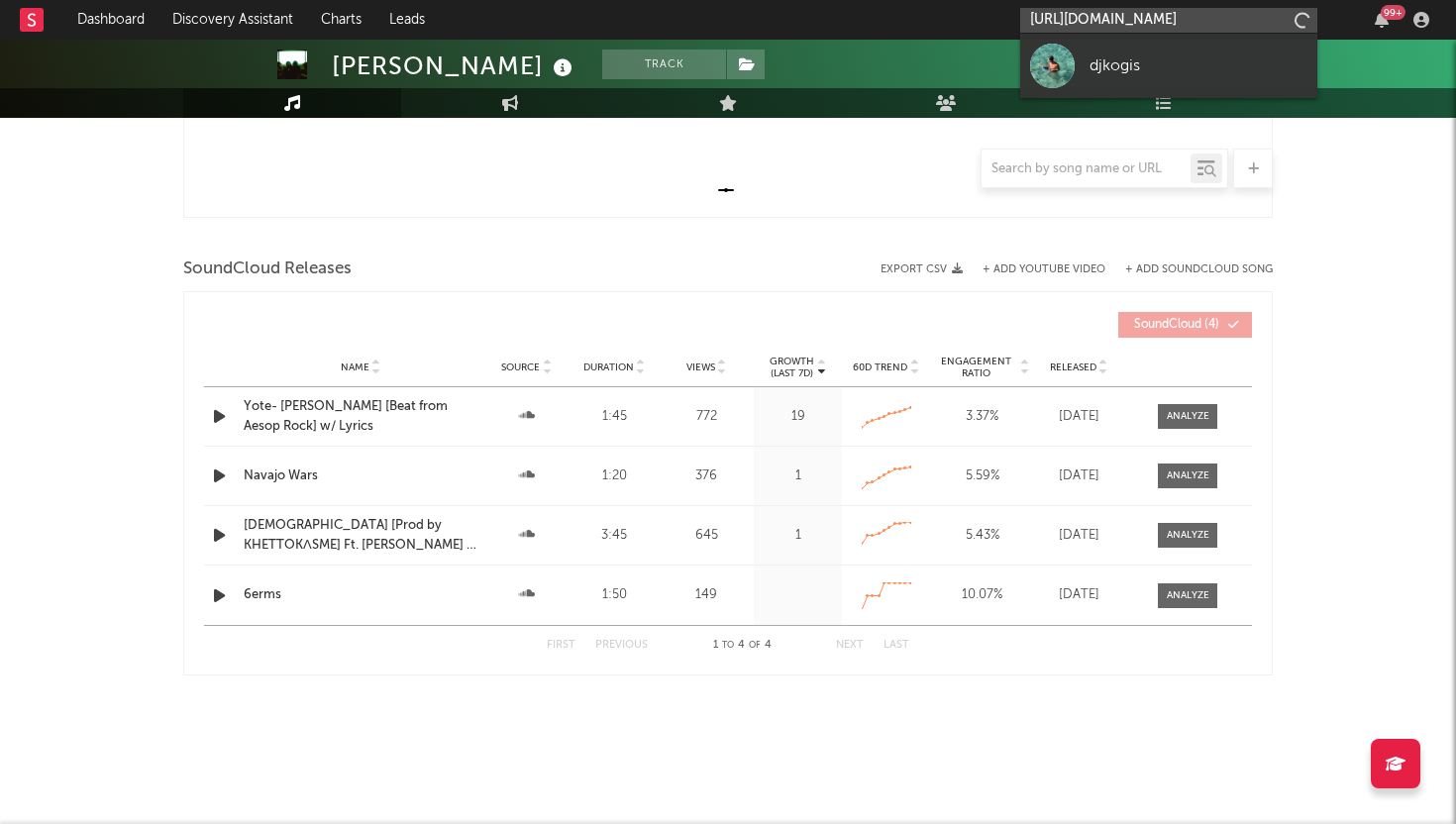scroll, scrollTop: 0, scrollLeft: 137, axis: horizontal 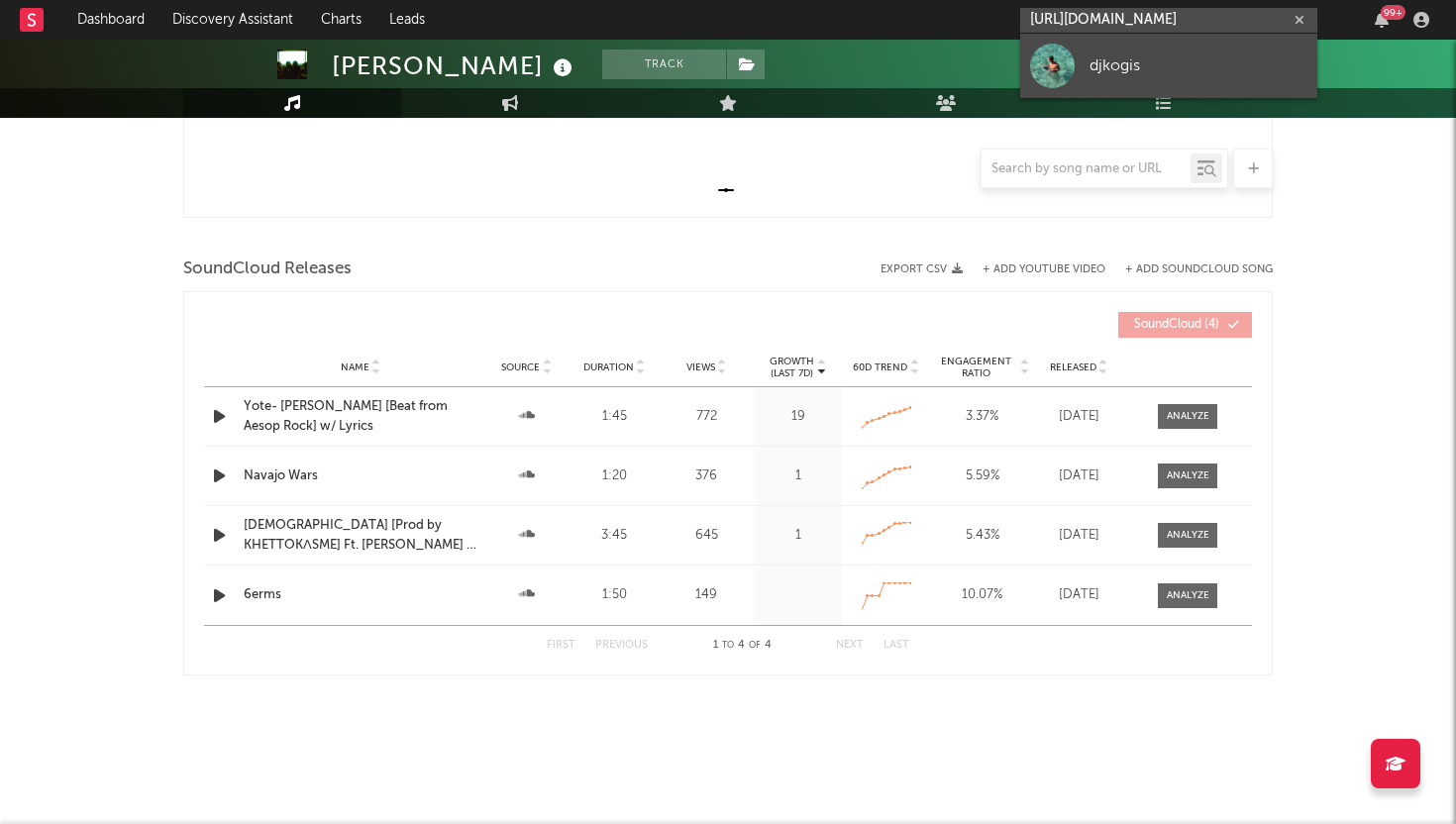 type on "[URL][DOMAIN_NAME]" 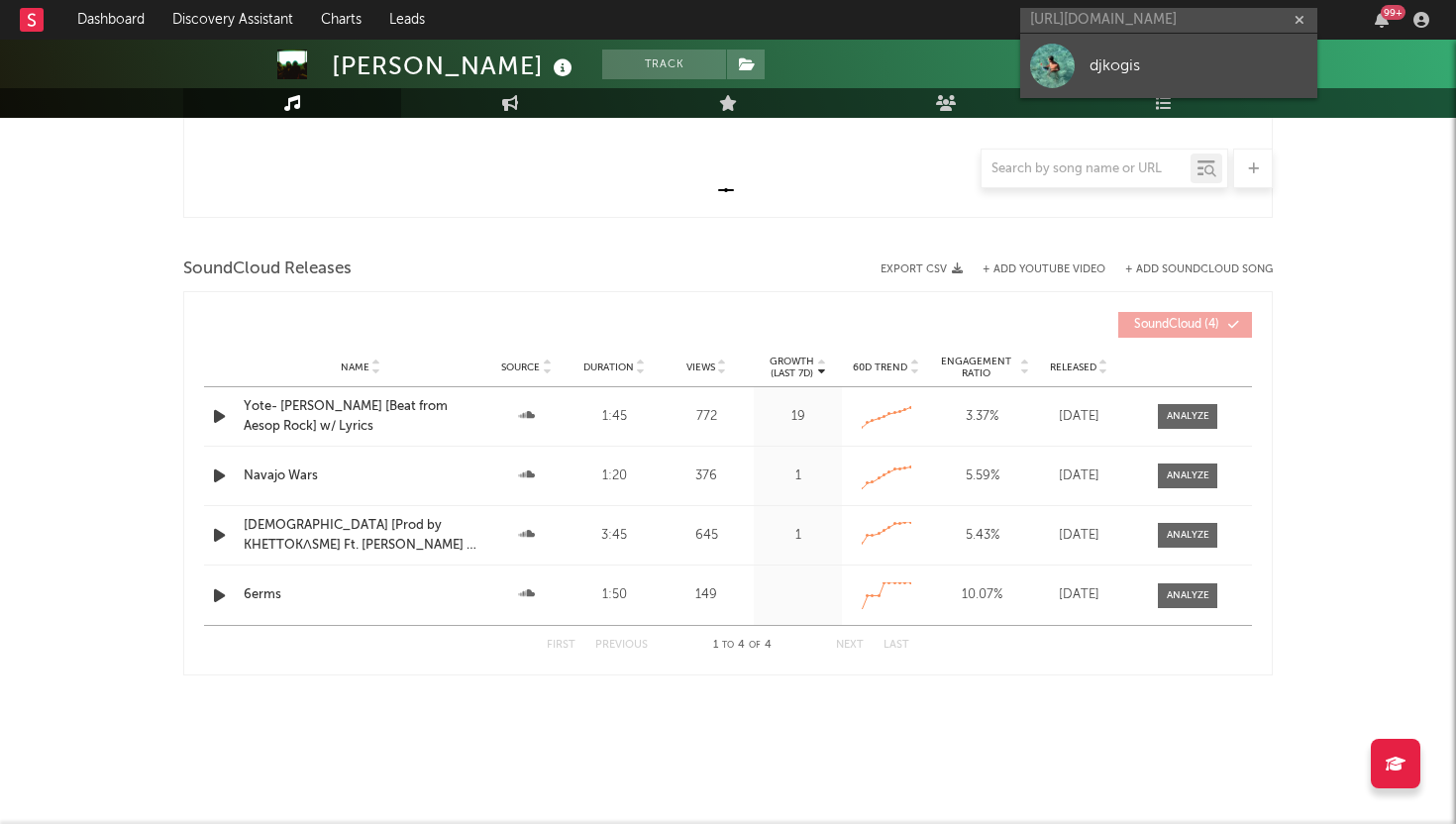 scroll, scrollTop: 0, scrollLeft: 0, axis: both 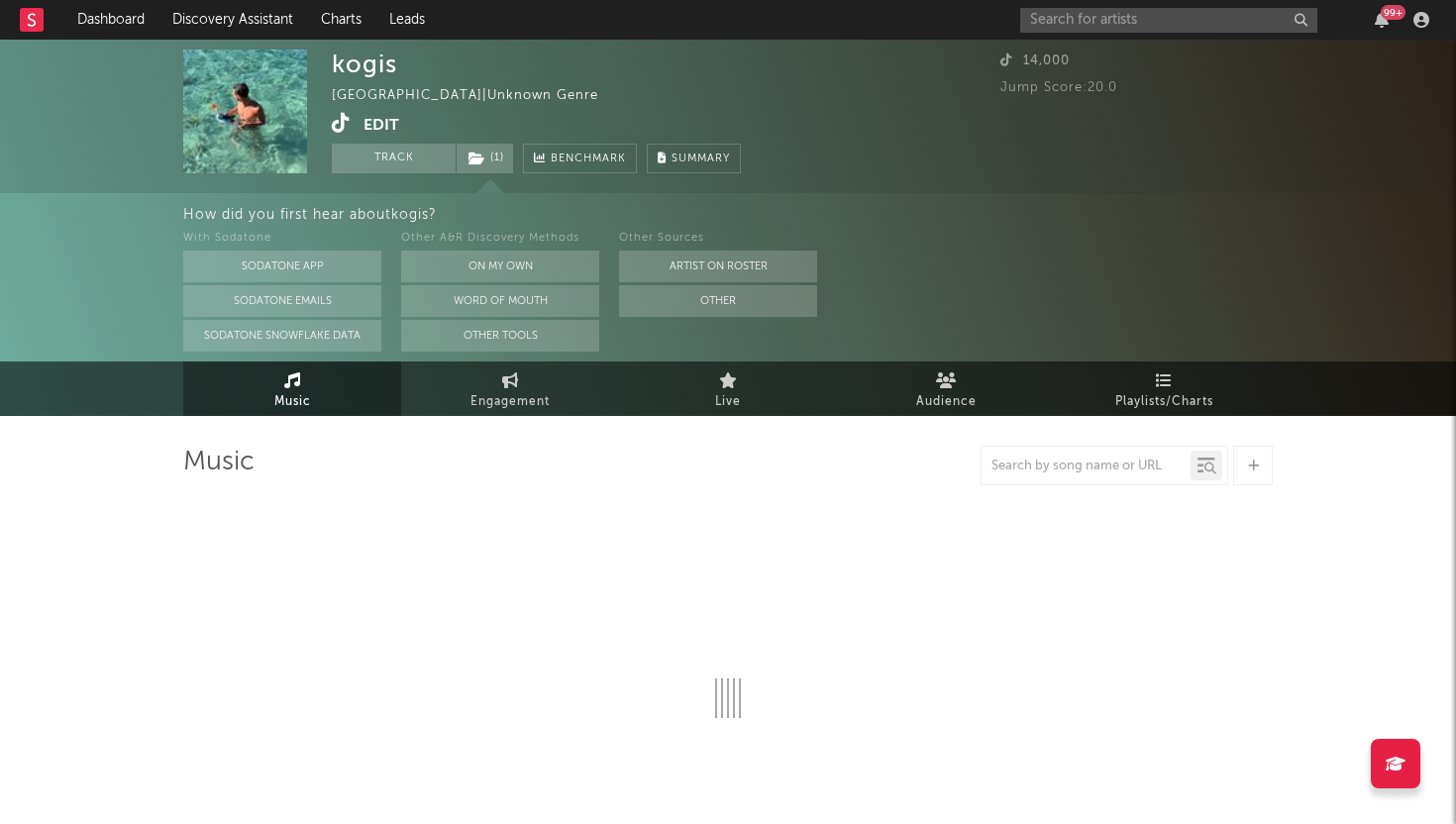 select on "1w" 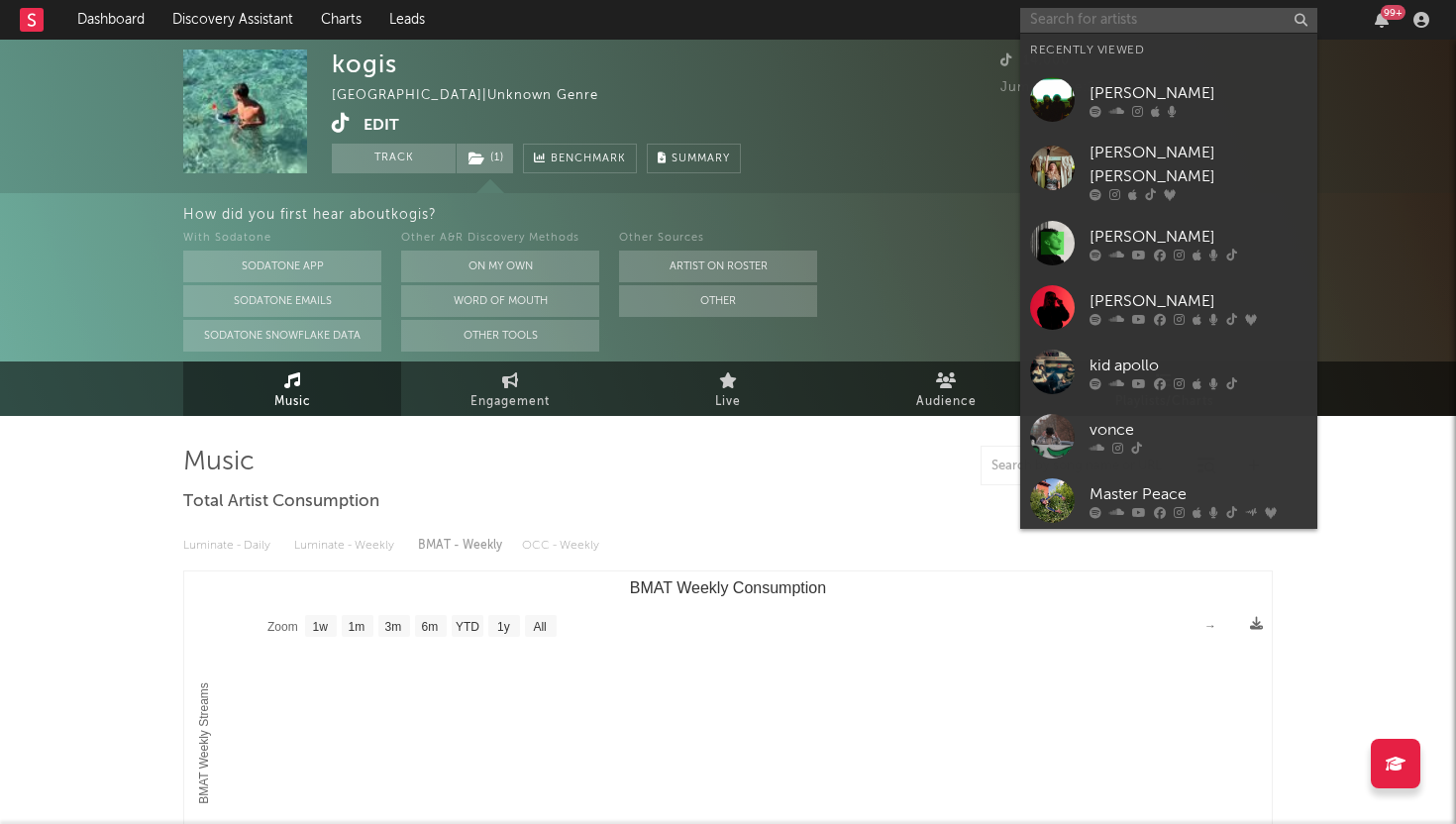 click at bounding box center [1169, 20] 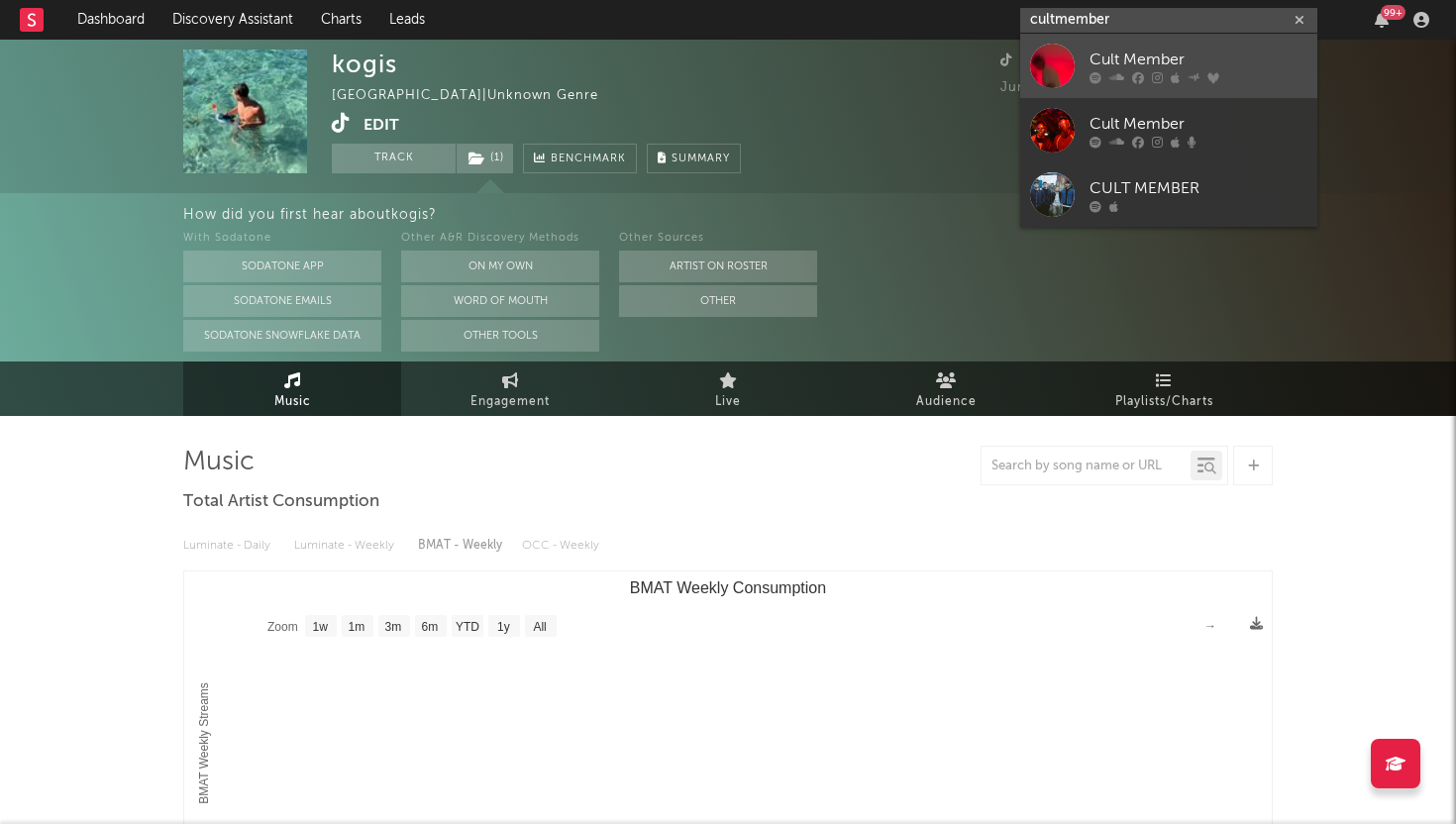 type on "cultmember" 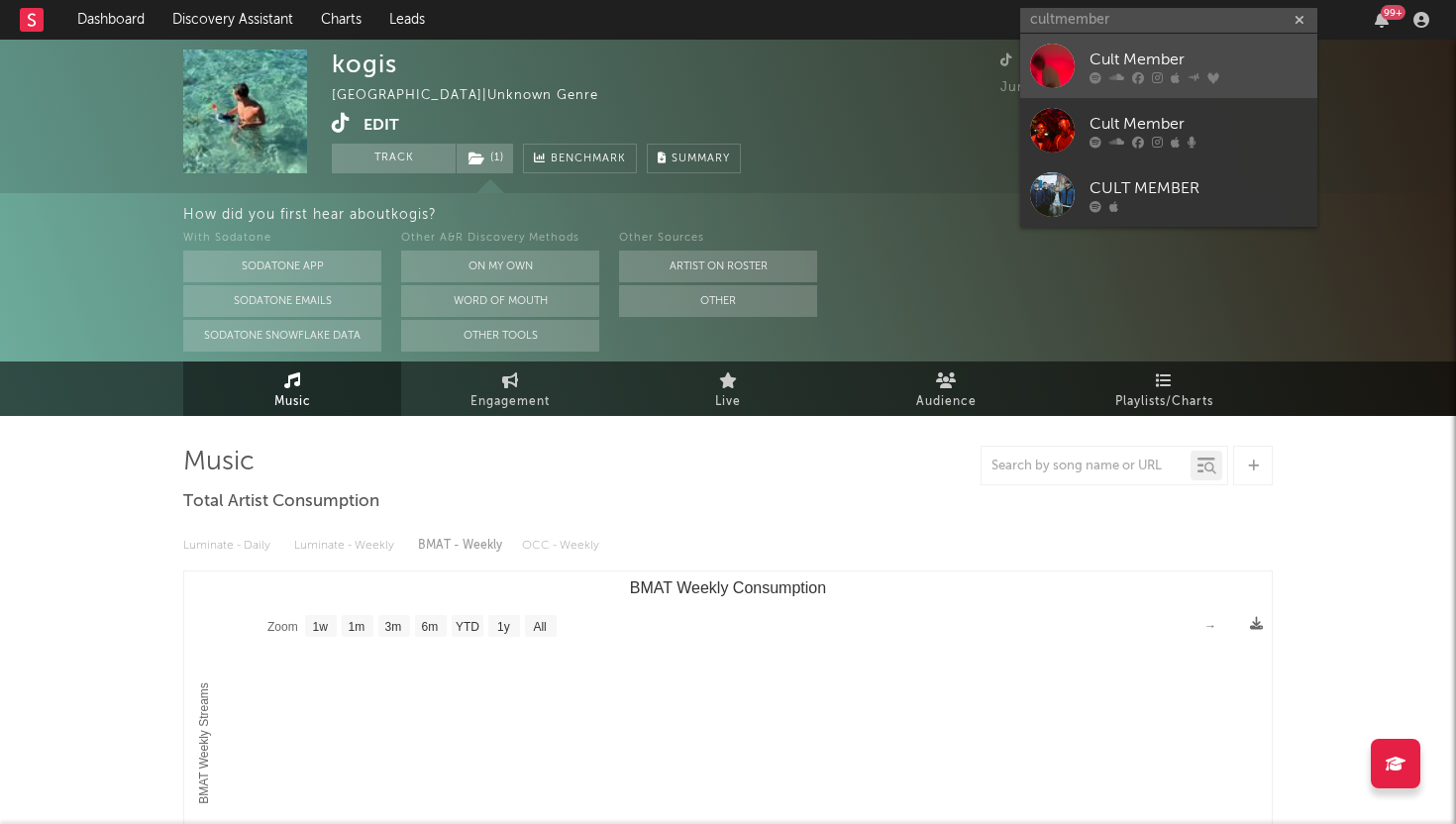 click at bounding box center [1052, 65] 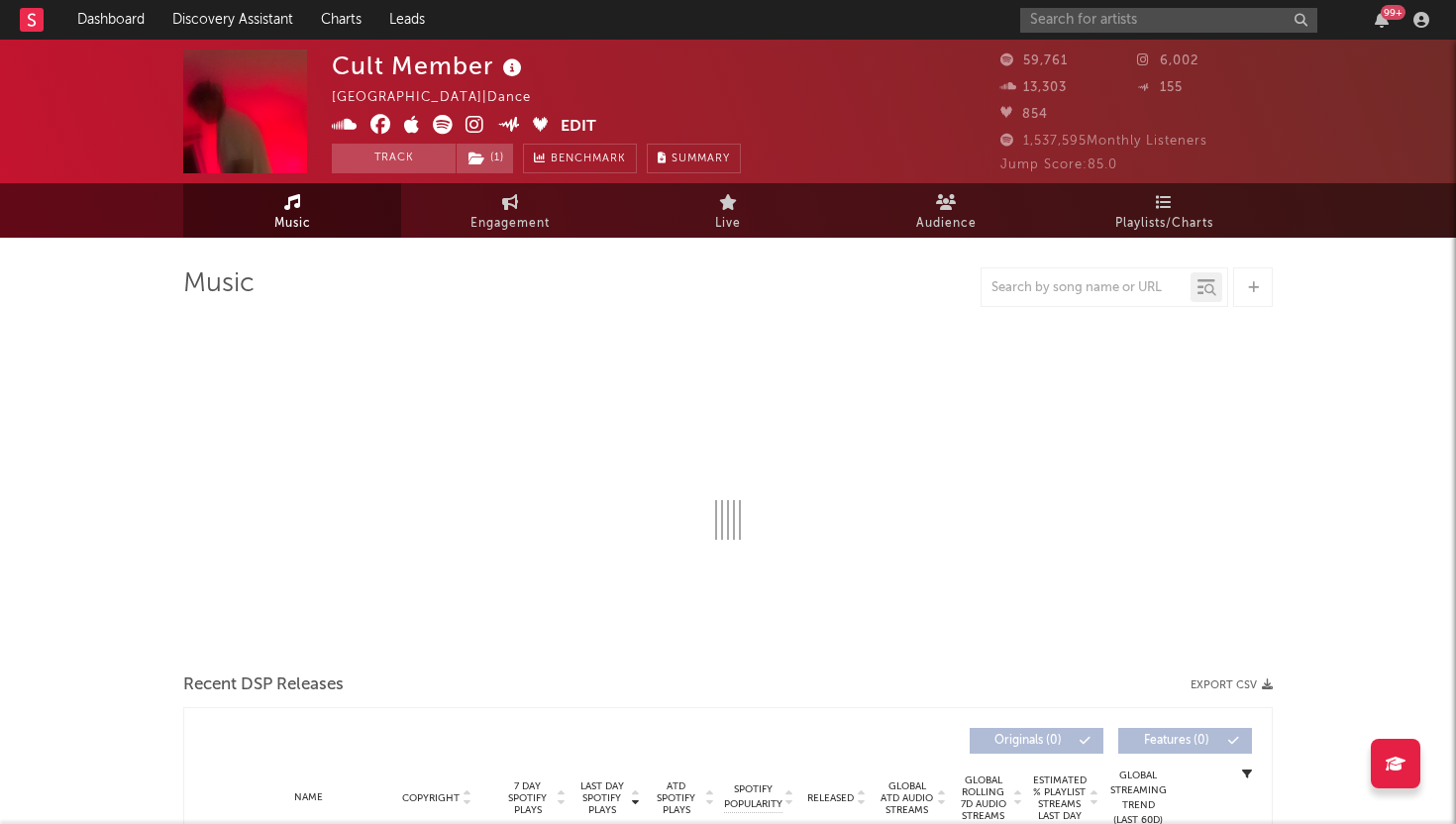 select on "6m" 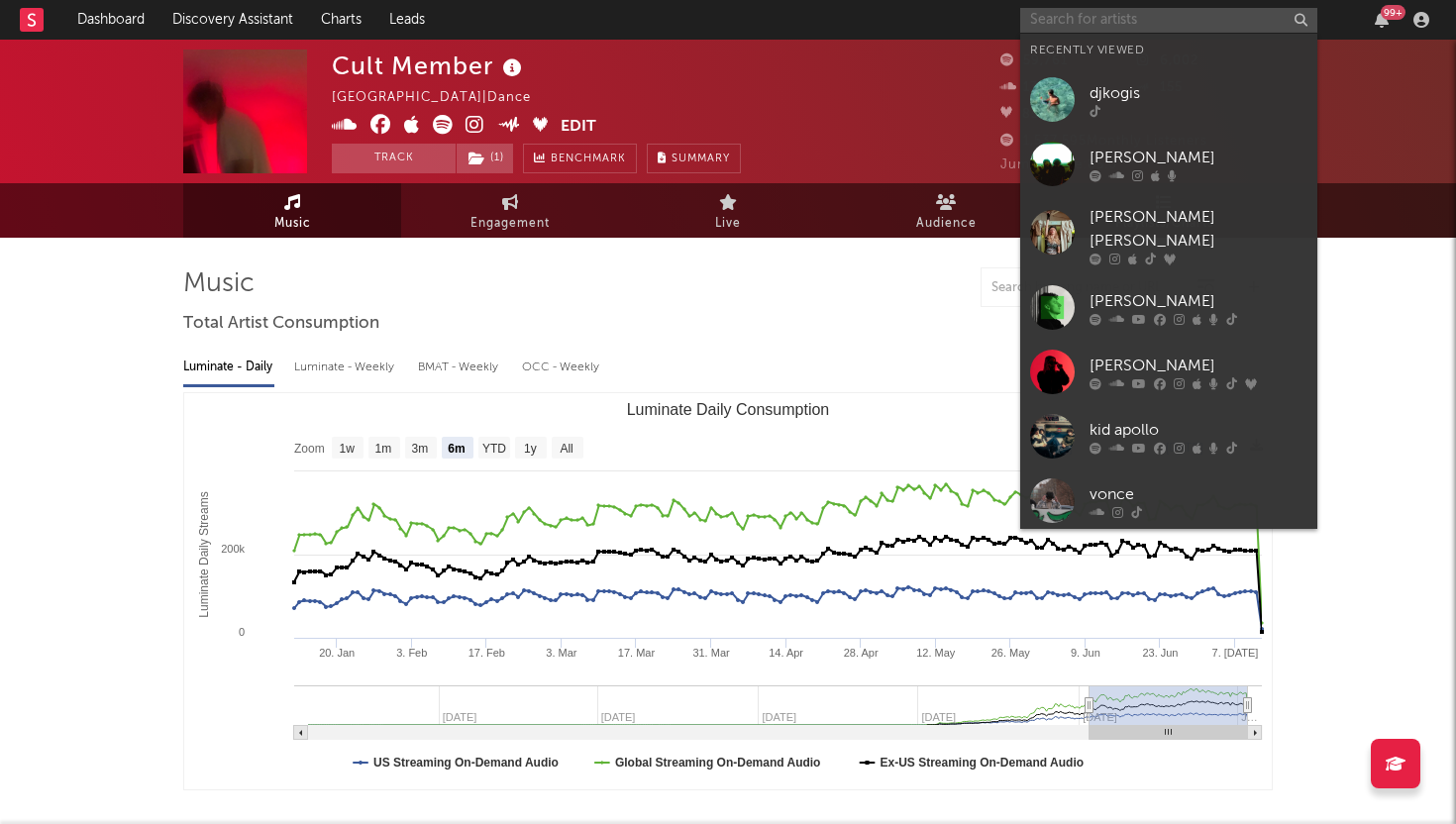 click at bounding box center [1169, 20] 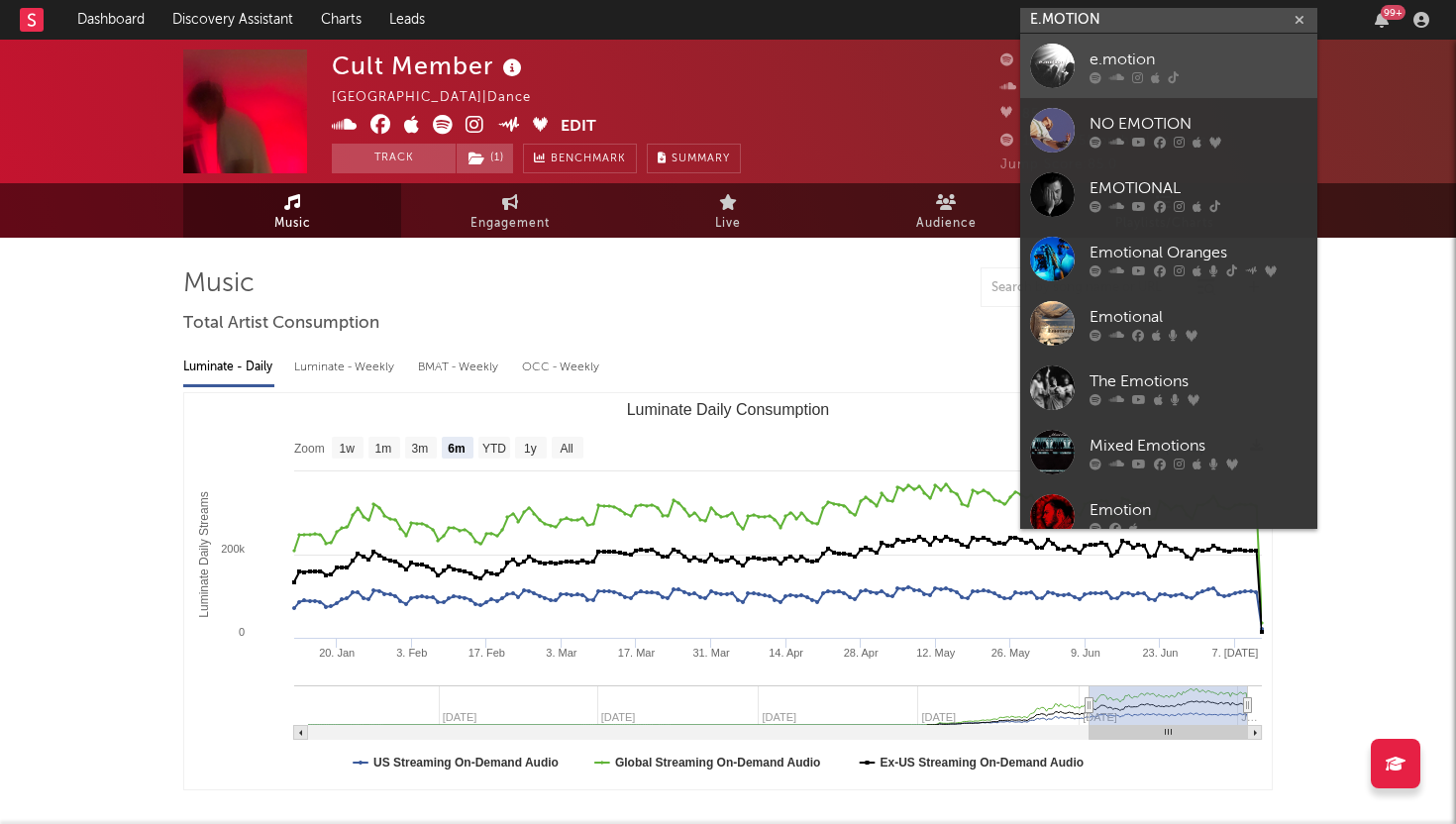 type on "E.MOTION" 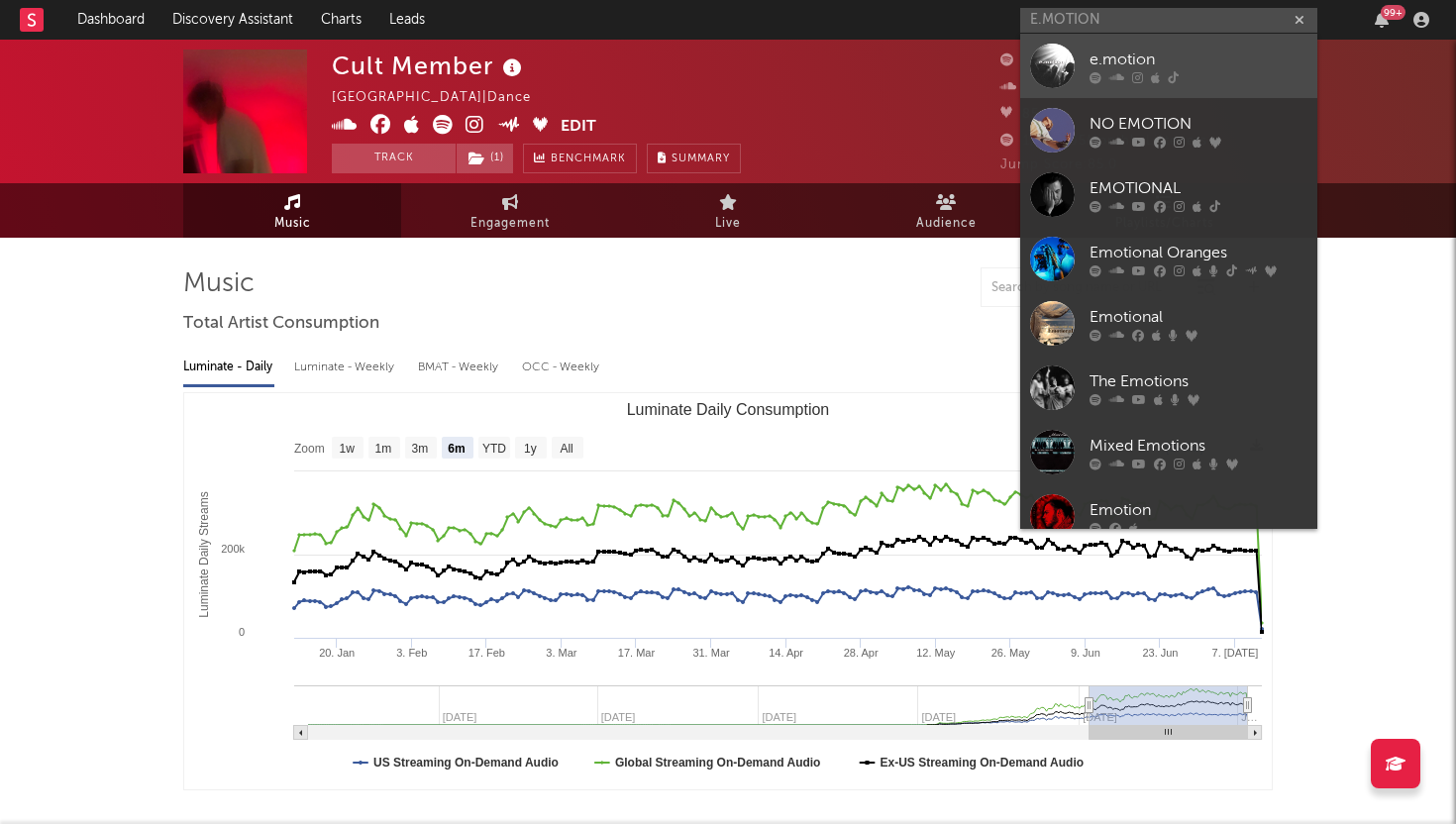 click at bounding box center [1052, 65] 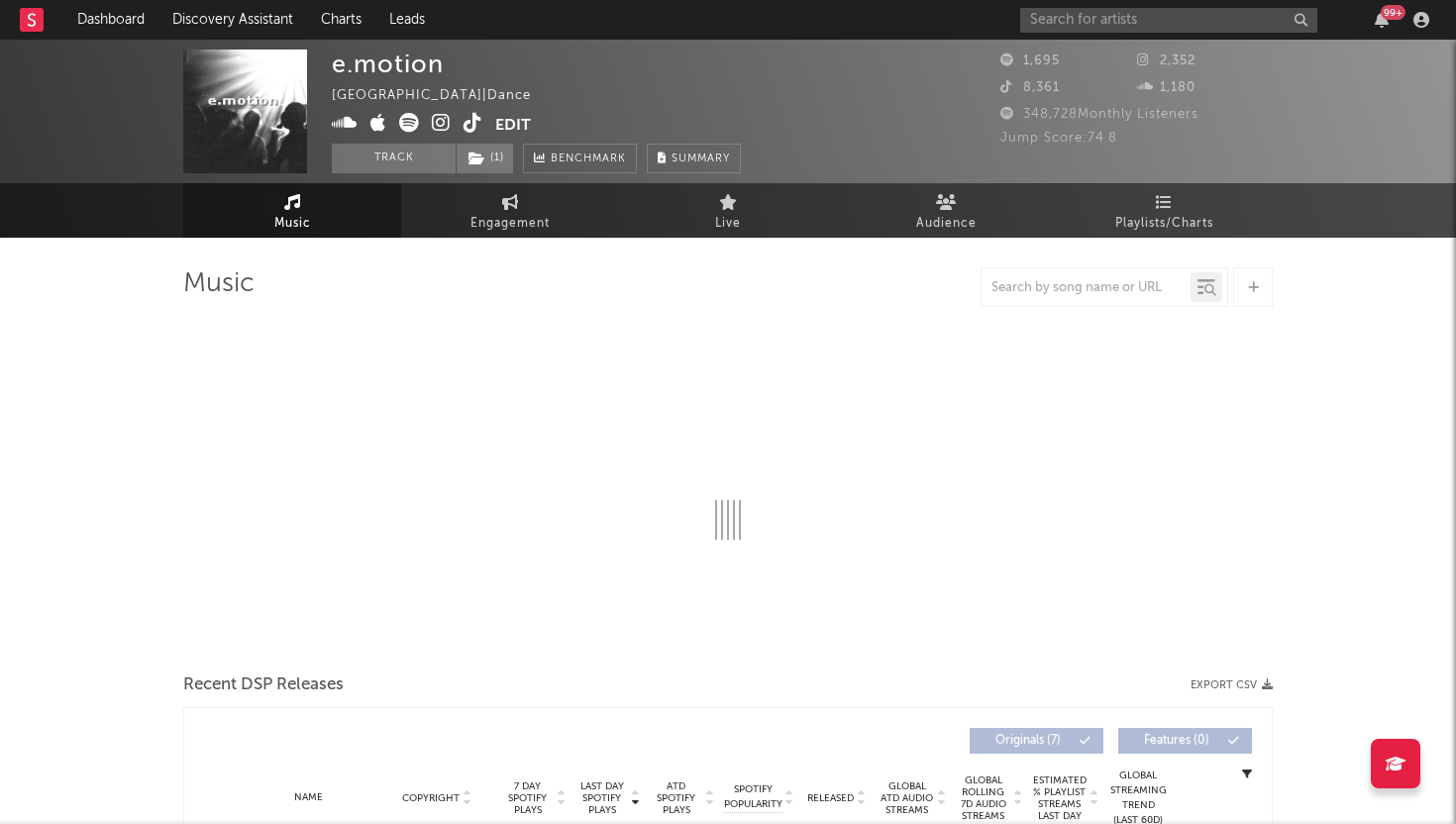 select on "1w" 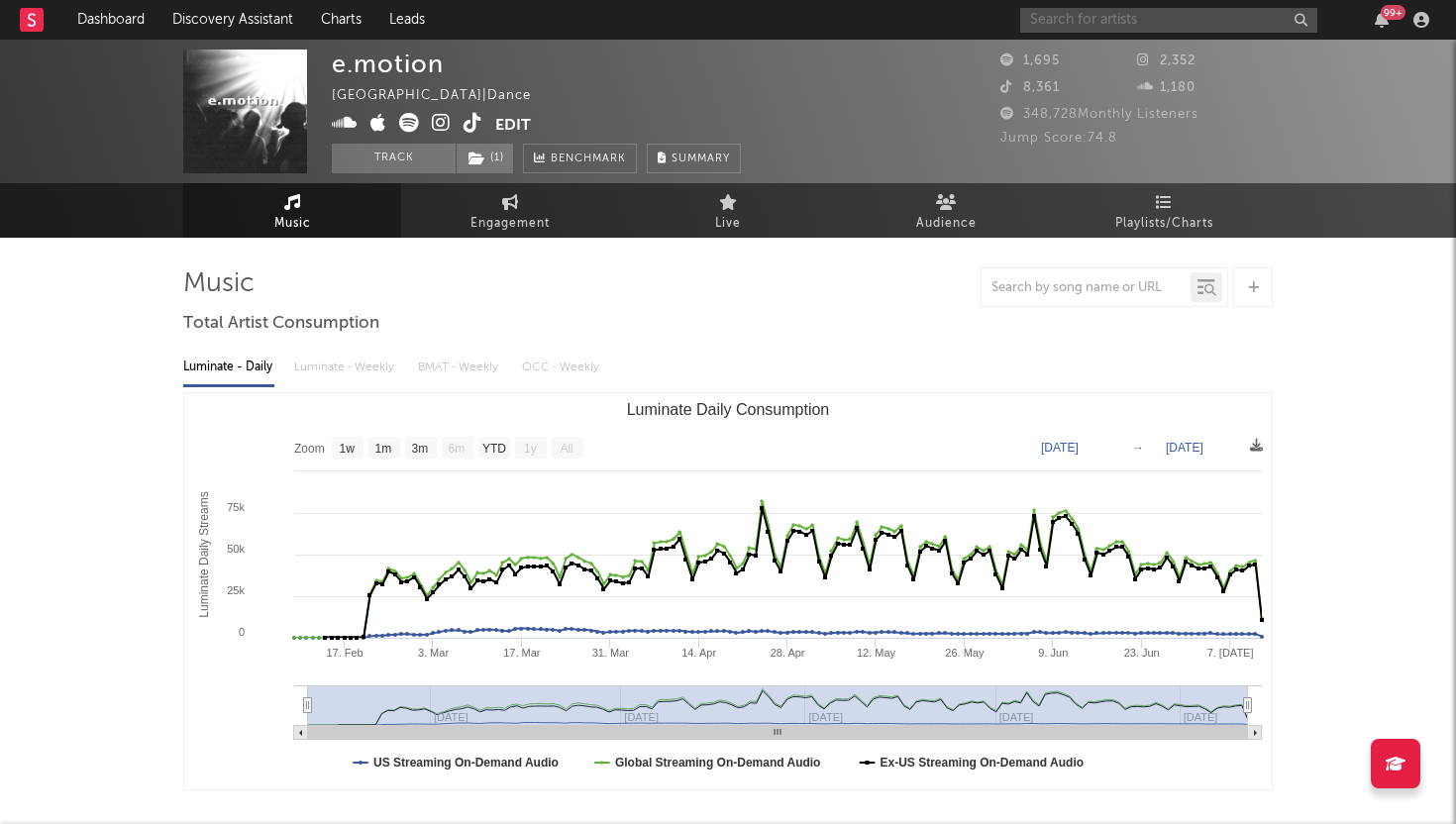 click at bounding box center [1169, 20] 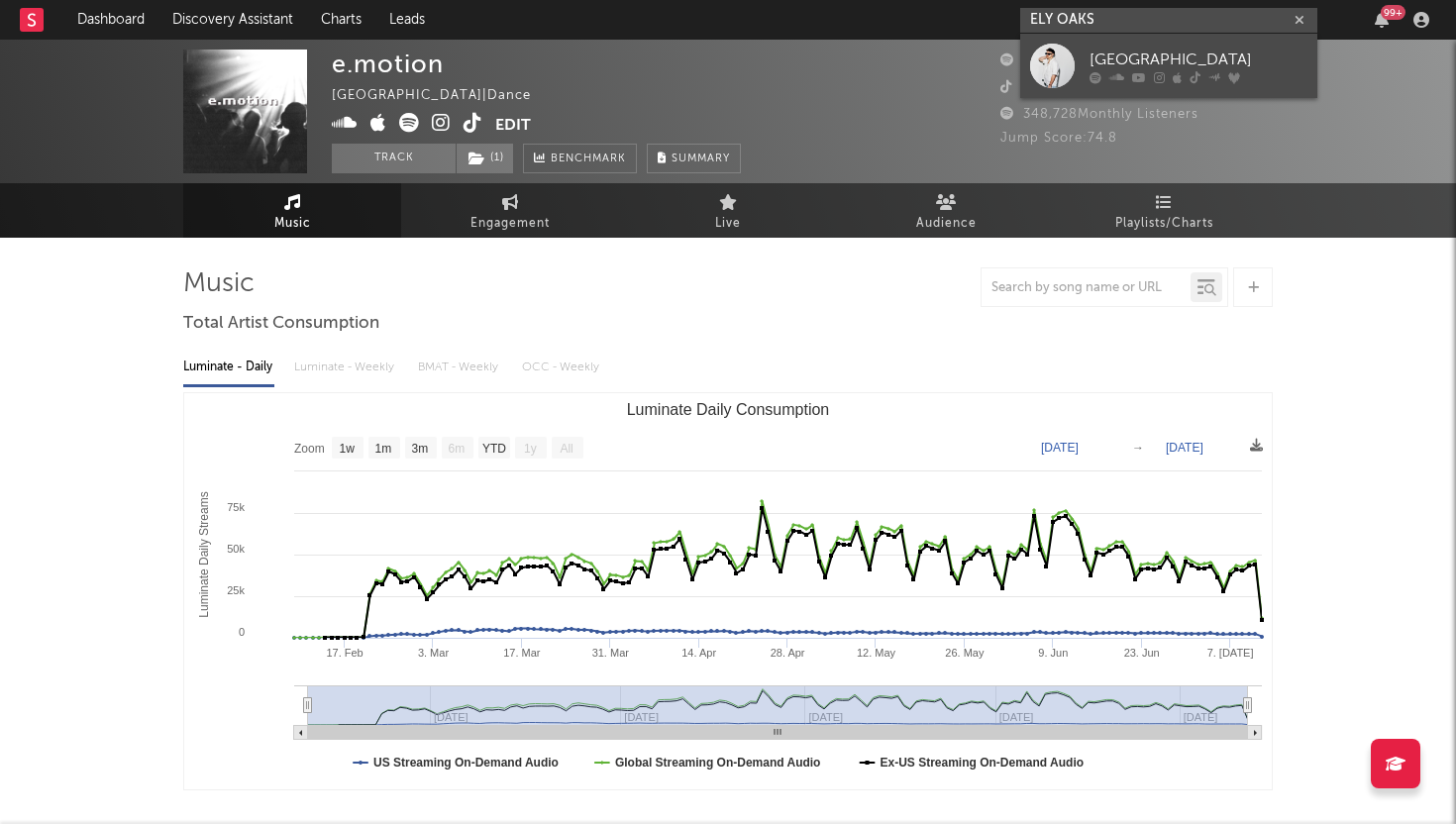 type on "ELY OAKS" 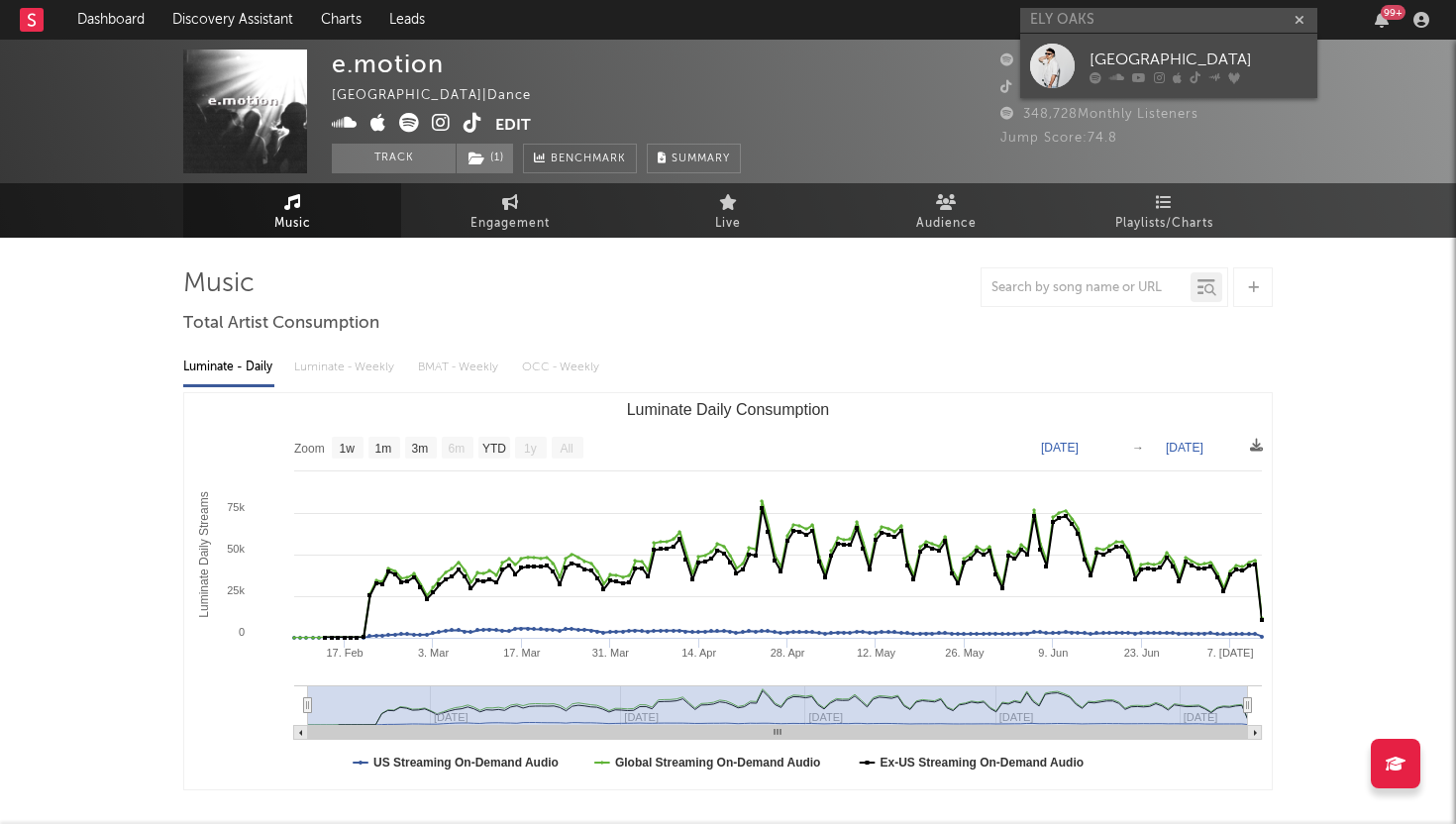 click at bounding box center [1052, 65] 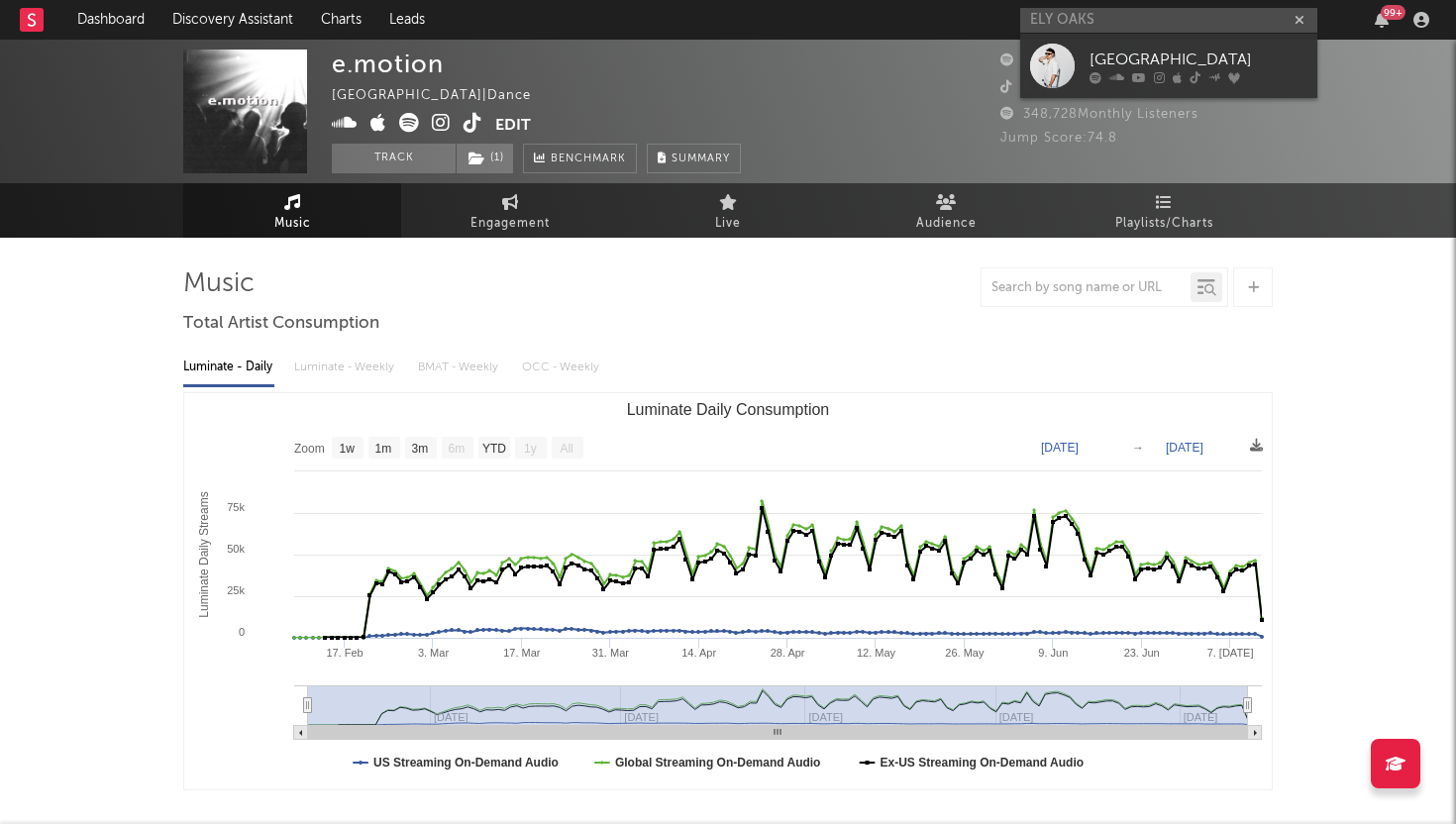 type 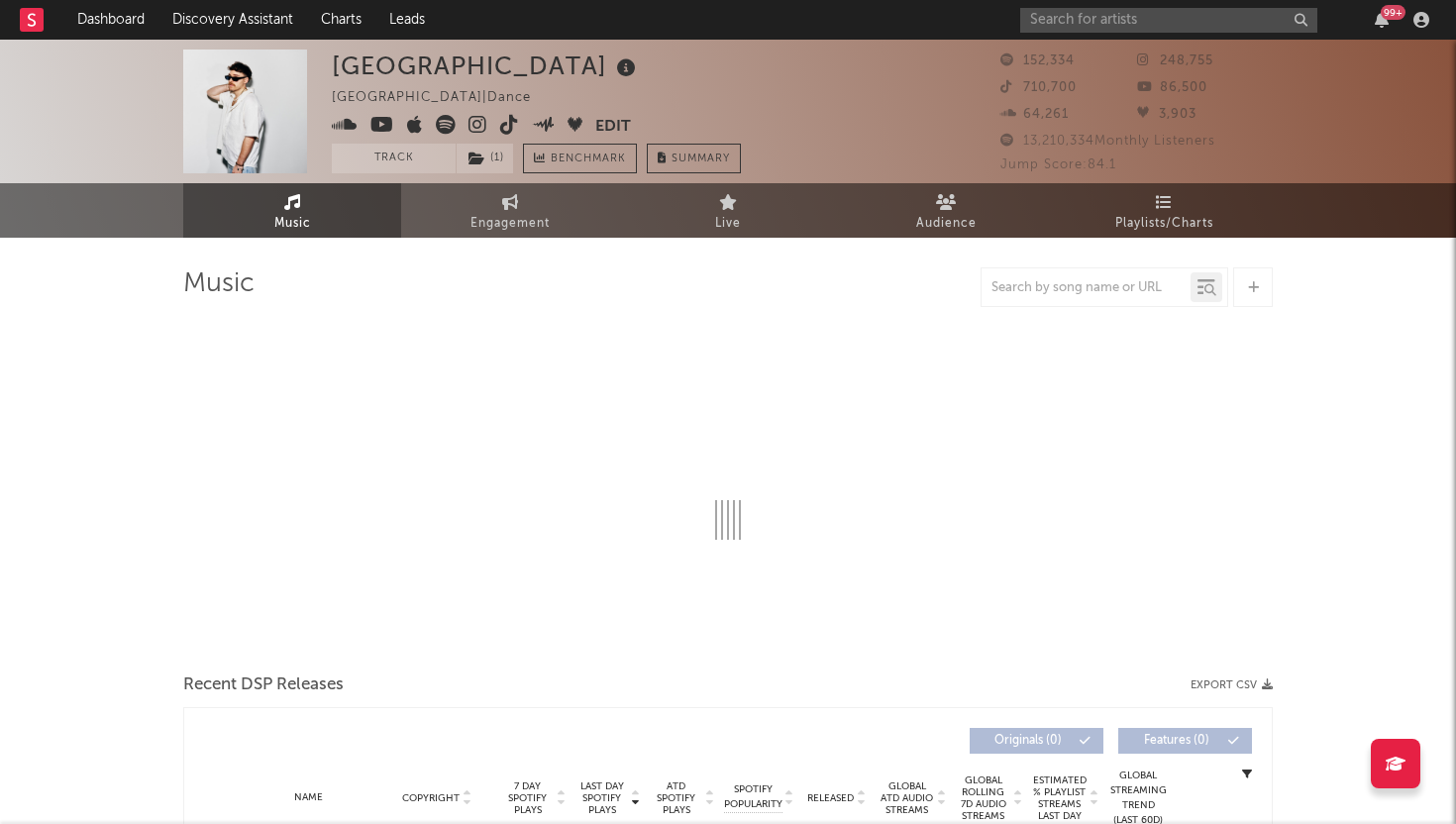 select on "6m" 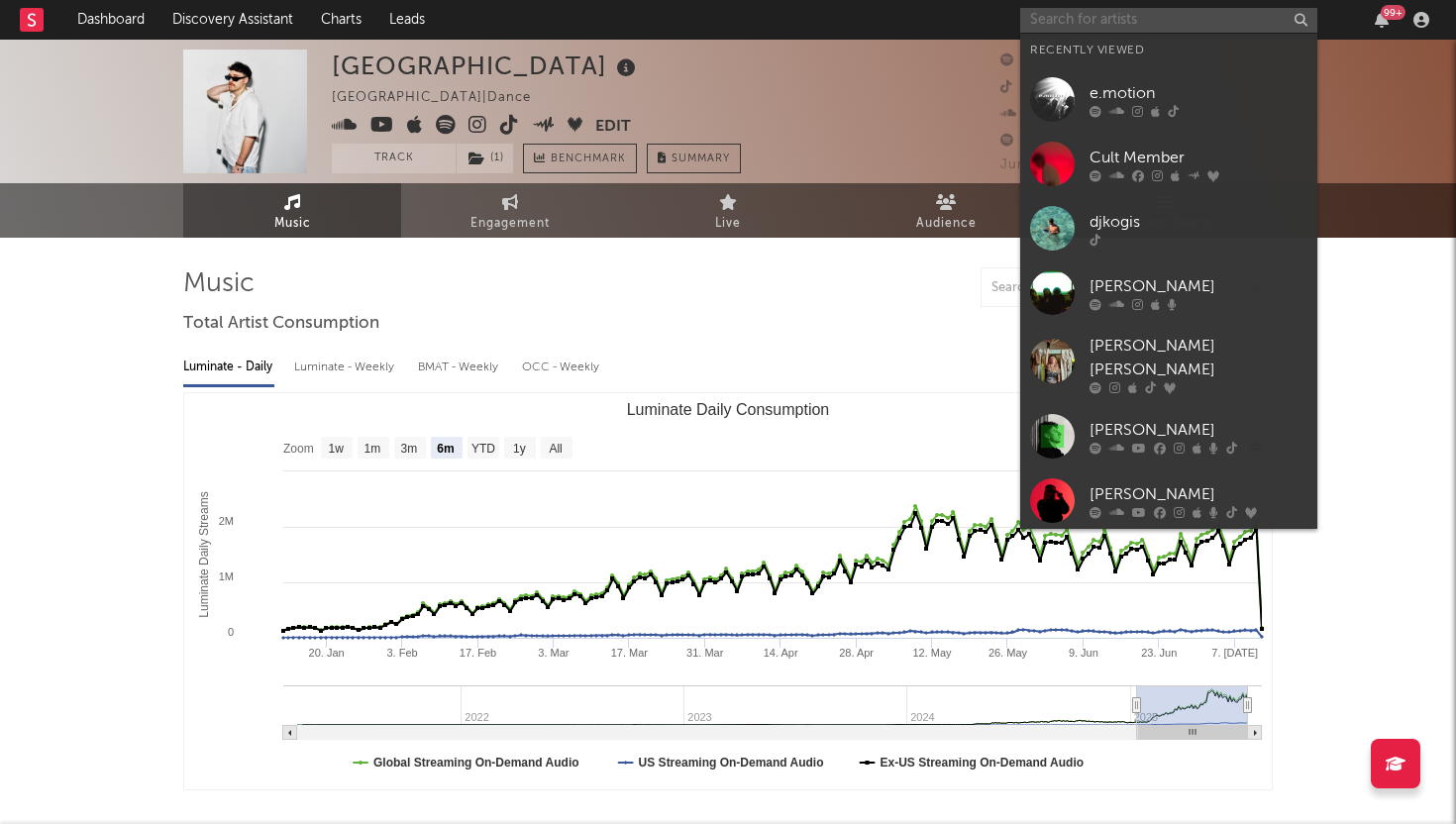click at bounding box center [1169, 20] 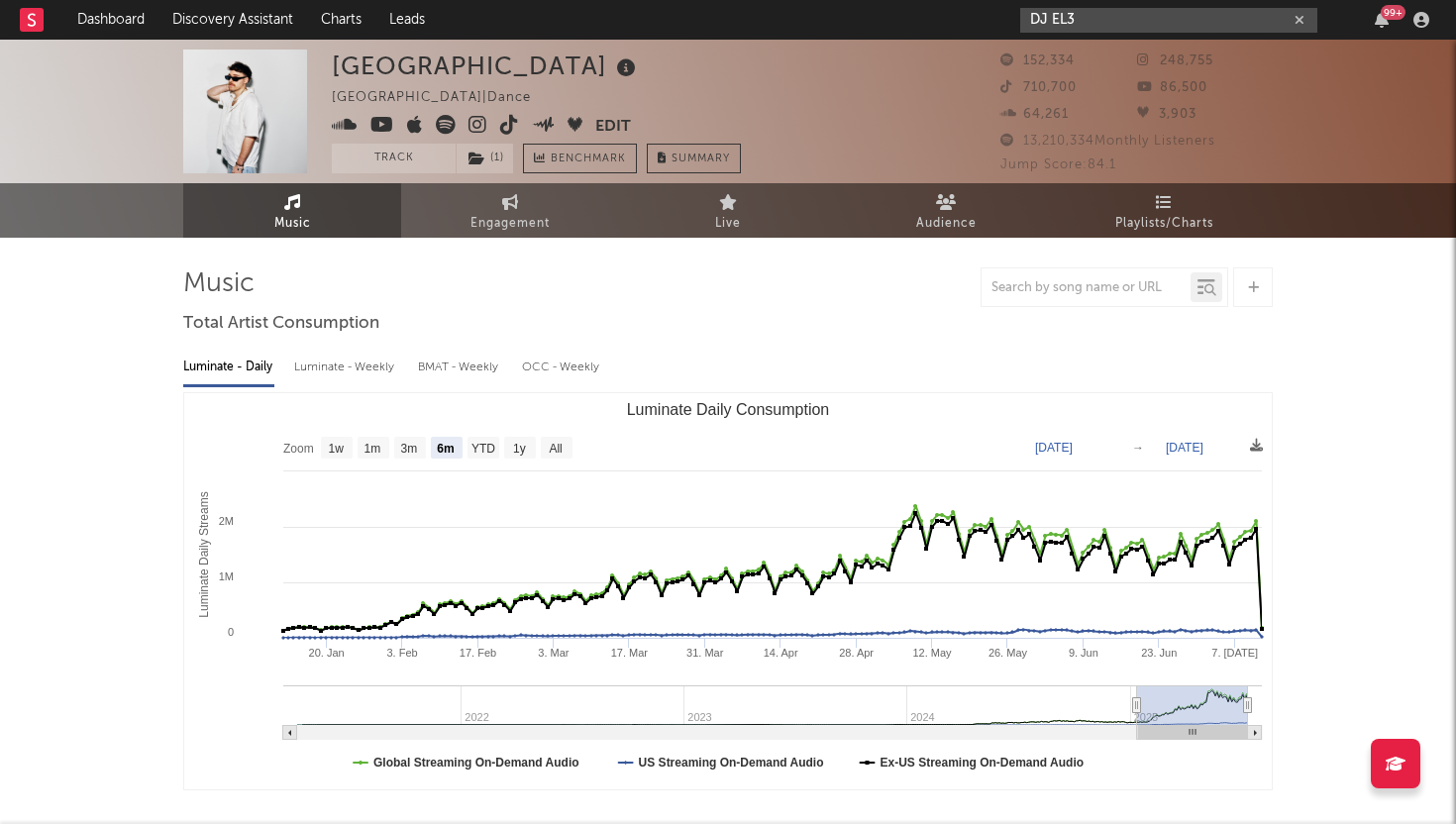 type on "DJ EL3" 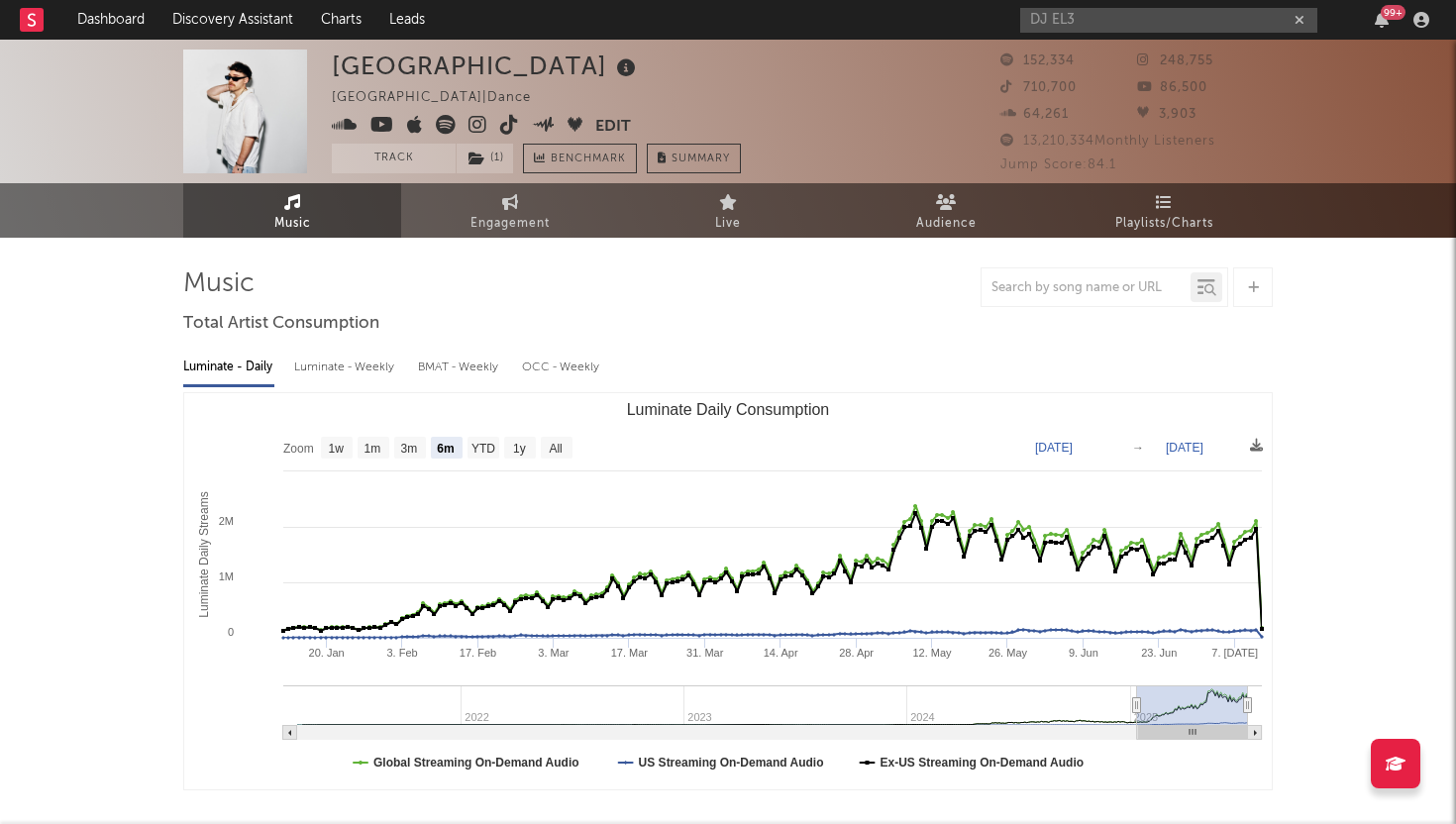 click at bounding box center (1300, 20) 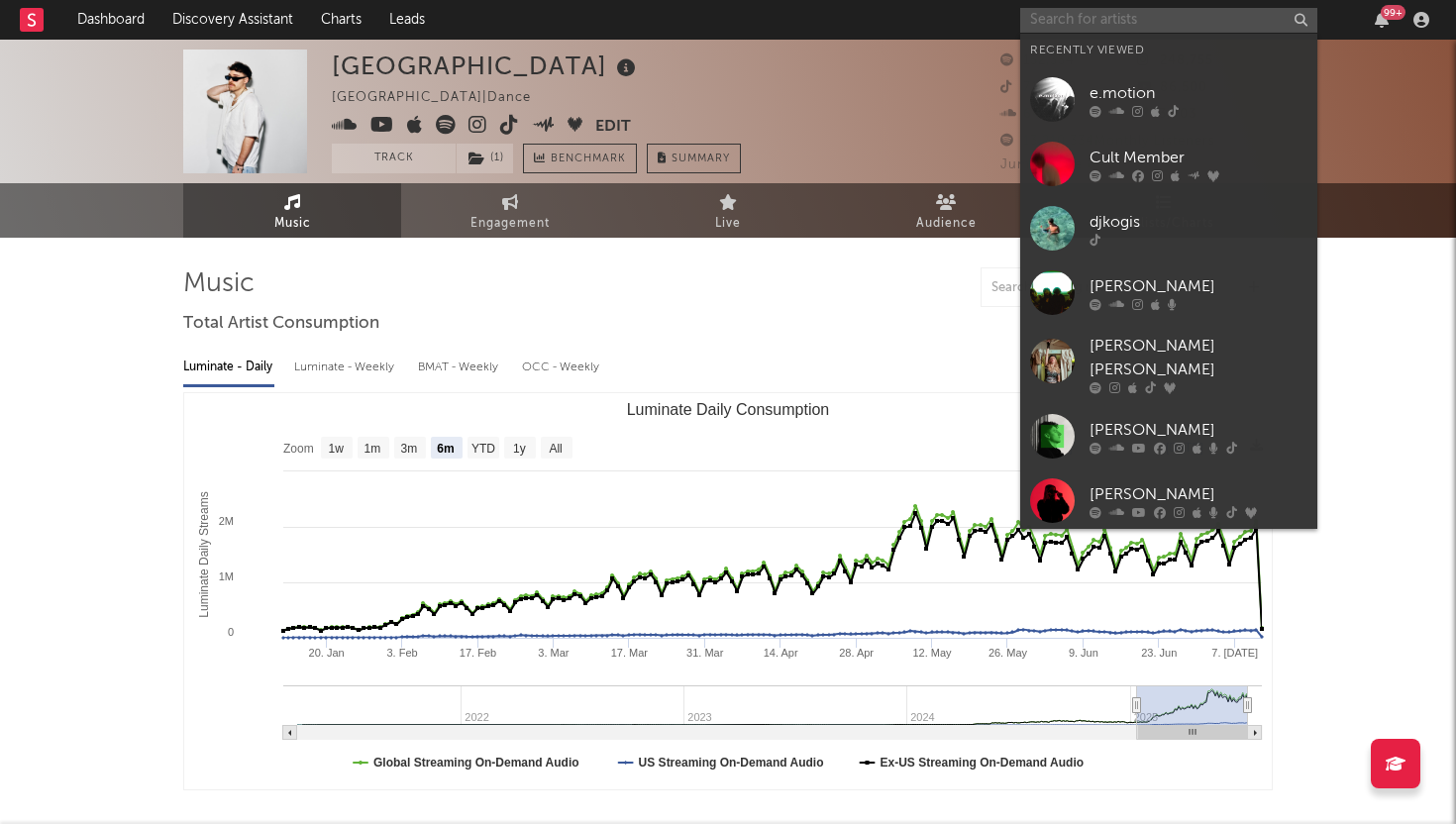 click at bounding box center [1169, 20] 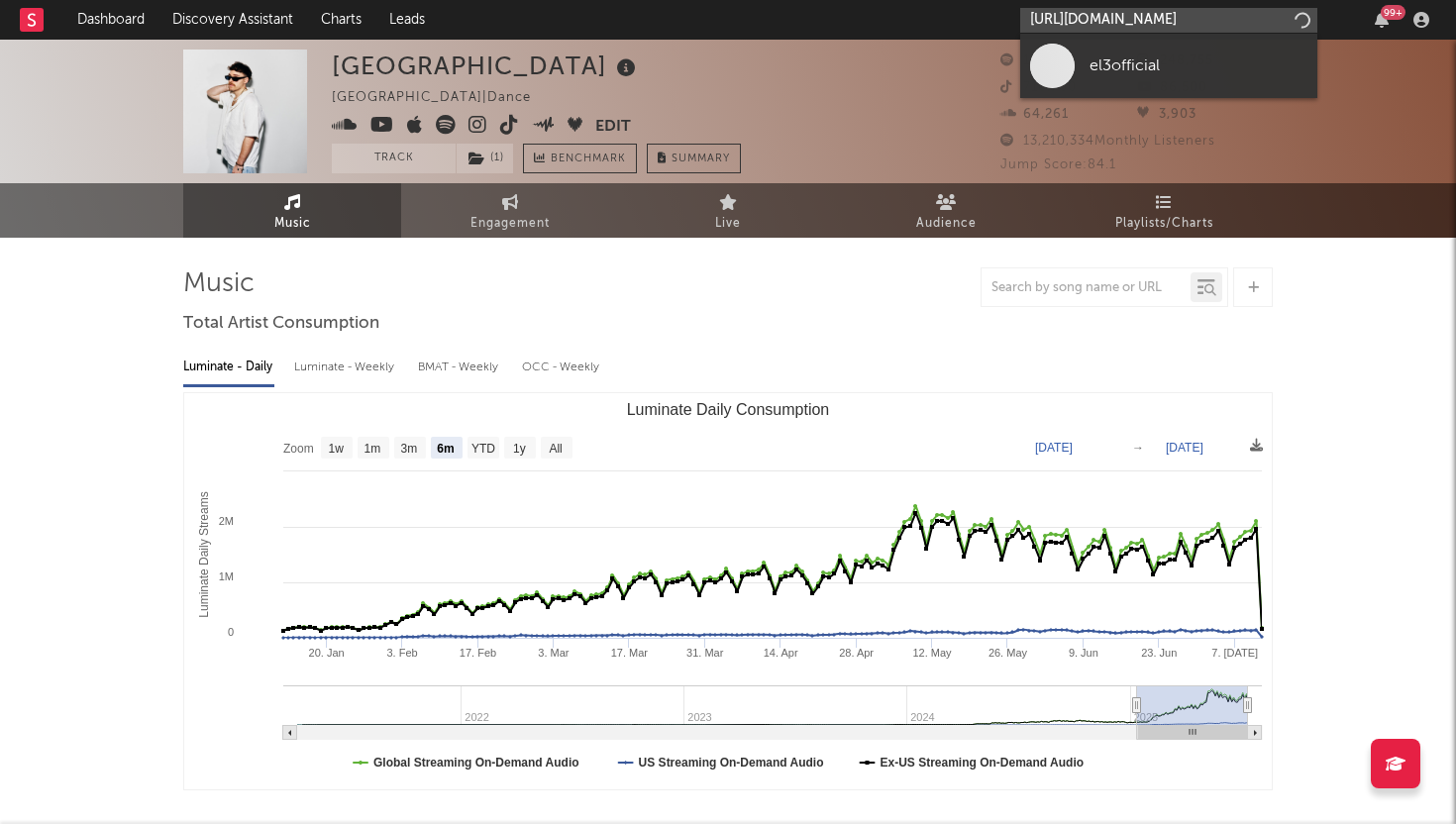 scroll, scrollTop: 0, scrollLeft: 156, axis: horizontal 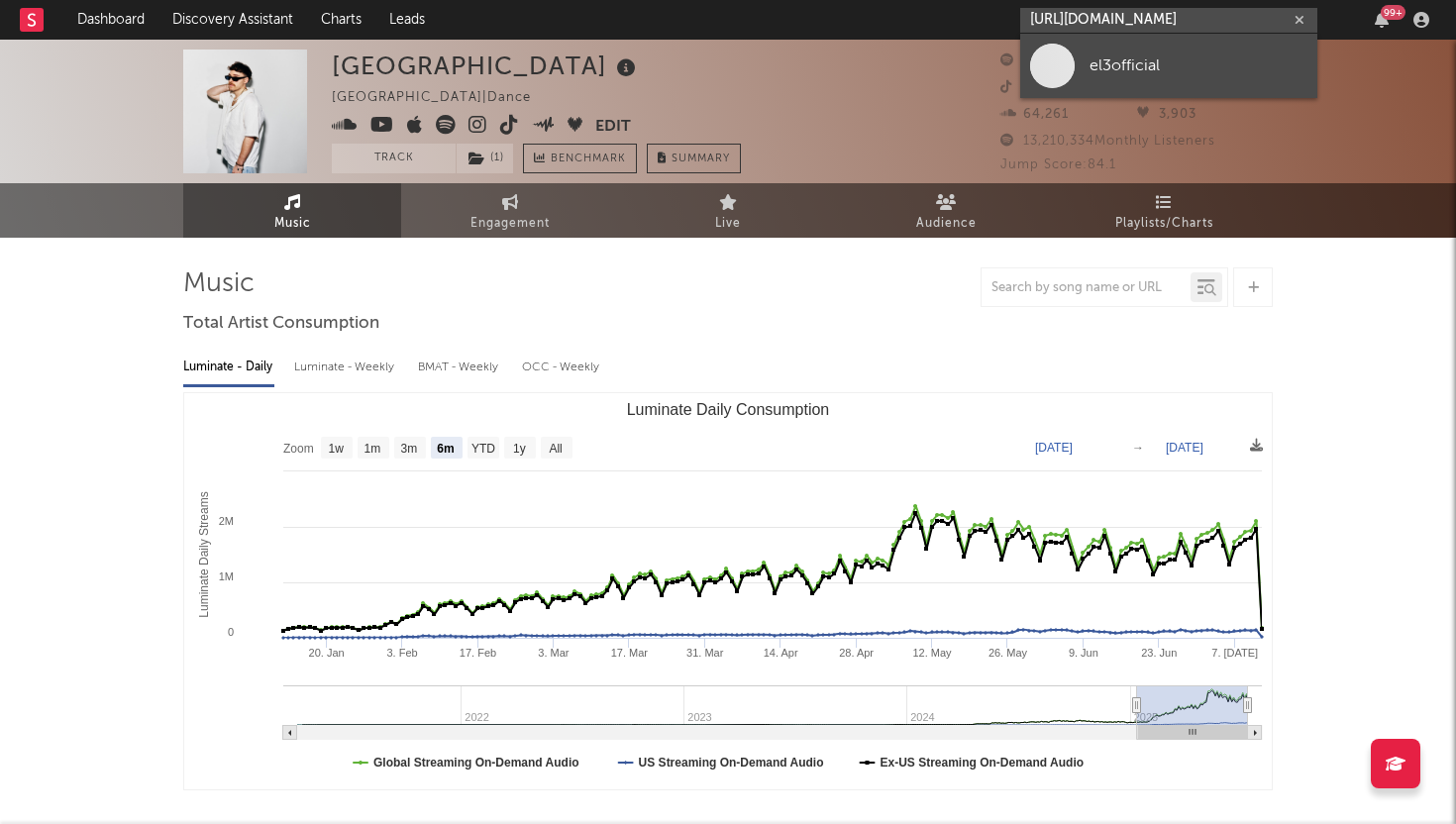 type on "[URL][DOMAIN_NAME]" 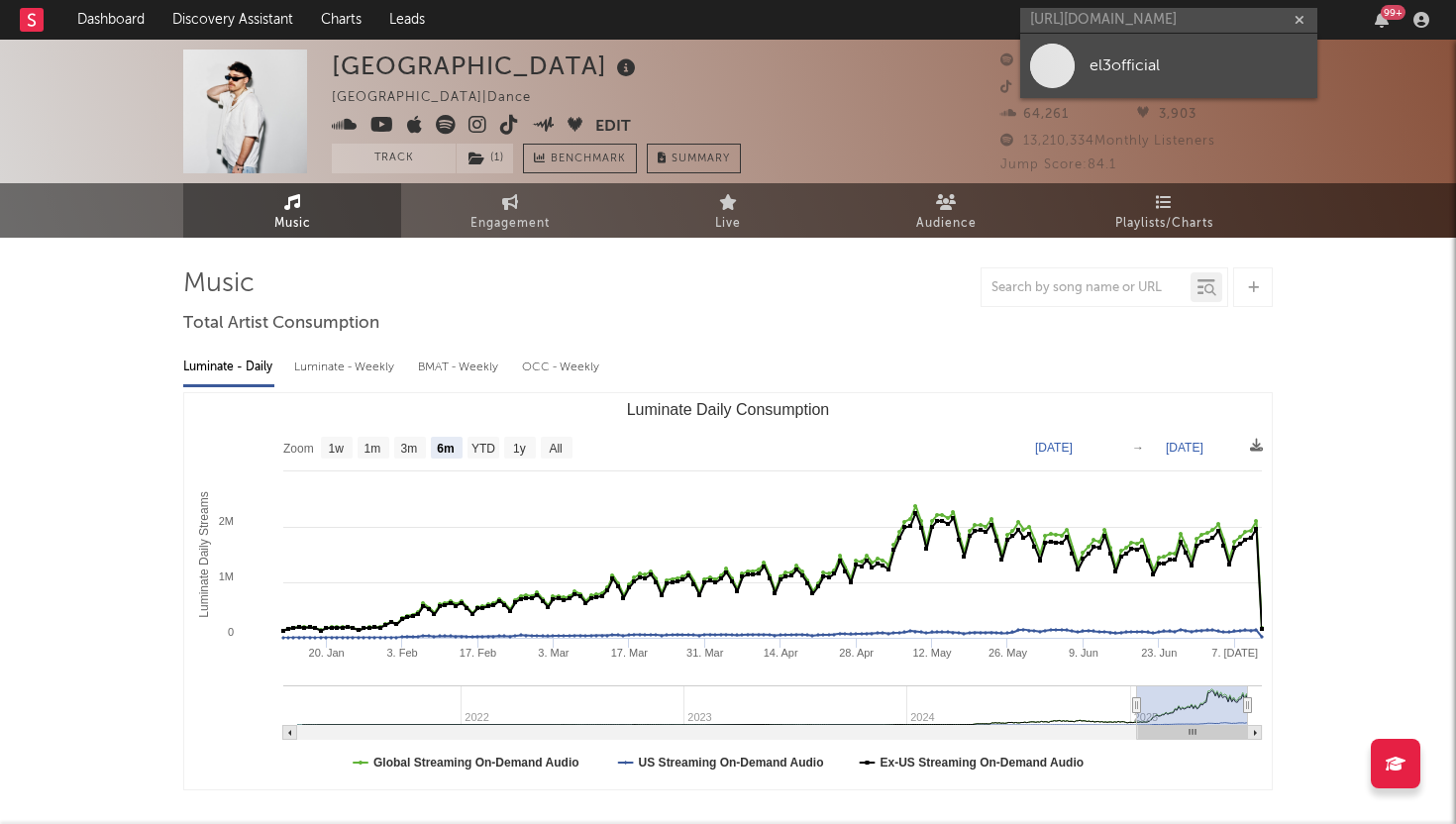 scroll, scrollTop: 0, scrollLeft: 0, axis: both 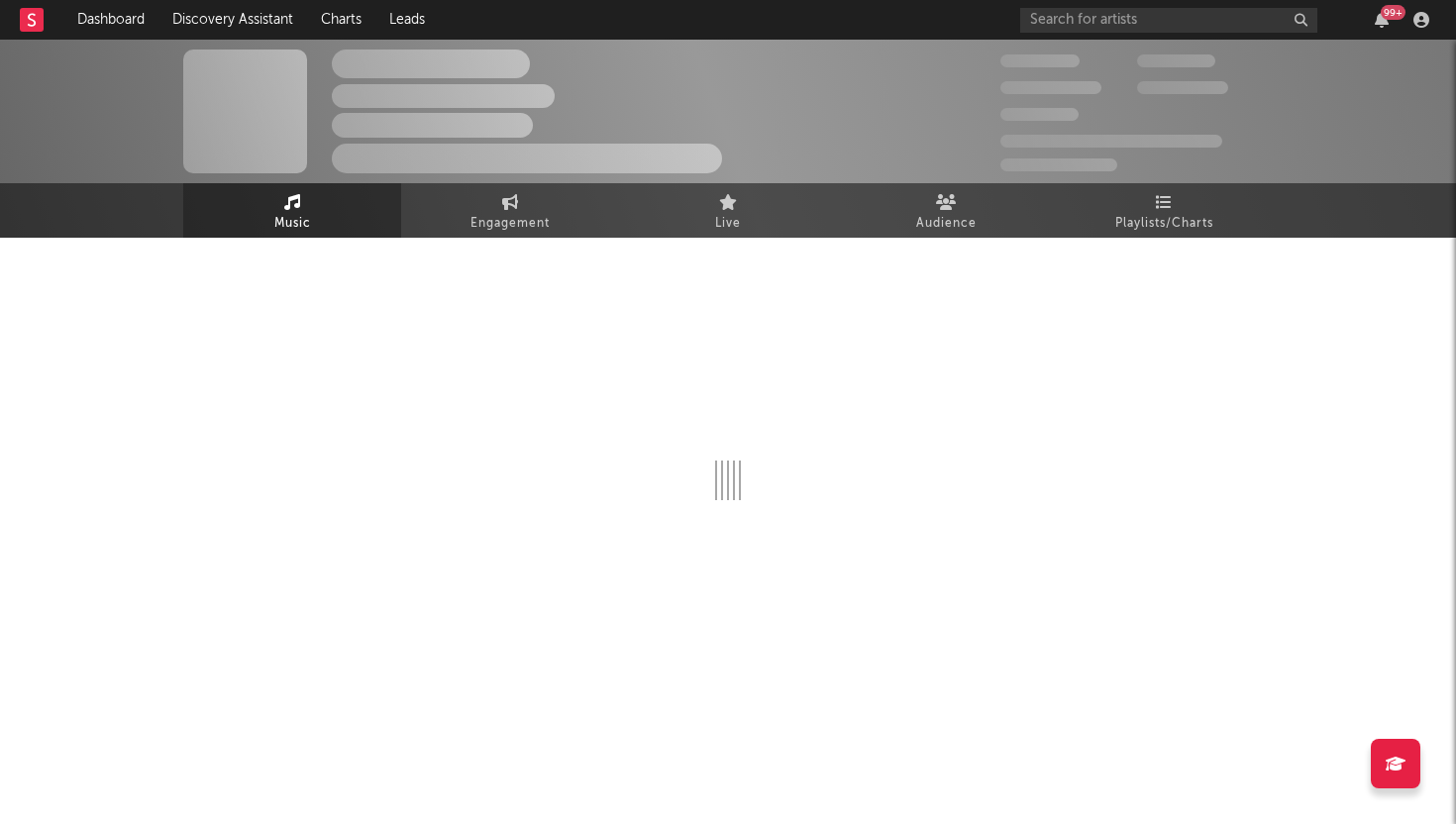 select on "1w" 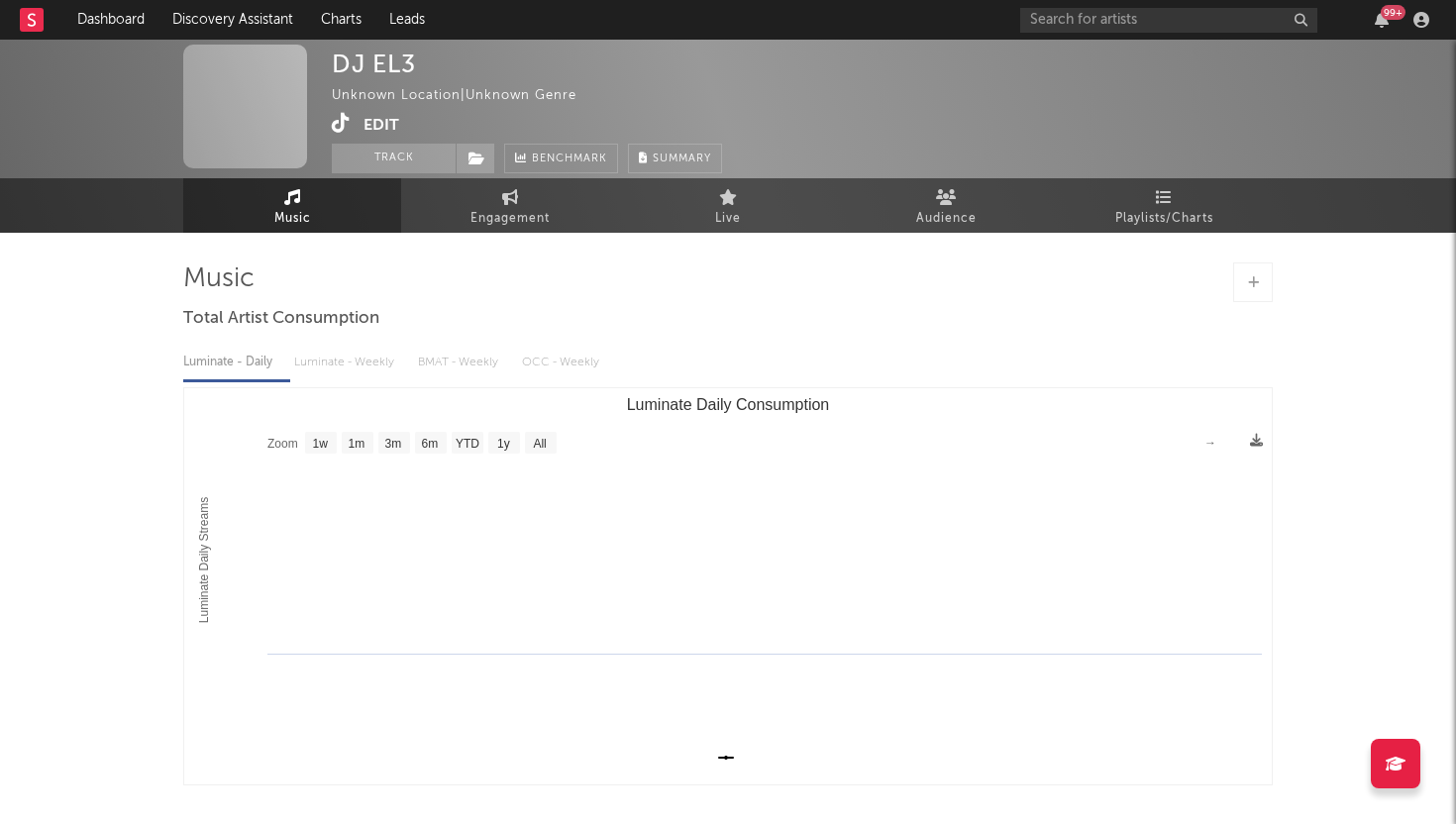 scroll, scrollTop: 0, scrollLeft: 0, axis: both 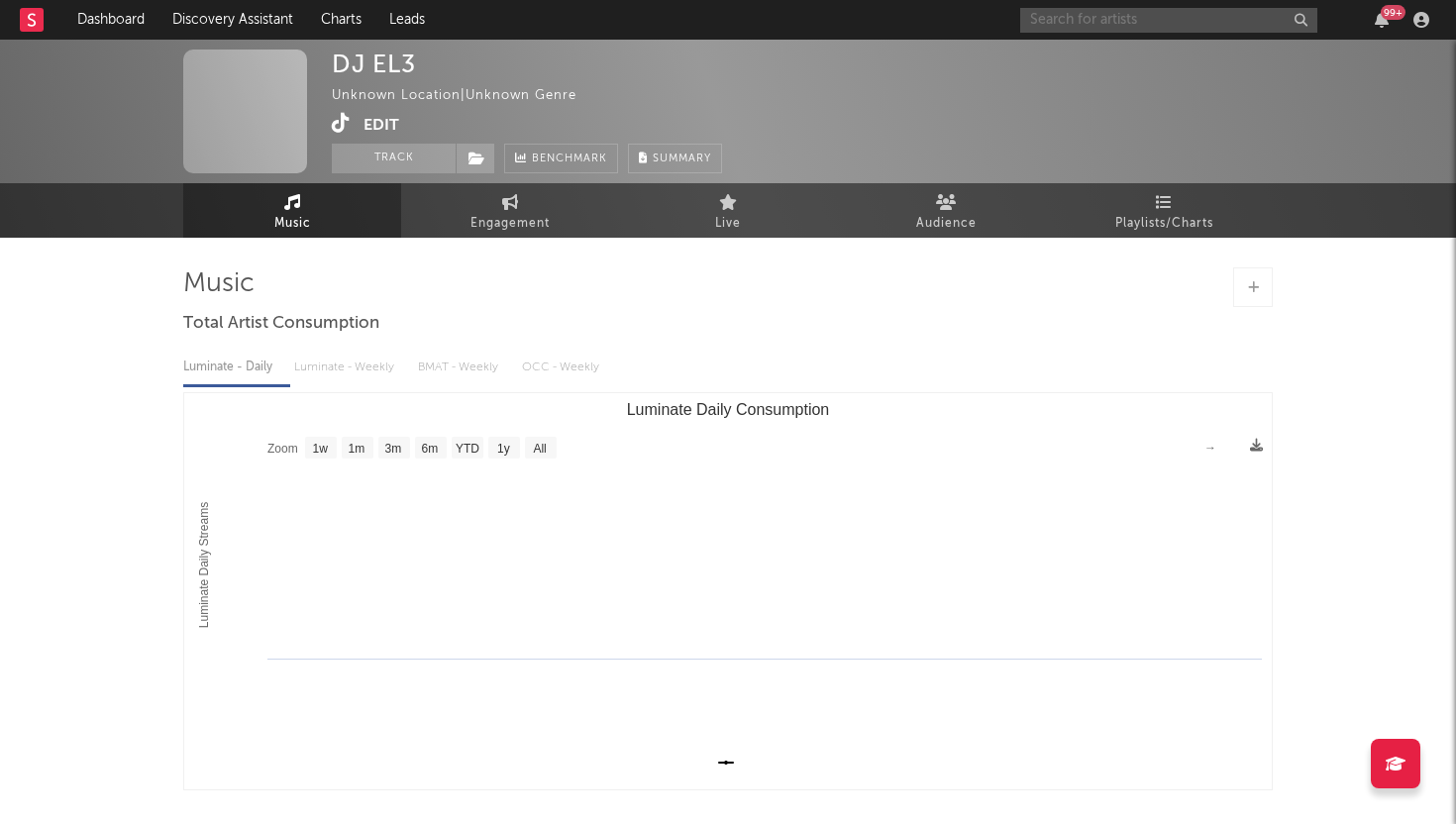 click at bounding box center [1169, 20] 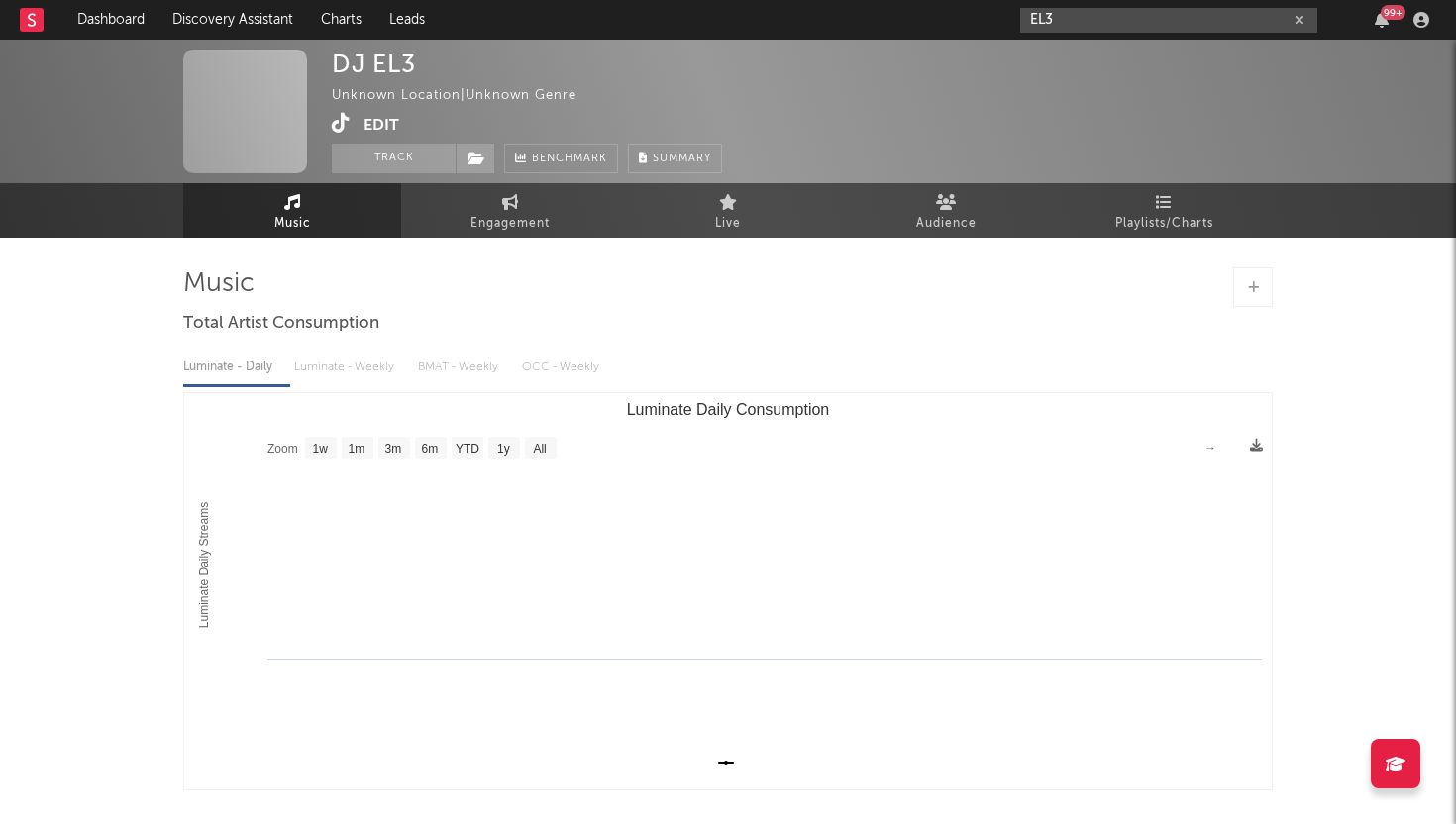 click on "EL3" at bounding box center (1169, 20) 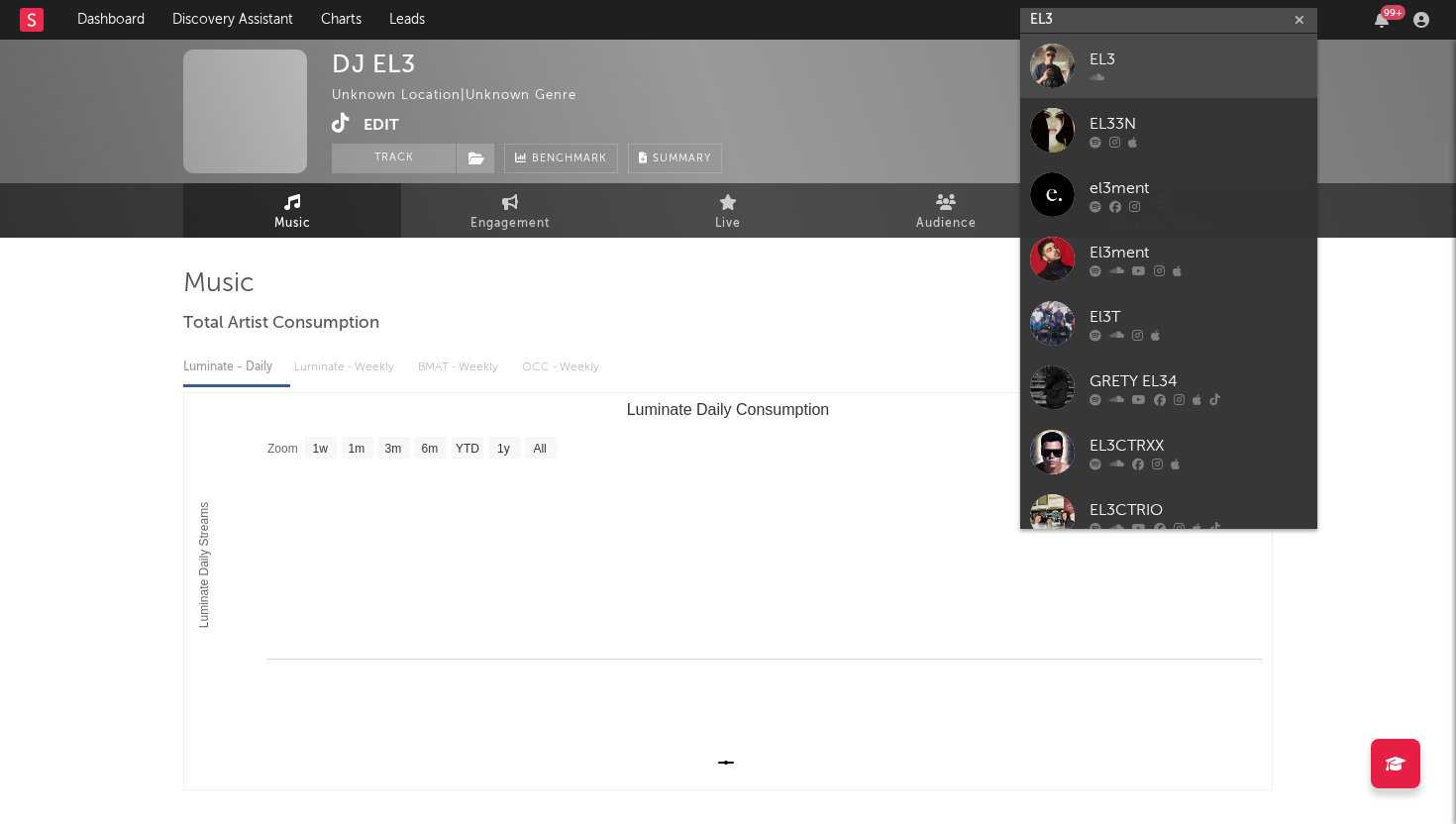 type on "EL3" 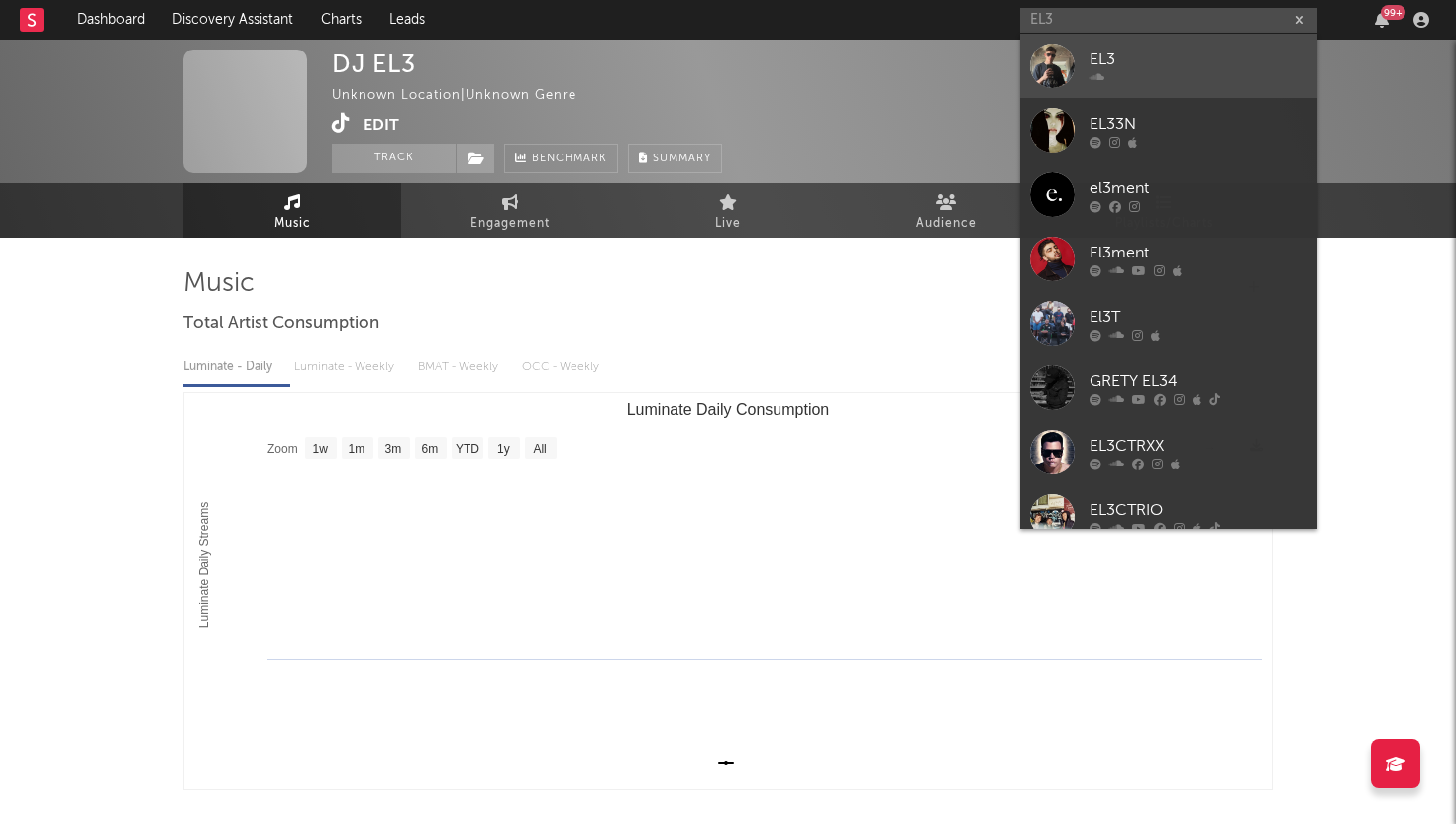 click on "EL3" at bounding box center (1169, 65) 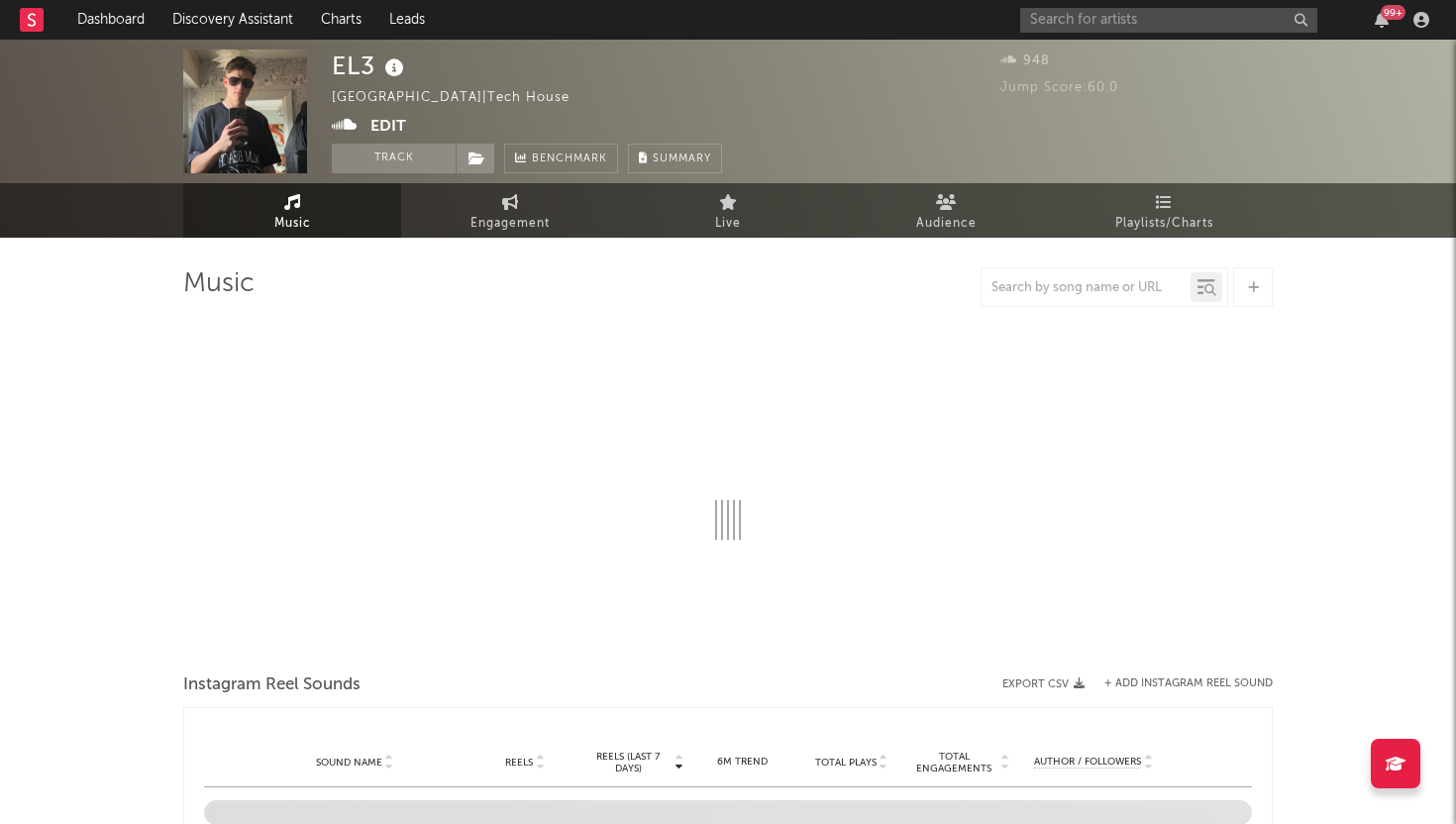 select on "1w" 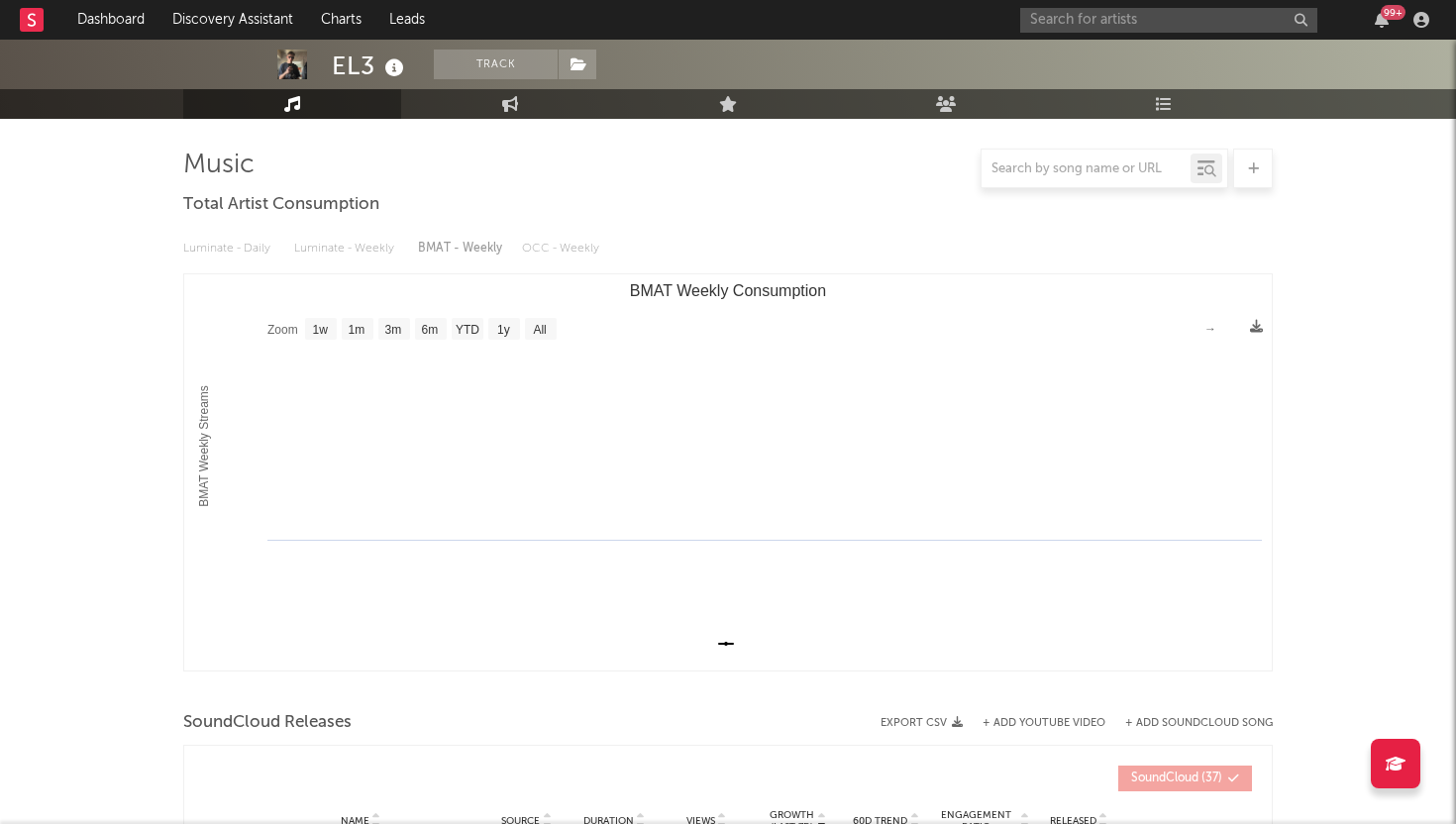 scroll, scrollTop: 0, scrollLeft: 0, axis: both 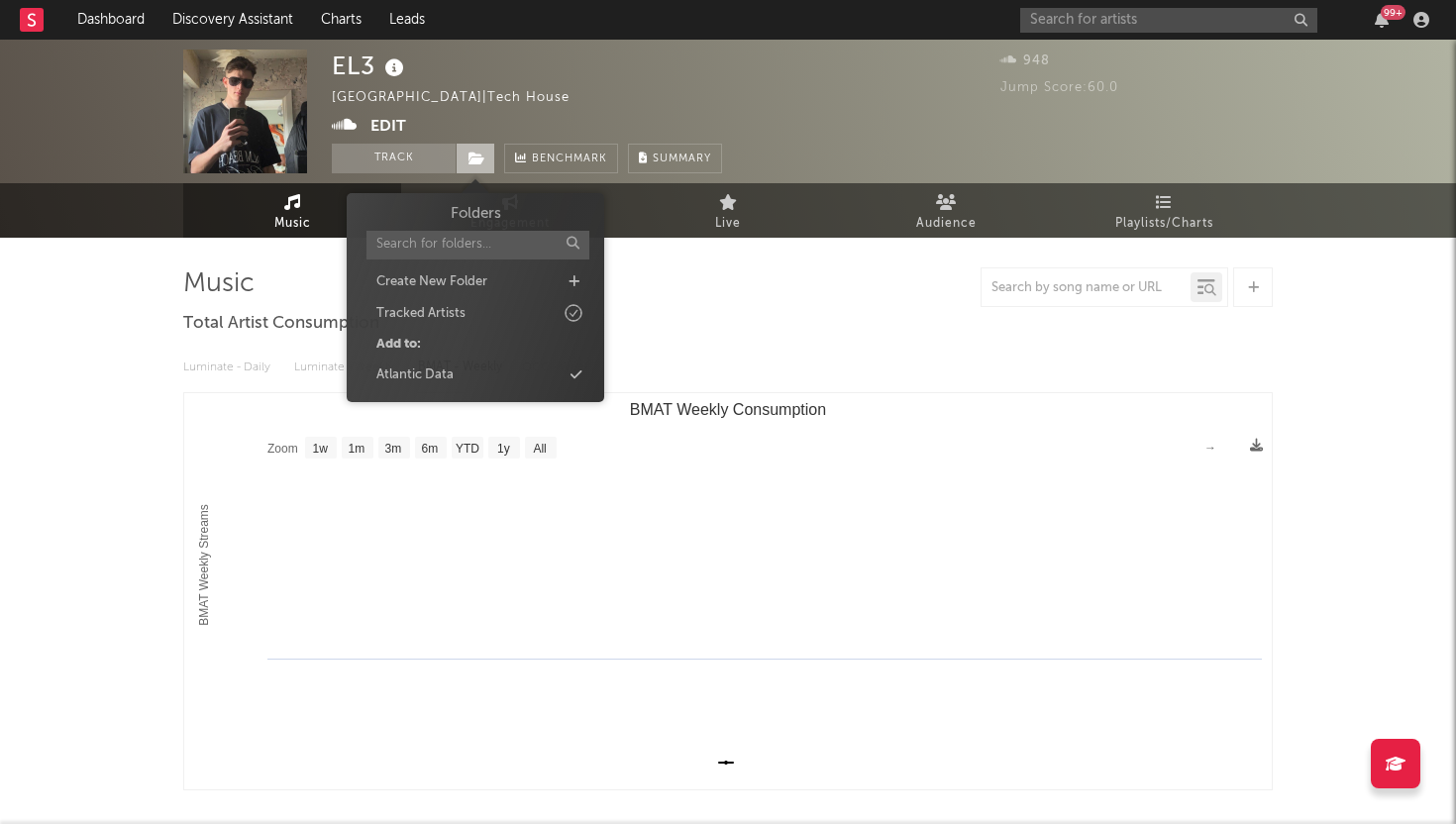 click at bounding box center [476, 158] 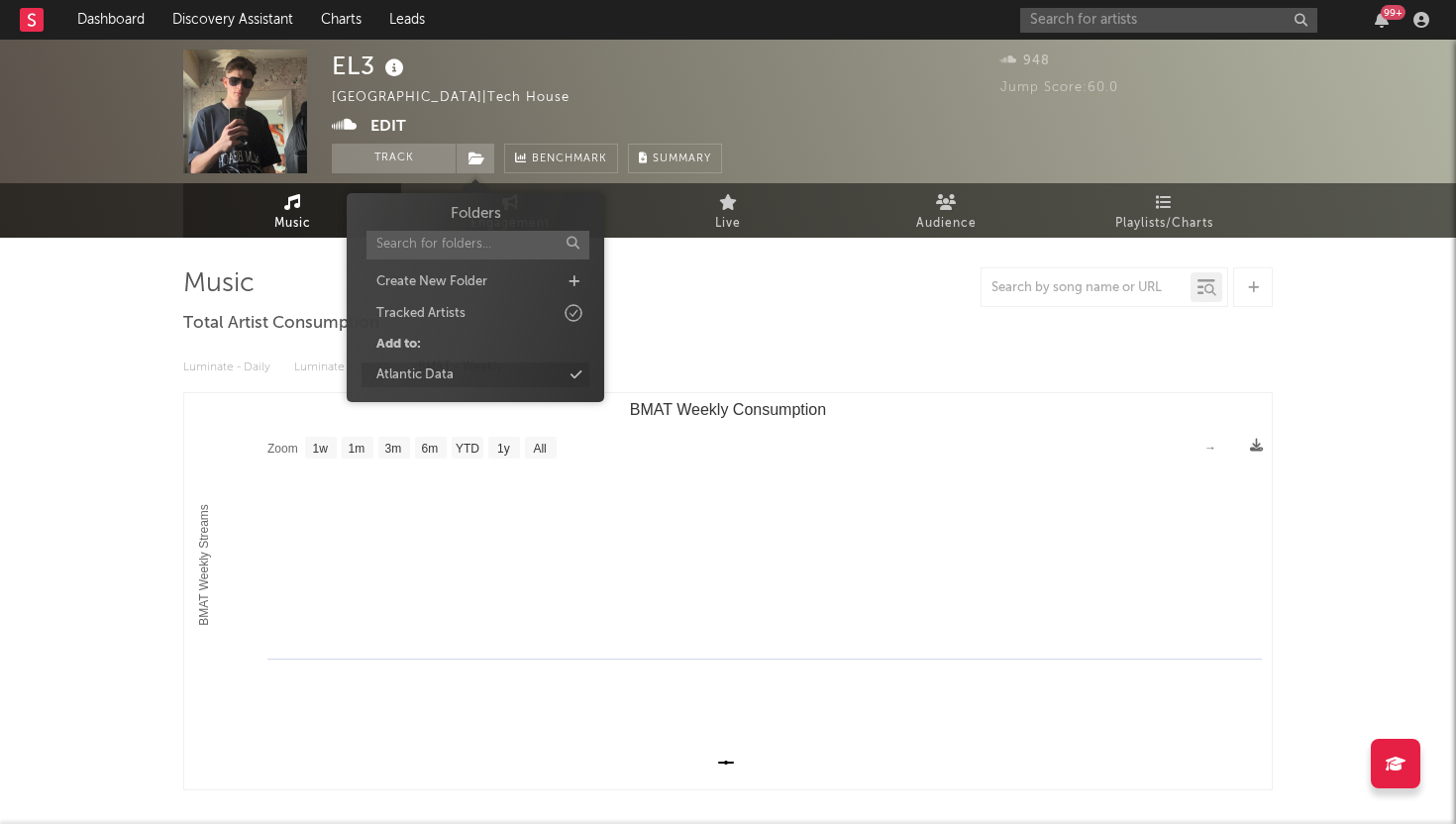 click on "Atlantic Data" at bounding box center [475, 375] 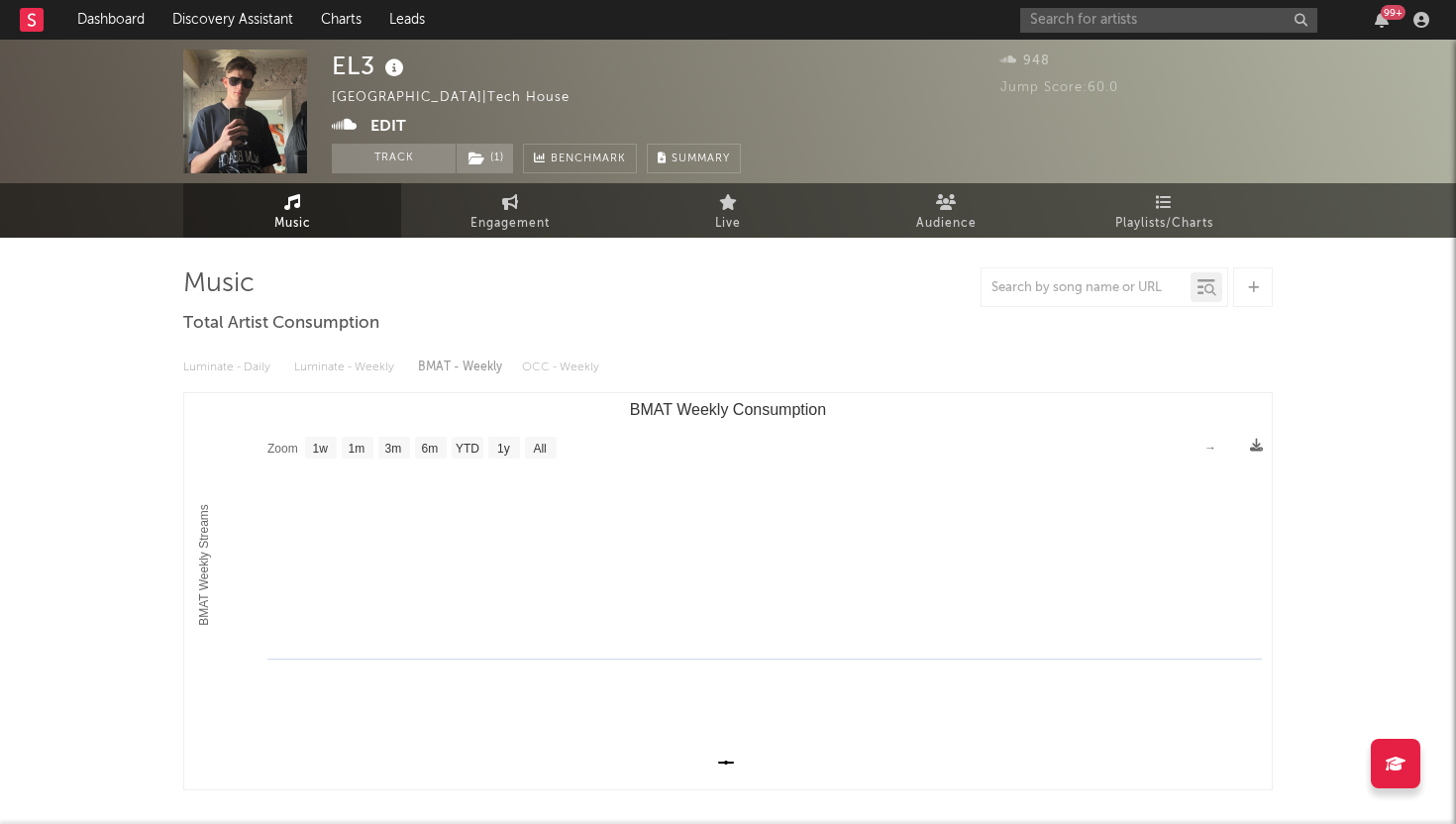 click on "EL3 [GEOGRAPHIC_DATA]  |  Tech House Edit Track ( 1 ) Benchmark Summary" at bounding box center [536, 111] 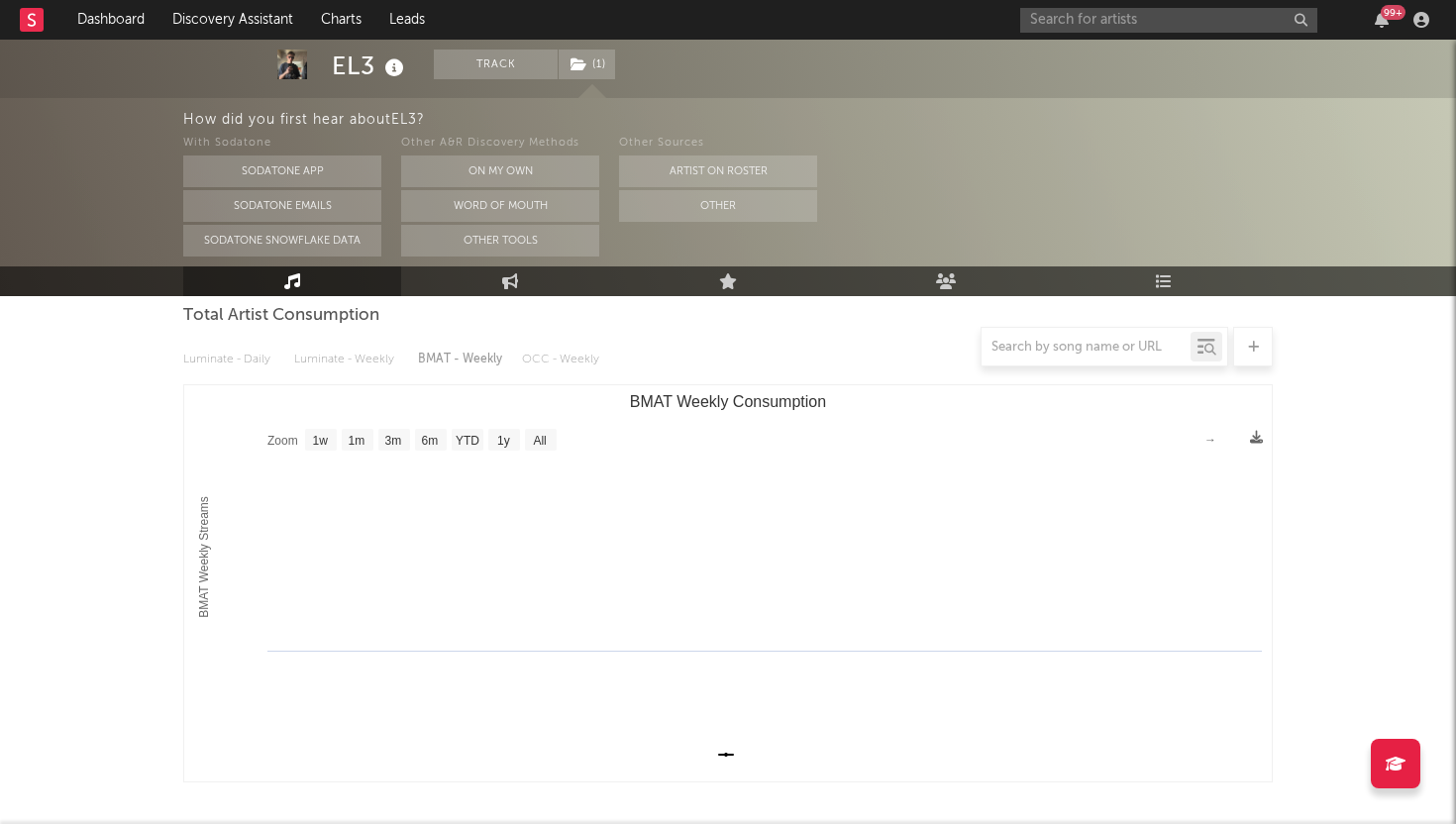 scroll, scrollTop: 192, scrollLeft: 0, axis: vertical 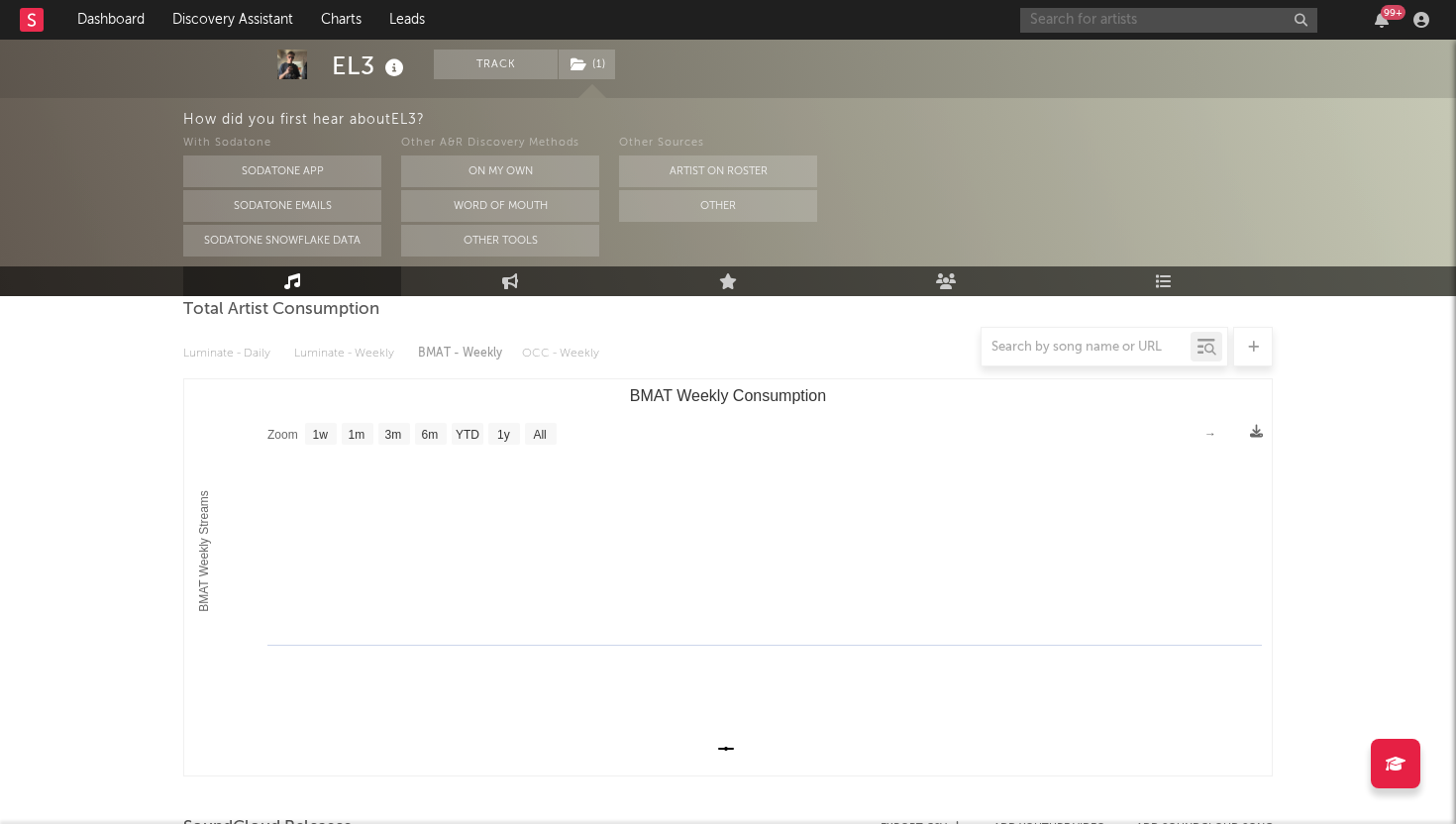 click at bounding box center [1169, 20] 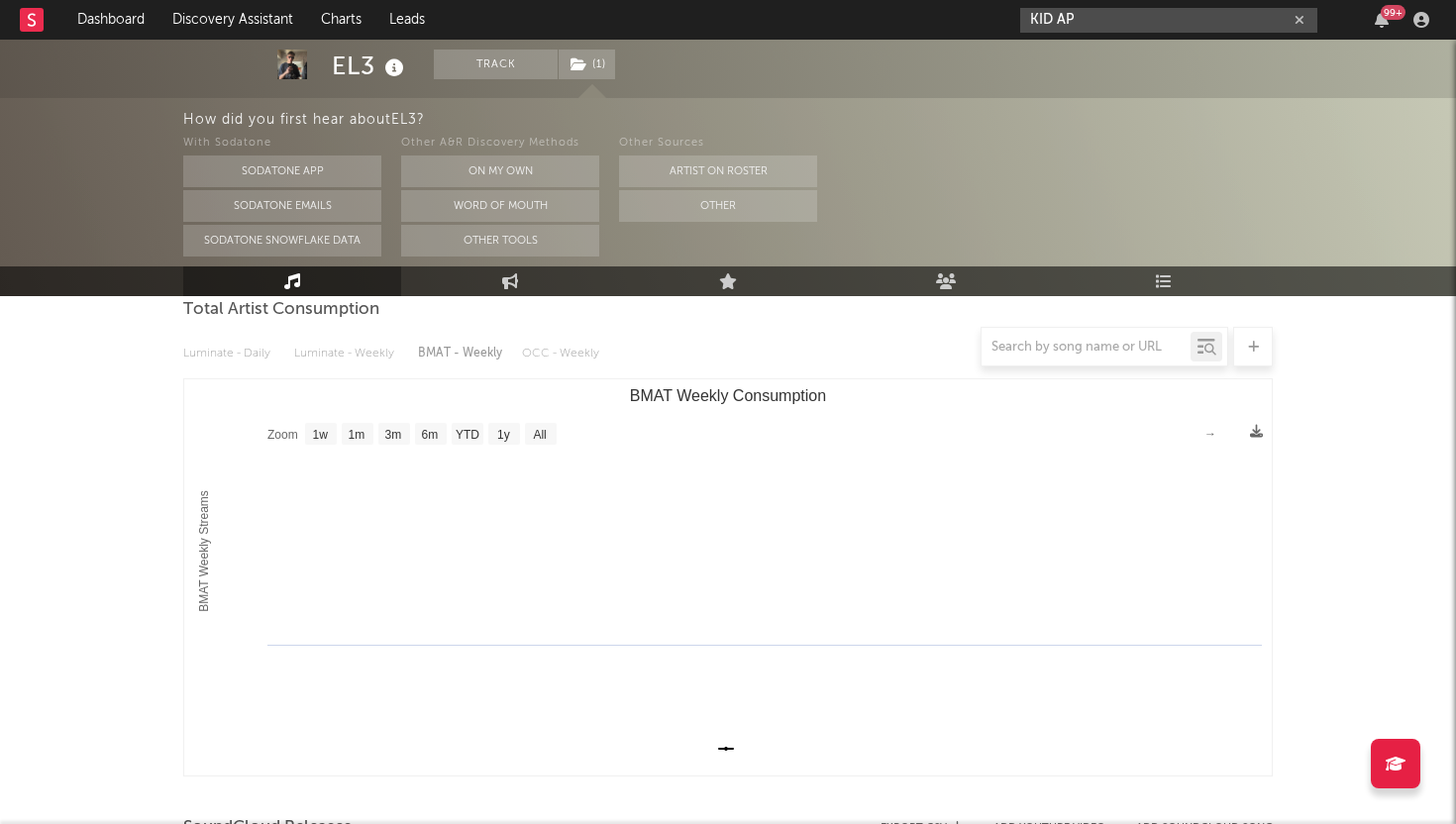 click on "KID AP" at bounding box center (1169, 20) 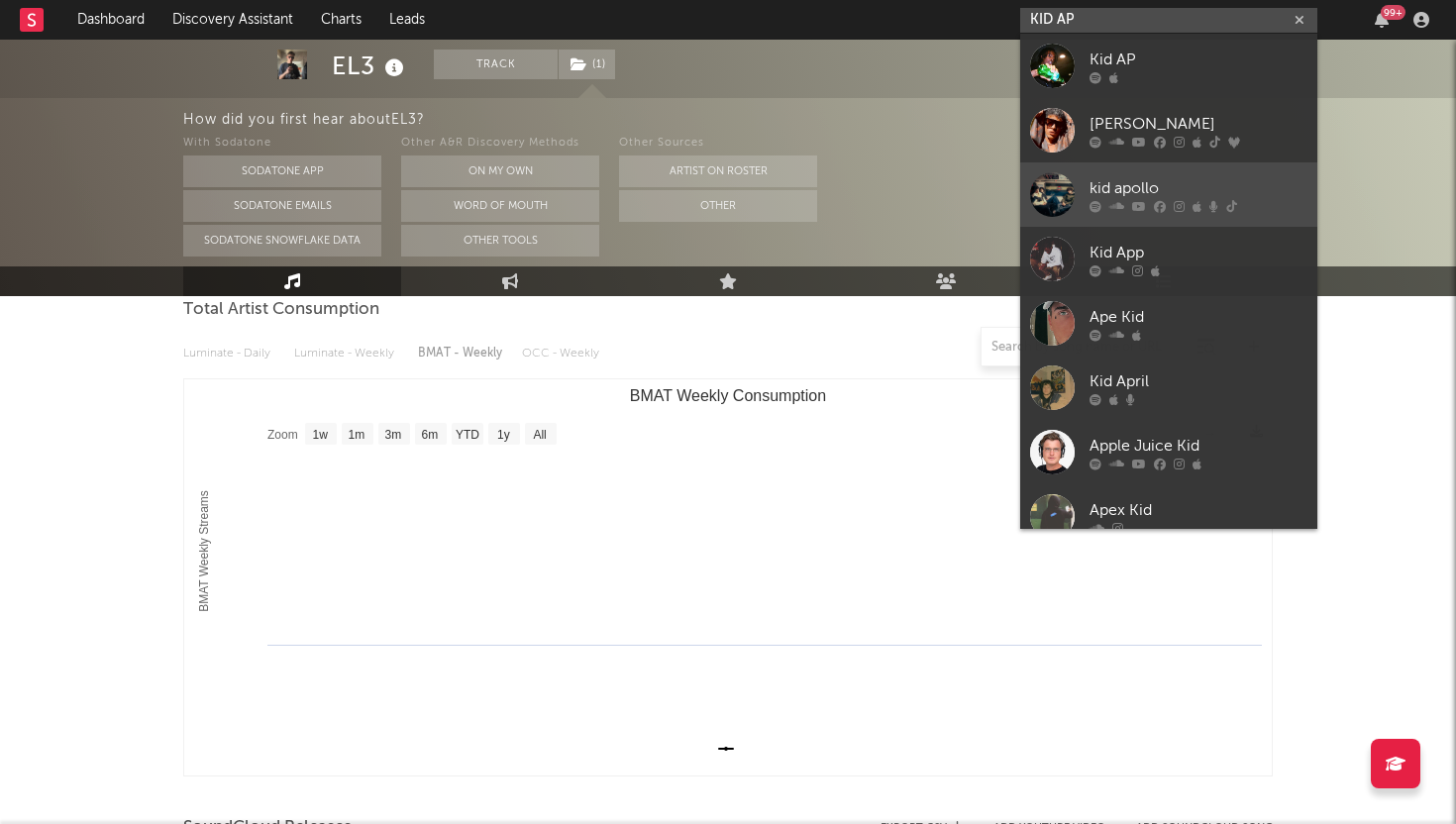 type on "KID AP" 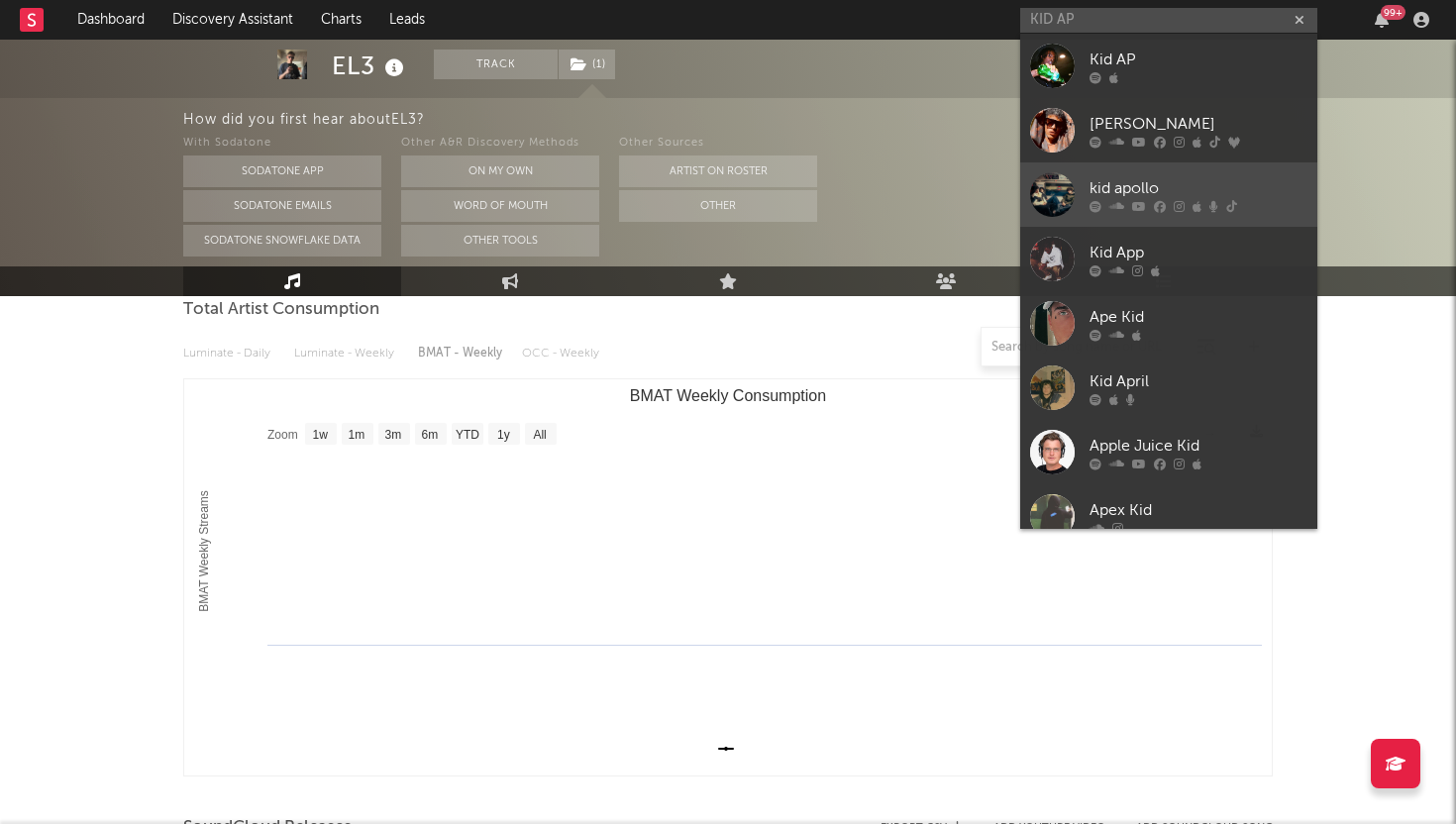 click at bounding box center (1052, 194) 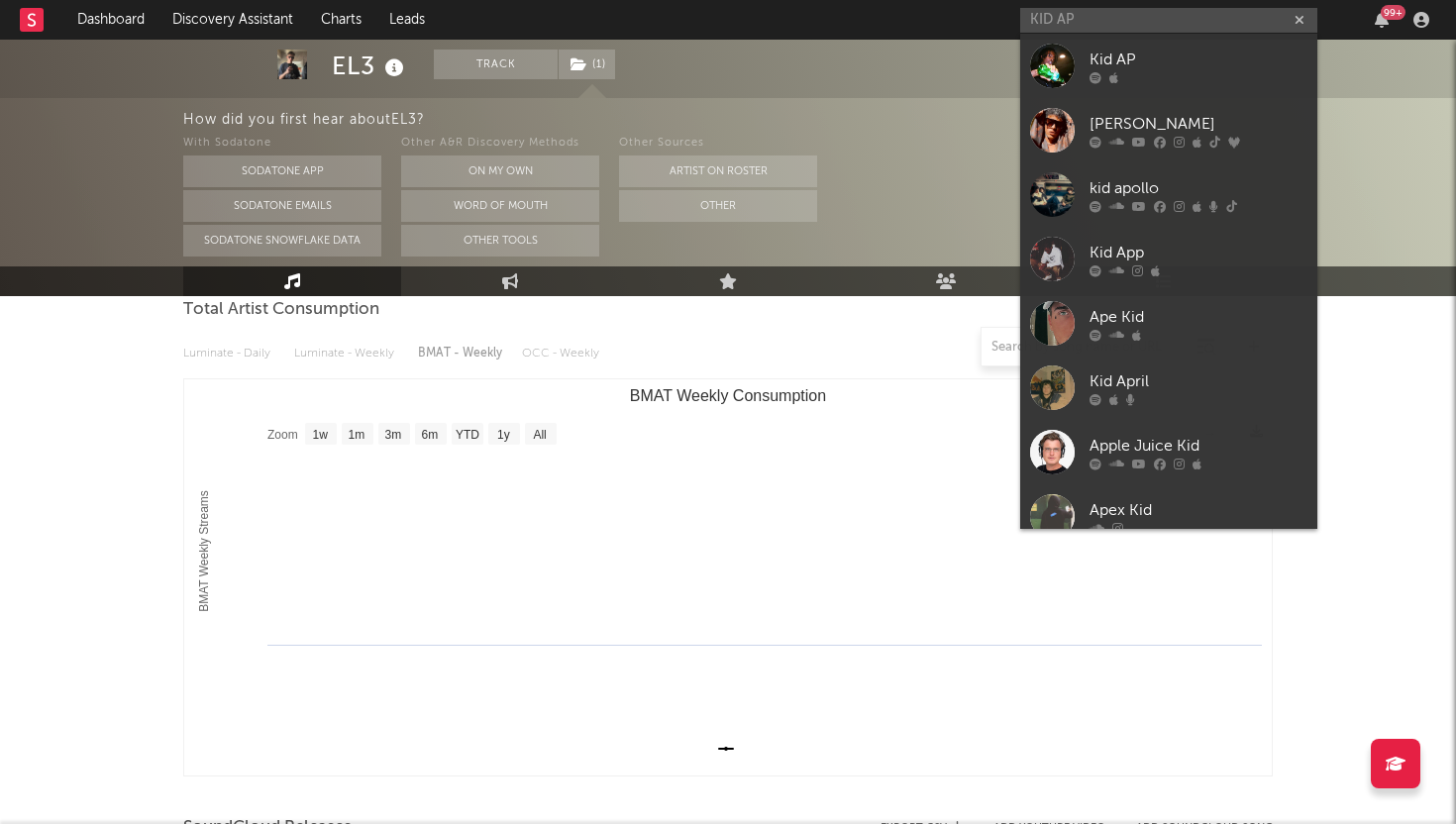 type 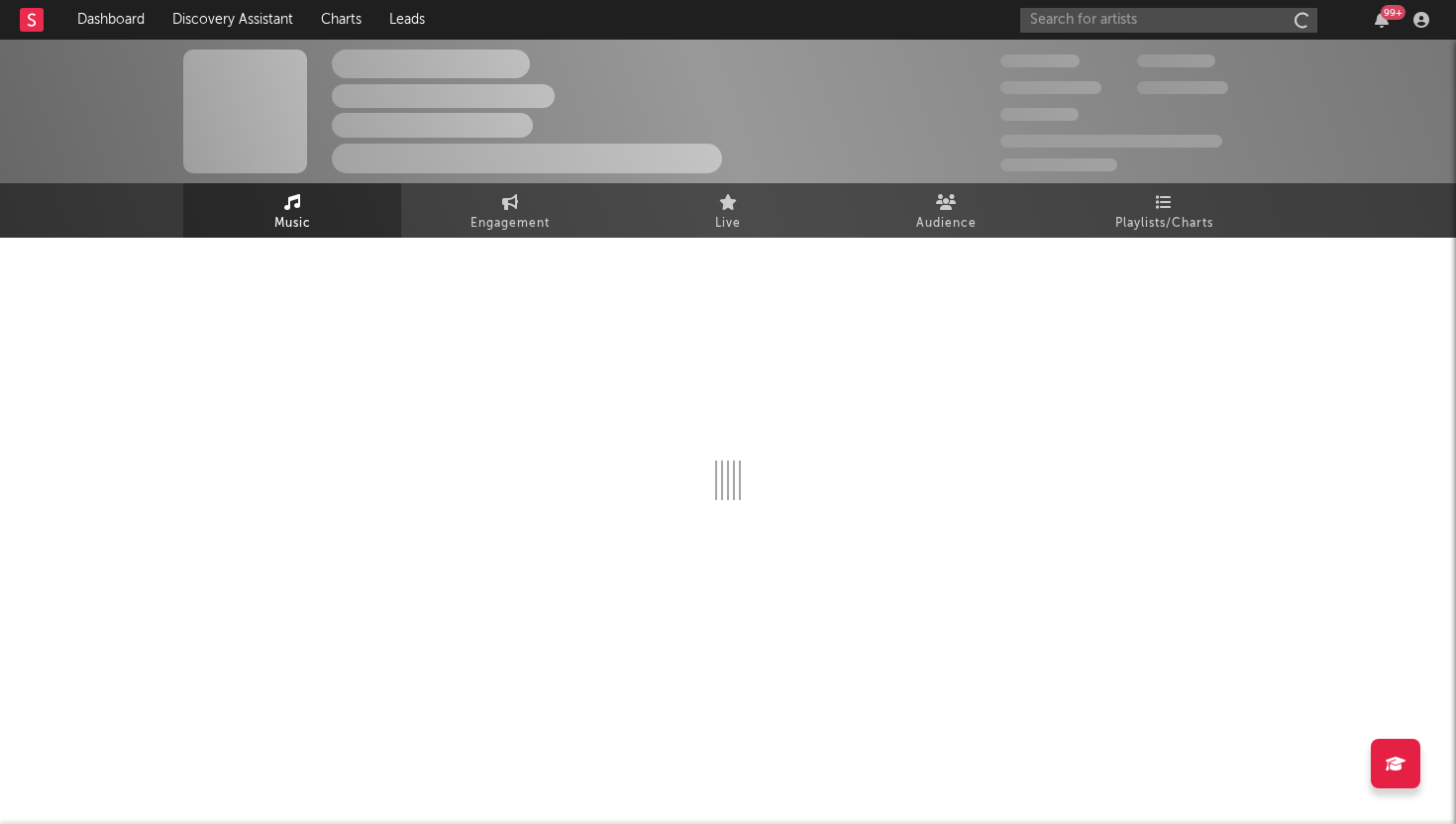 scroll, scrollTop: 0, scrollLeft: 0, axis: both 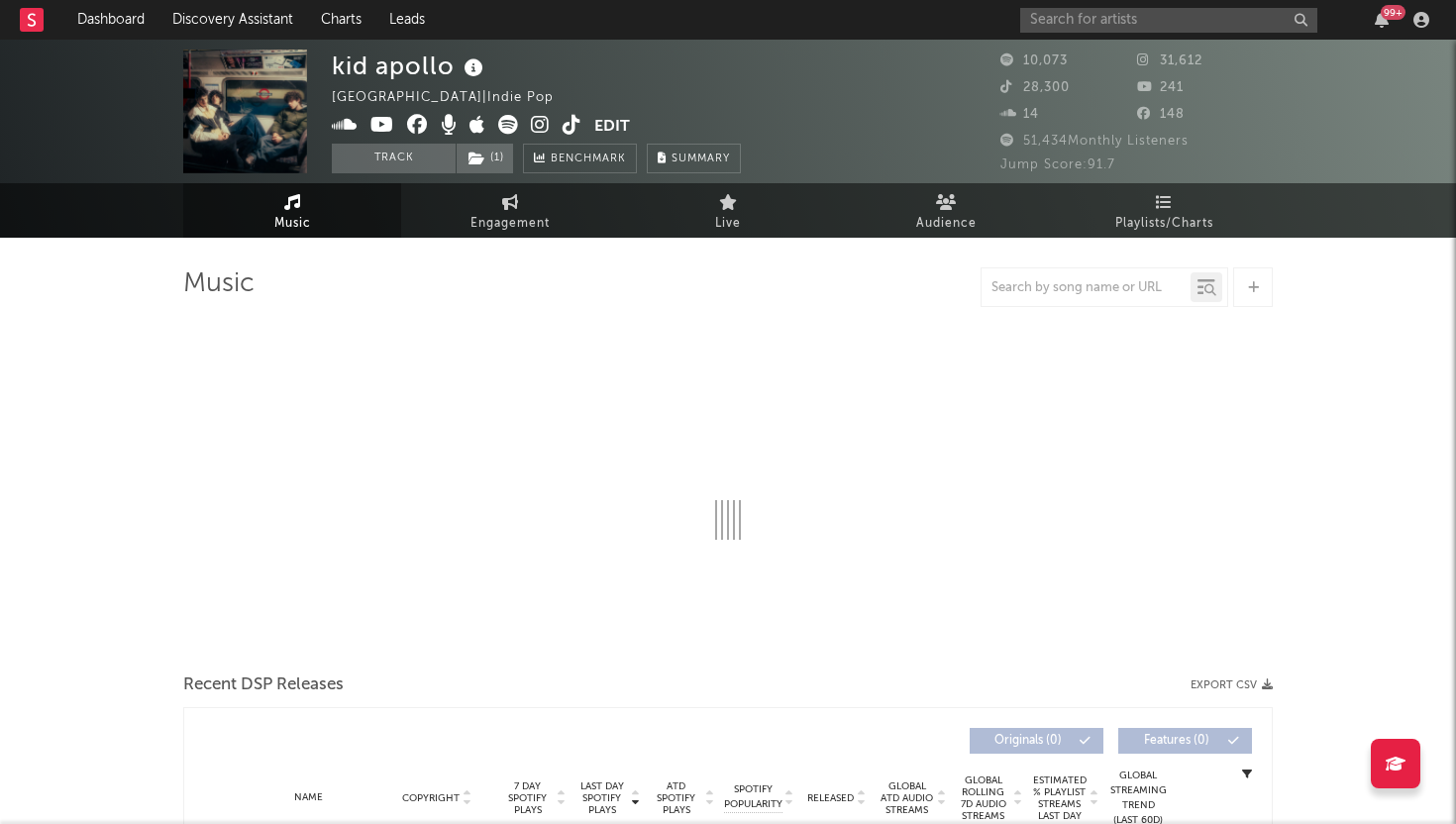 select on "6m" 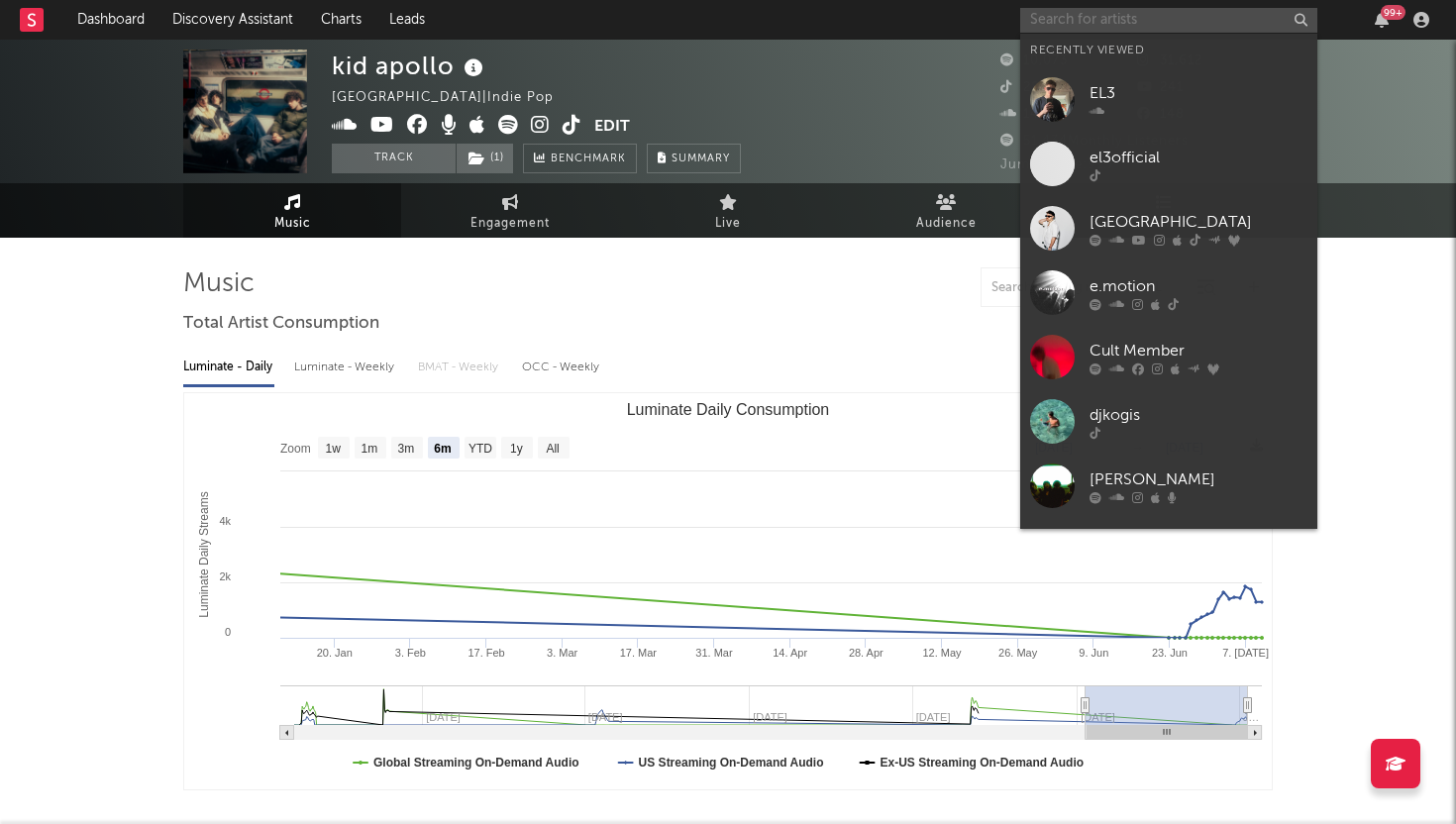 click at bounding box center (1169, 20) 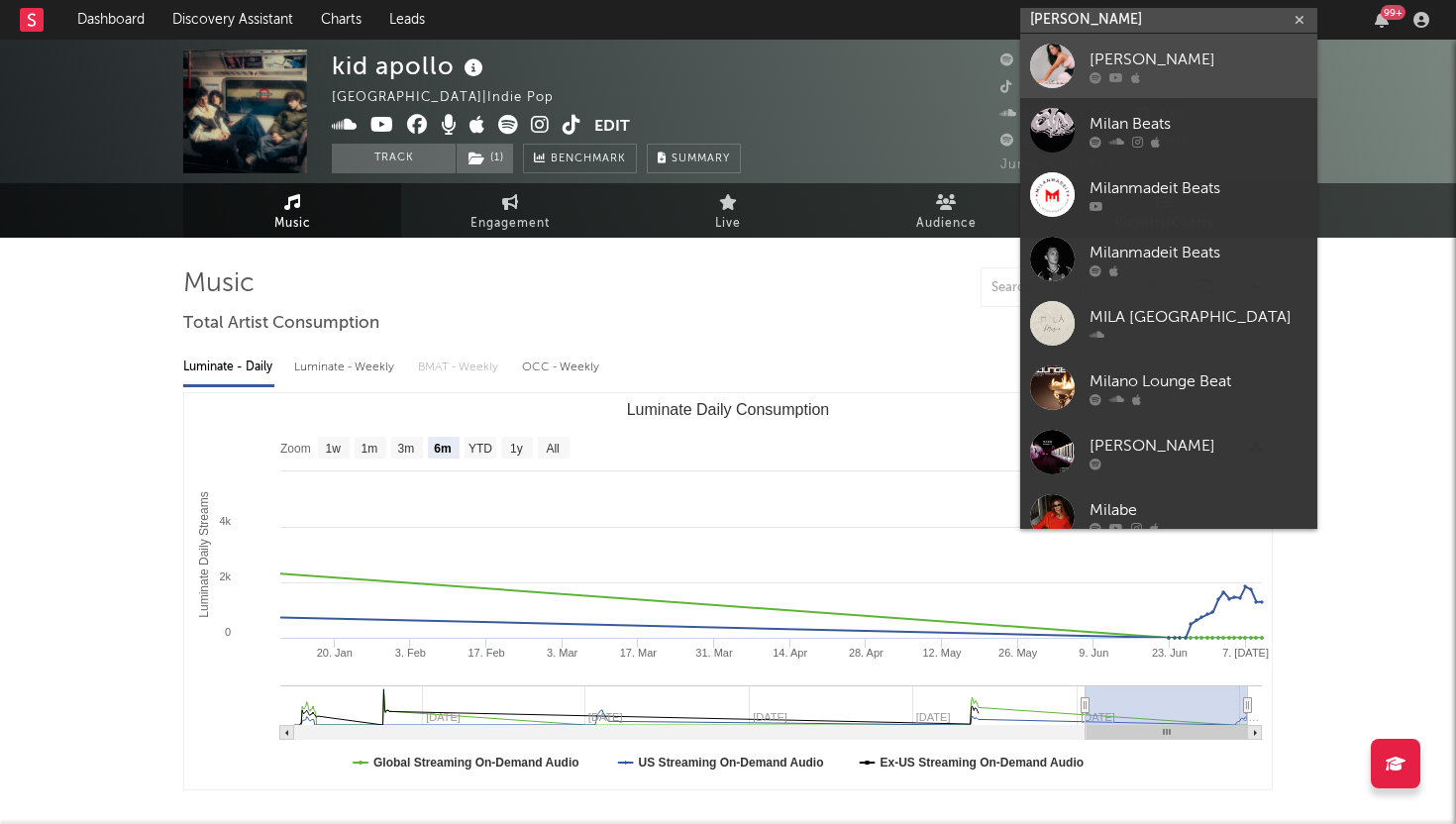 type on "[PERSON_NAME]" 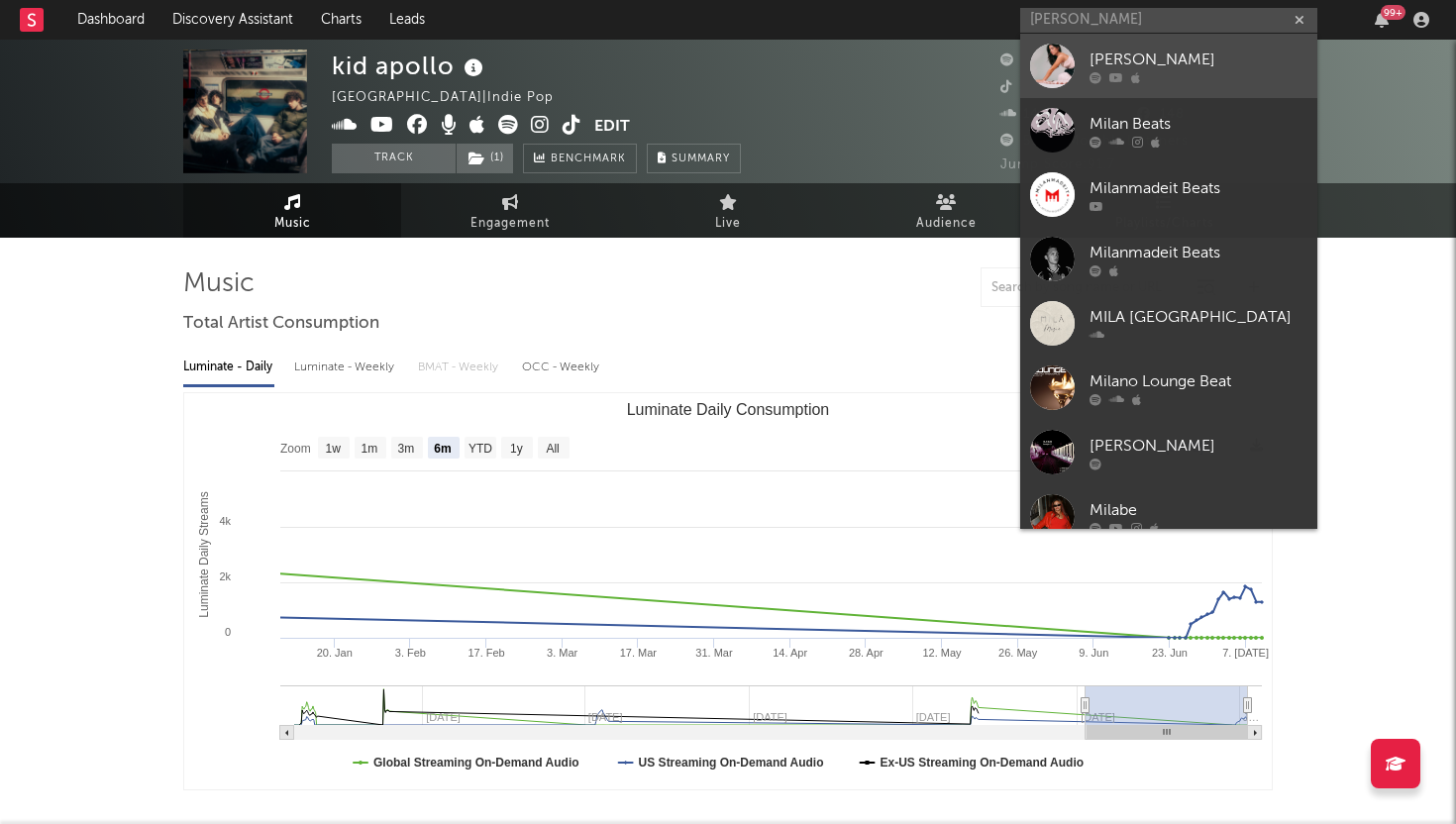 click on "[PERSON_NAME]" at bounding box center [1198, 59] 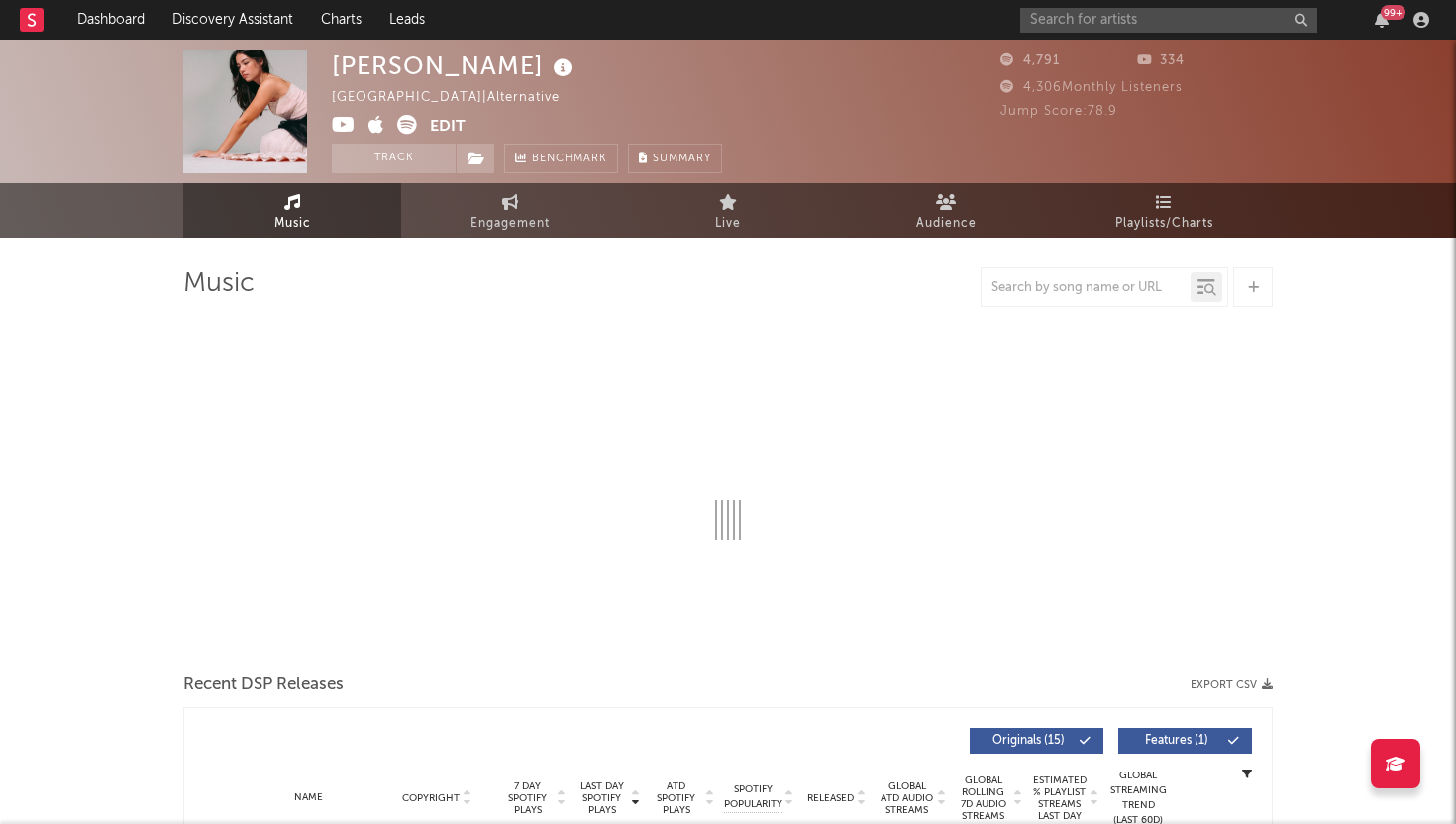 select on "1w" 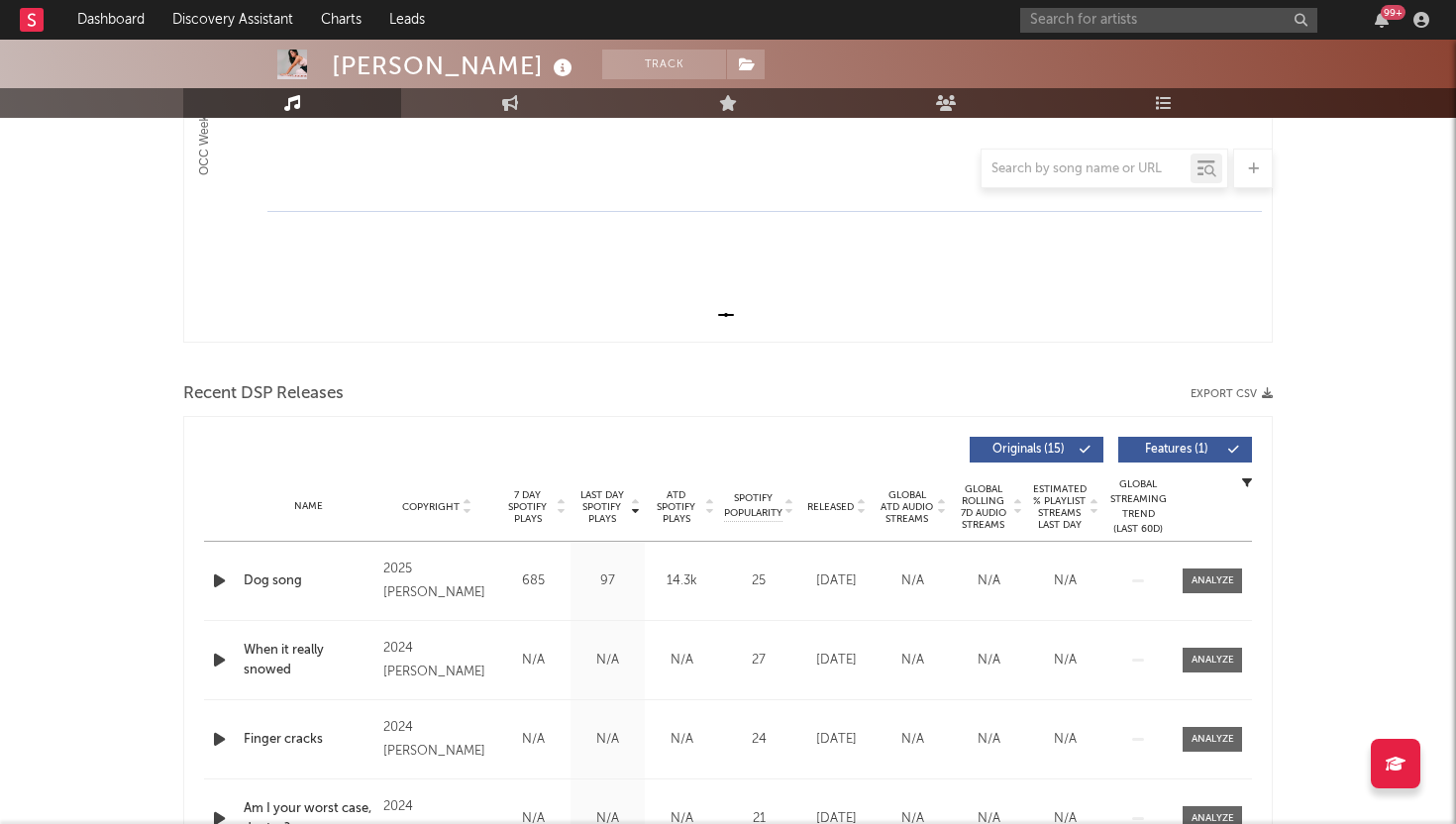 scroll, scrollTop: 0, scrollLeft: 0, axis: both 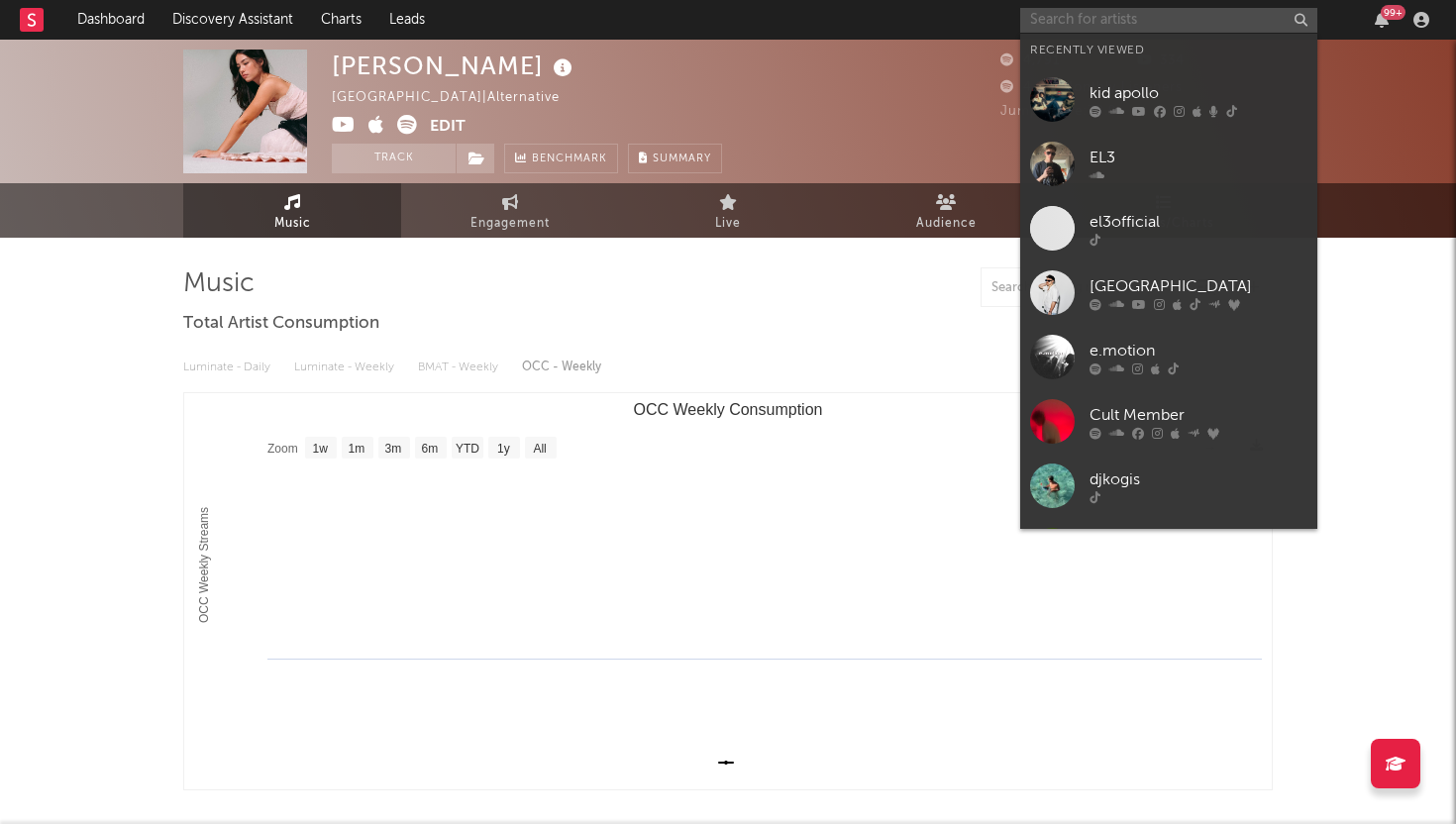 click at bounding box center (1169, 20) 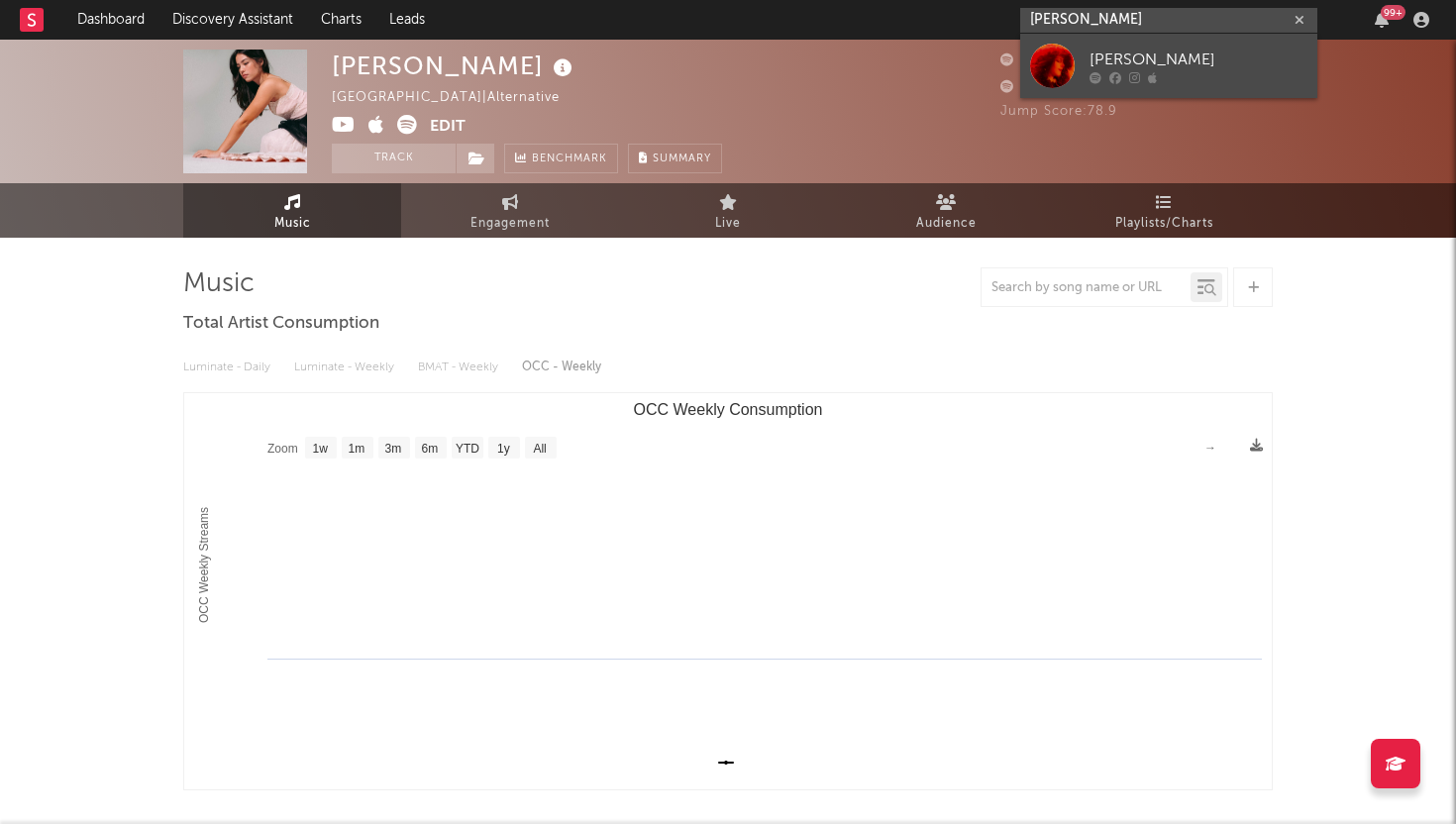 type on "[PERSON_NAME]" 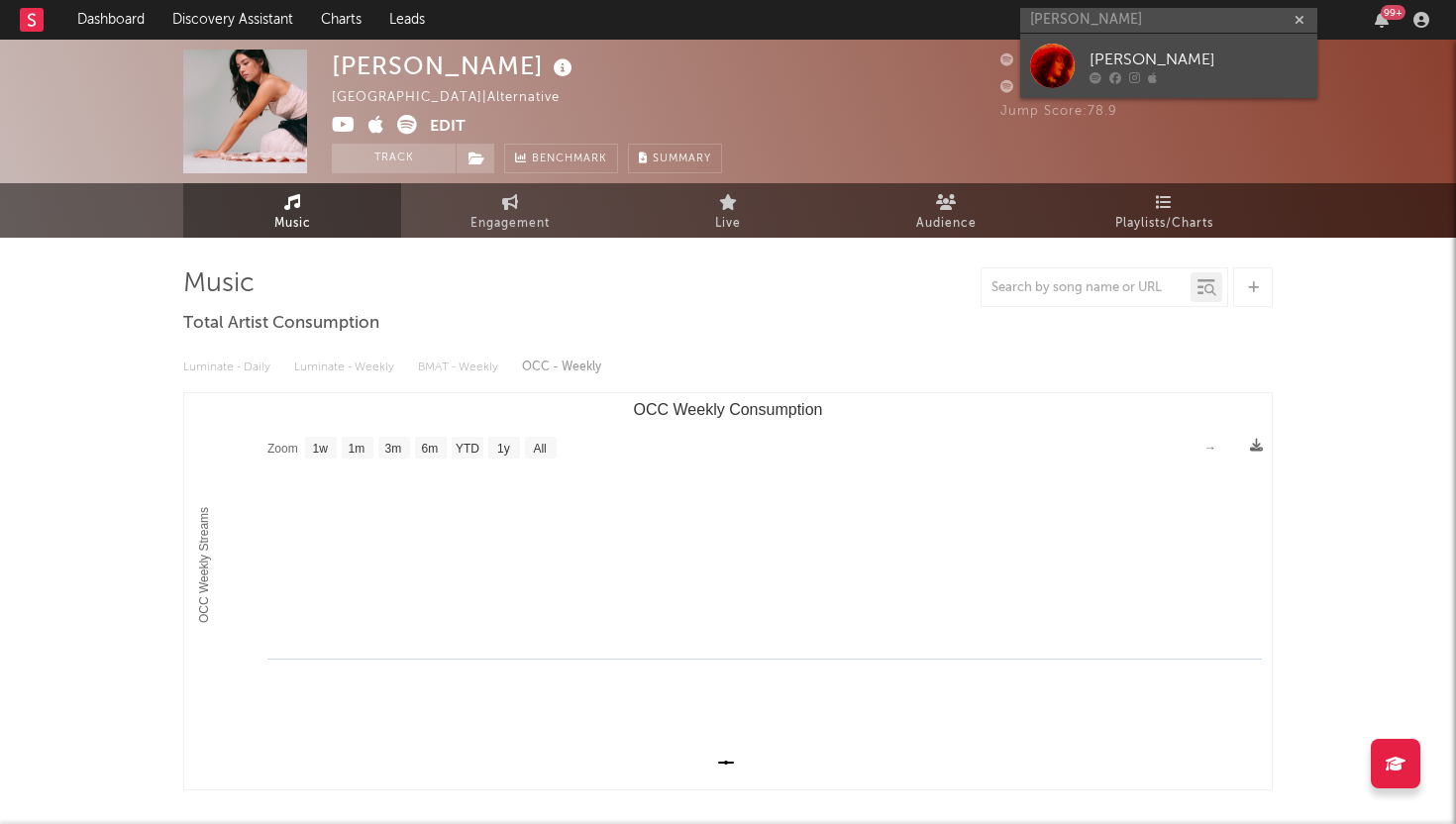click on "[PERSON_NAME]" at bounding box center [1198, 59] 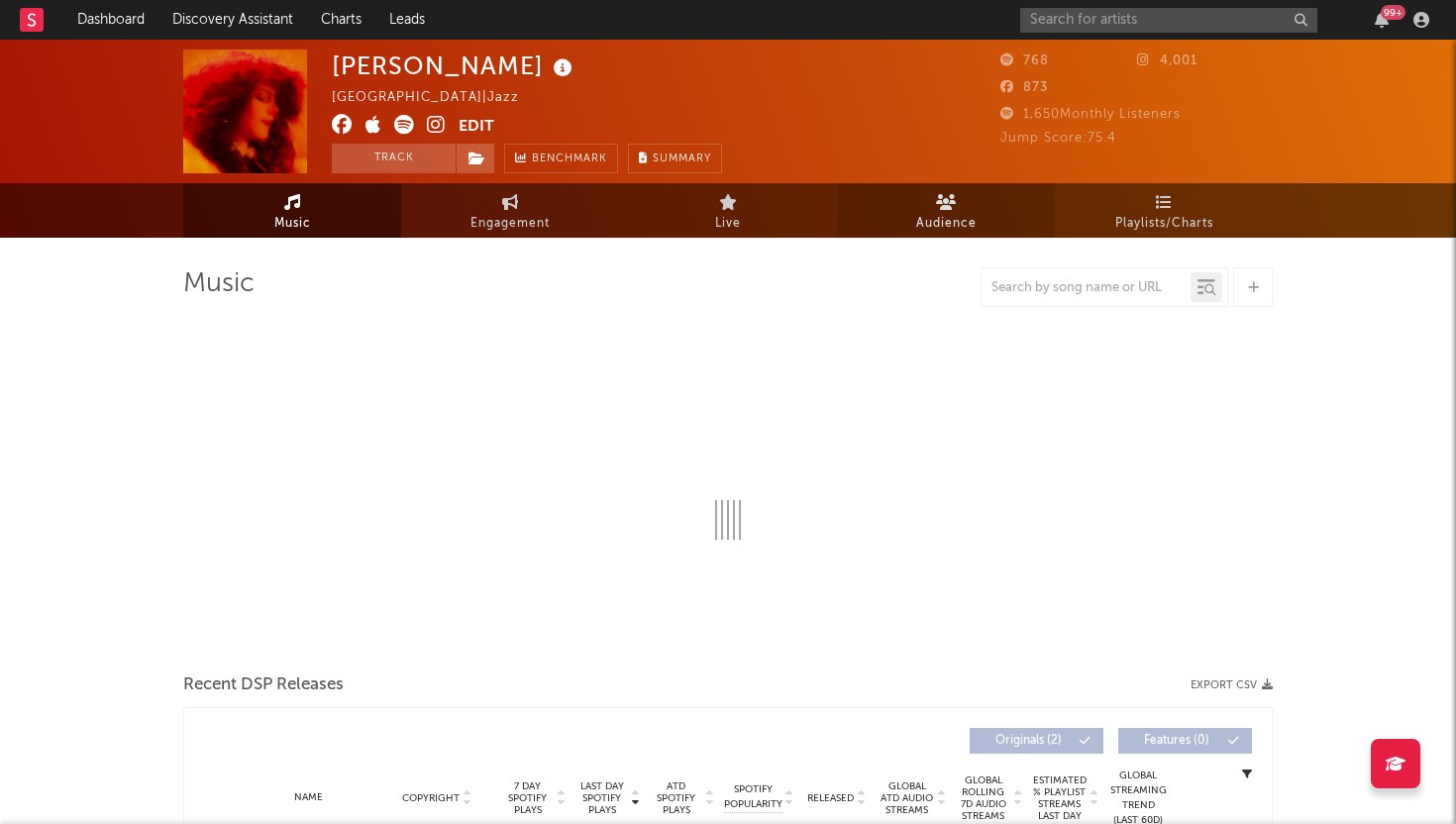 select on "1w" 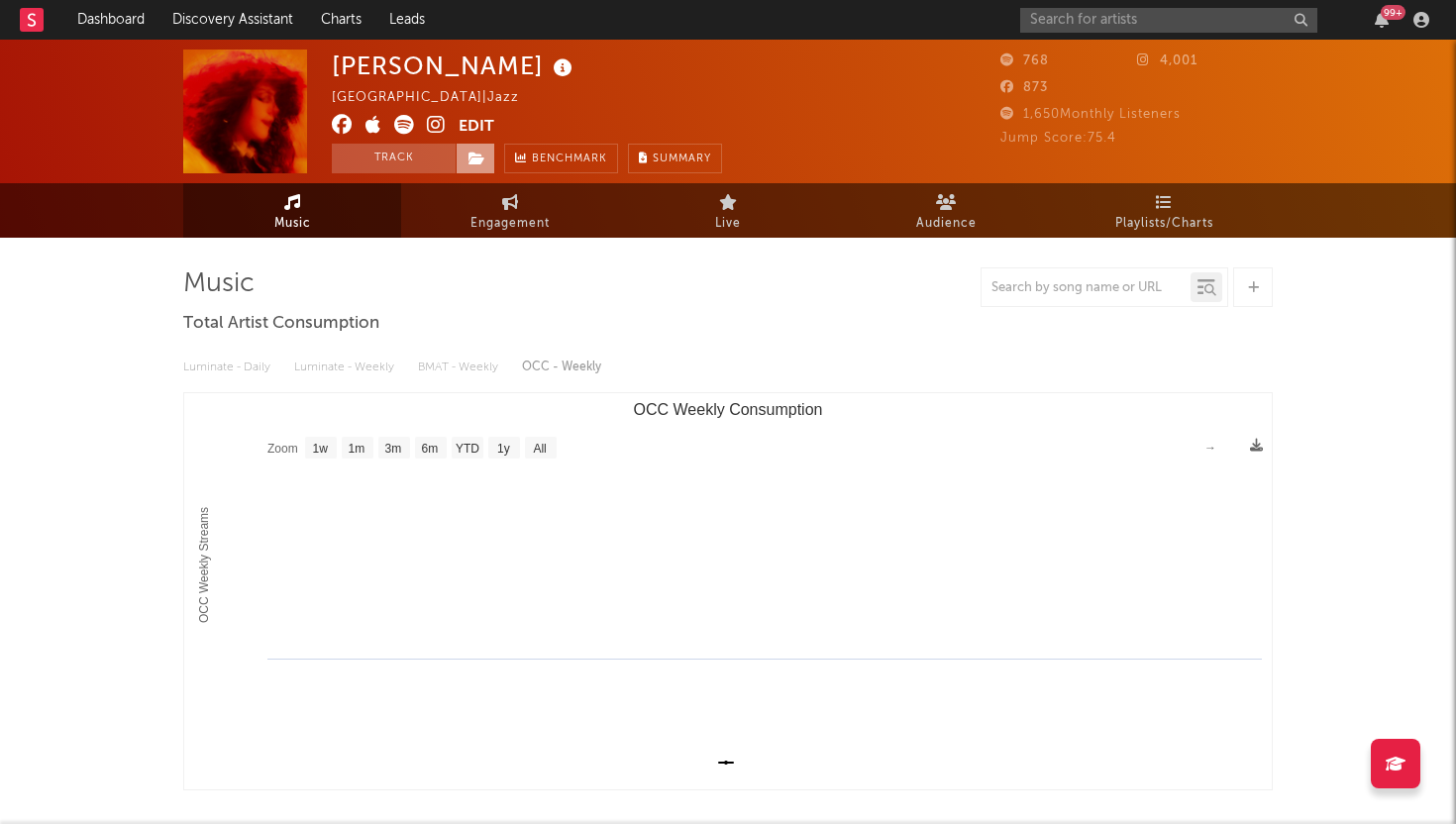 click at bounding box center [475, 158] 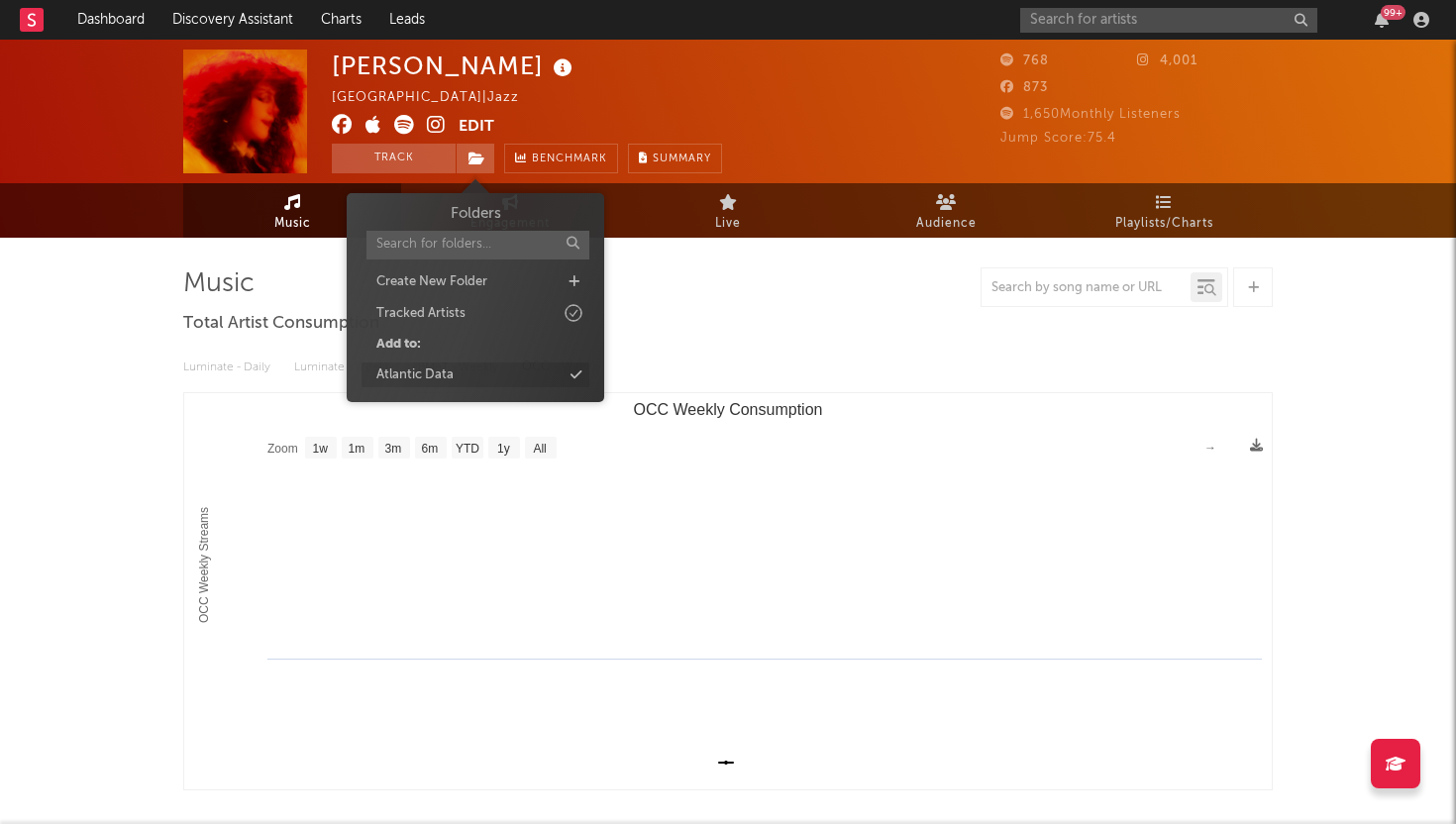 click on "Atlantic Data" at bounding box center [475, 375] 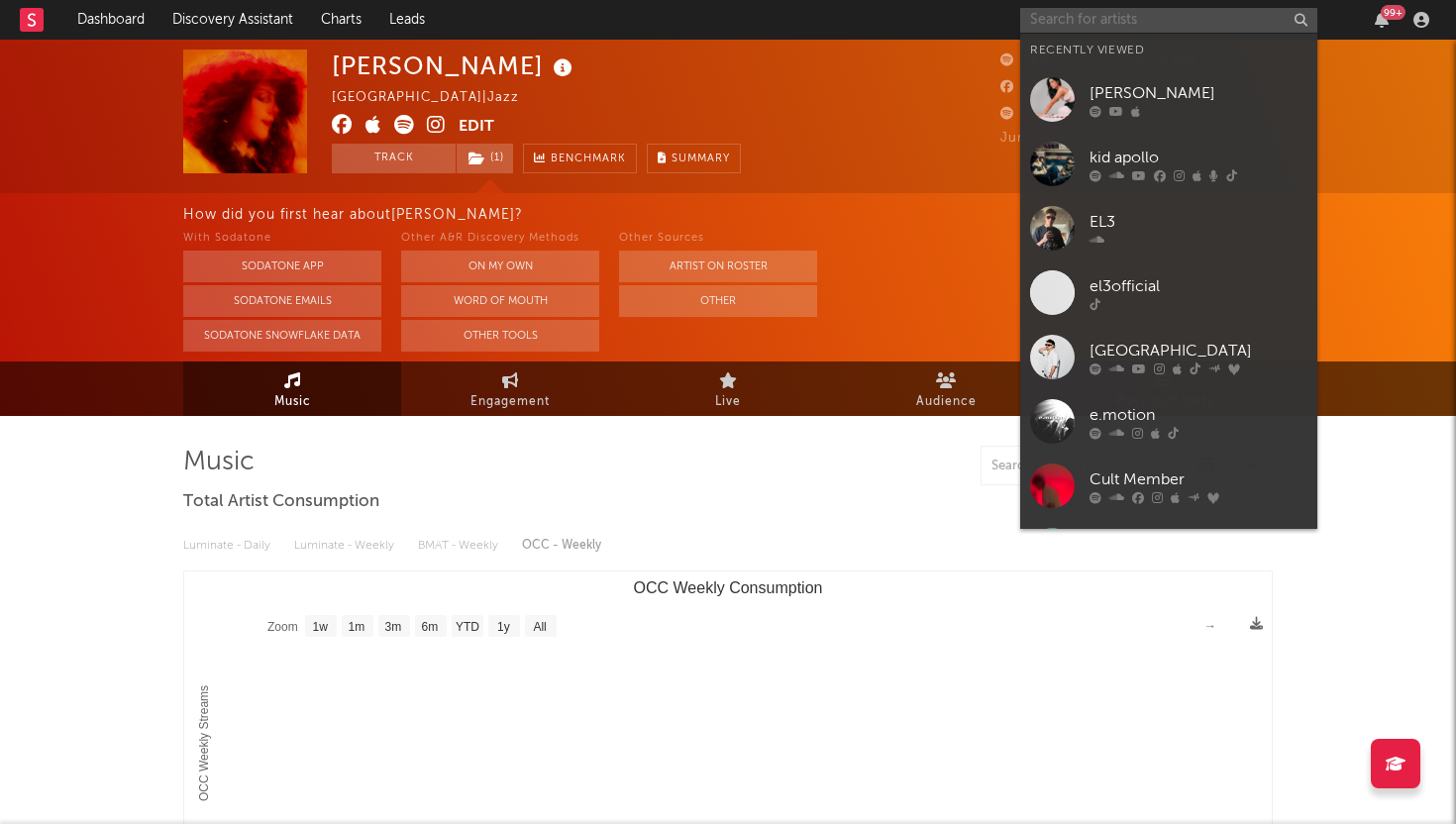click at bounding box center (1169, 20) 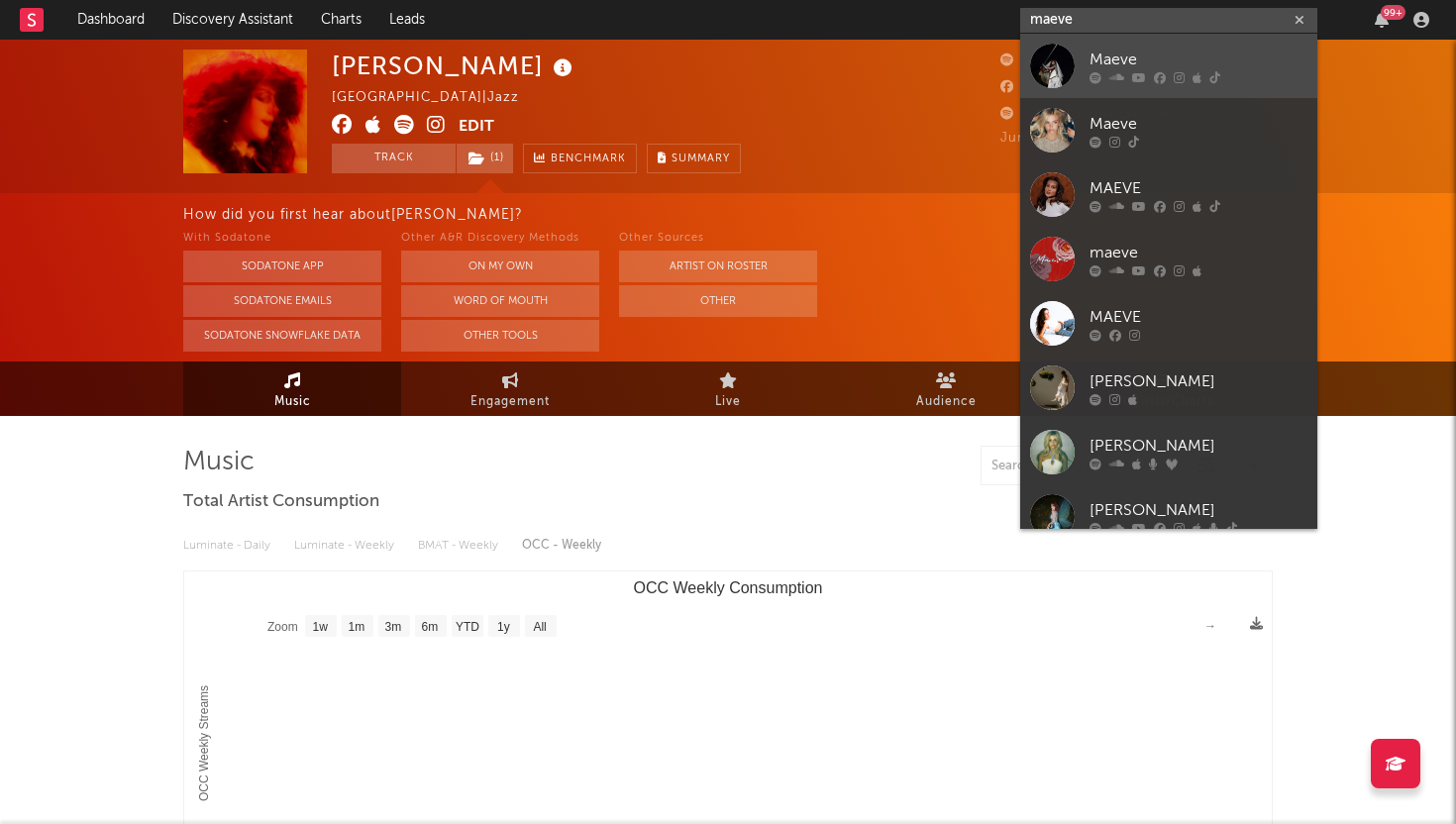 type on "maeve" 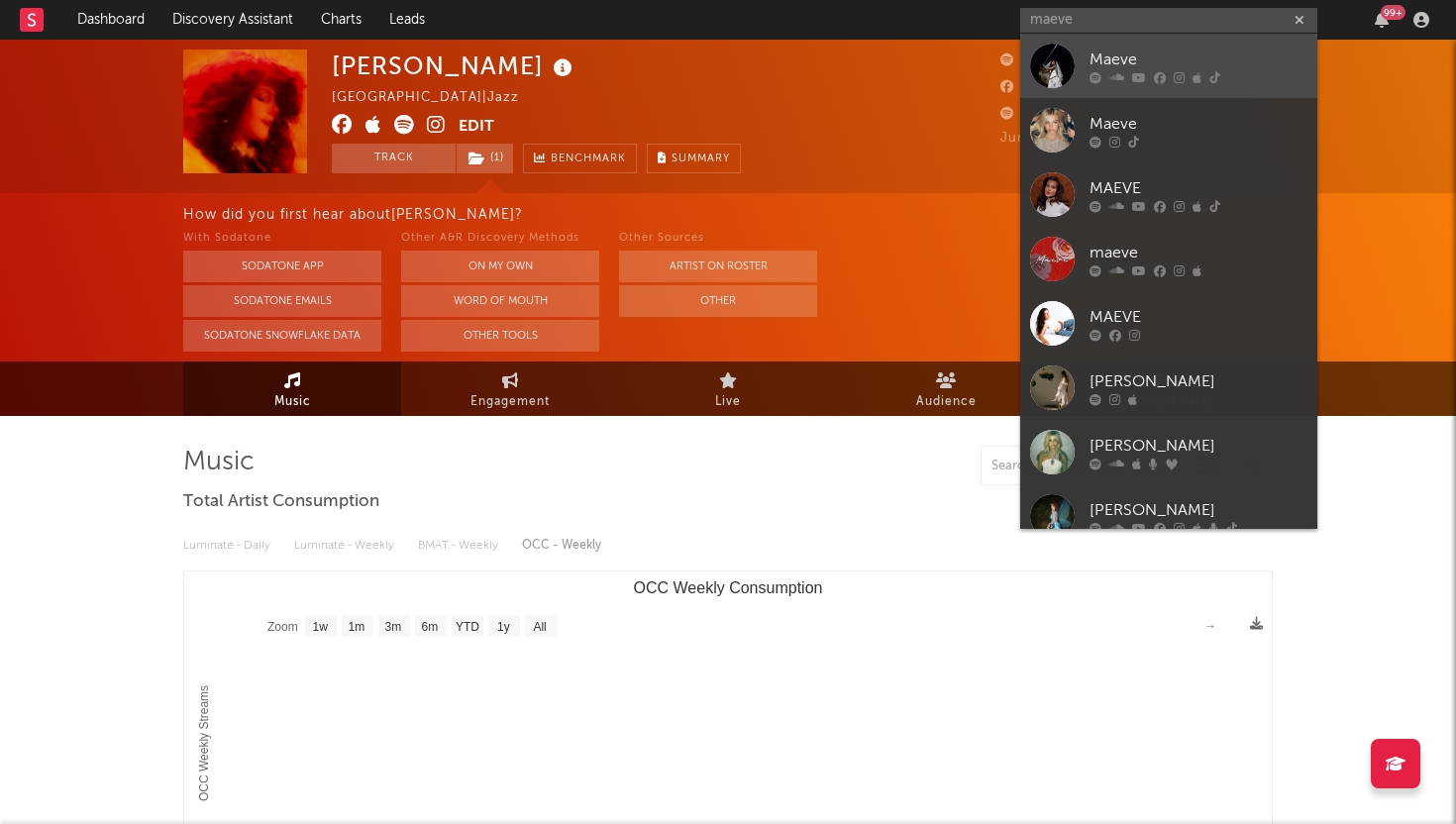 click at bounding box center [1052, 65] 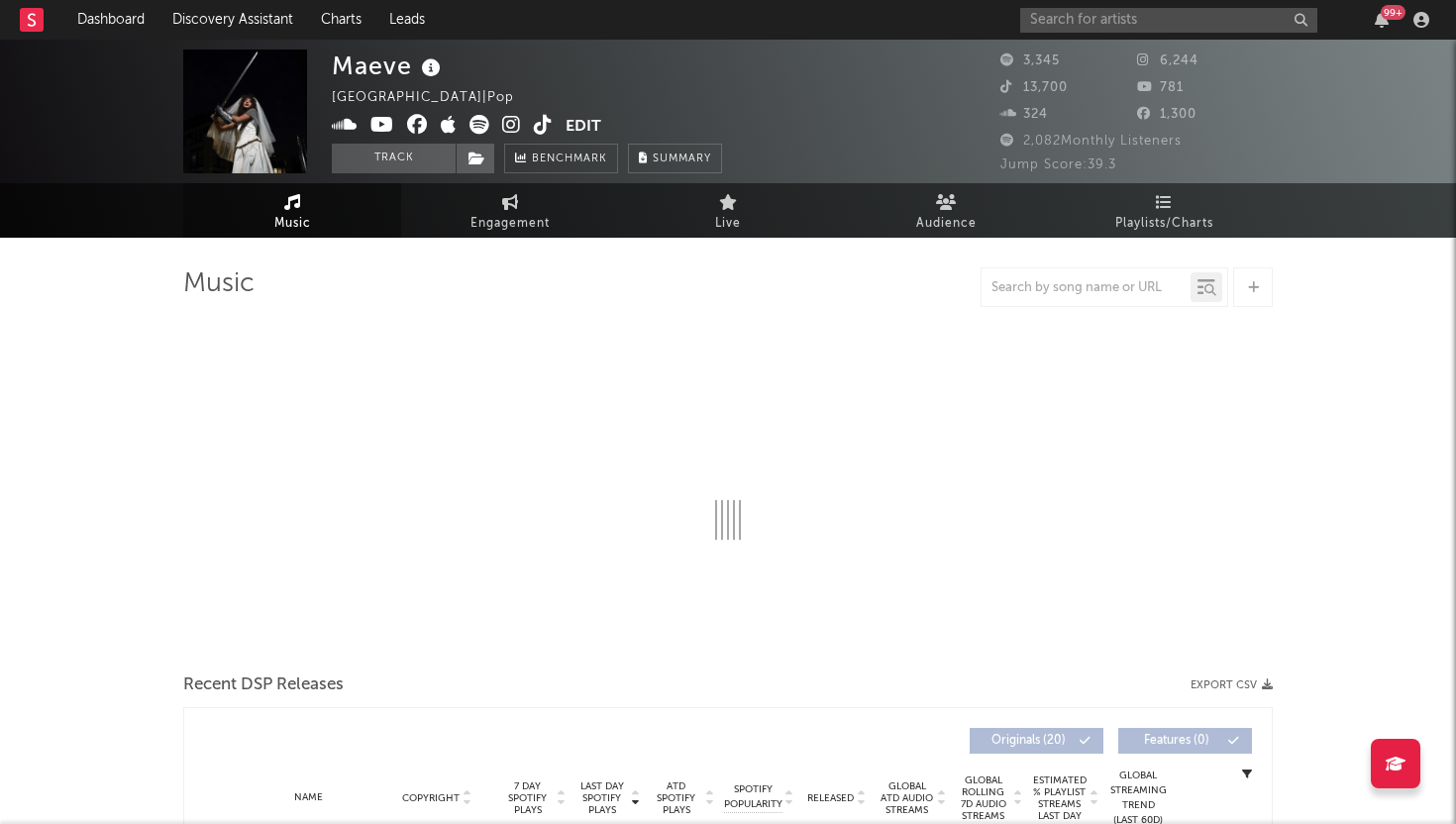 select on "1w" 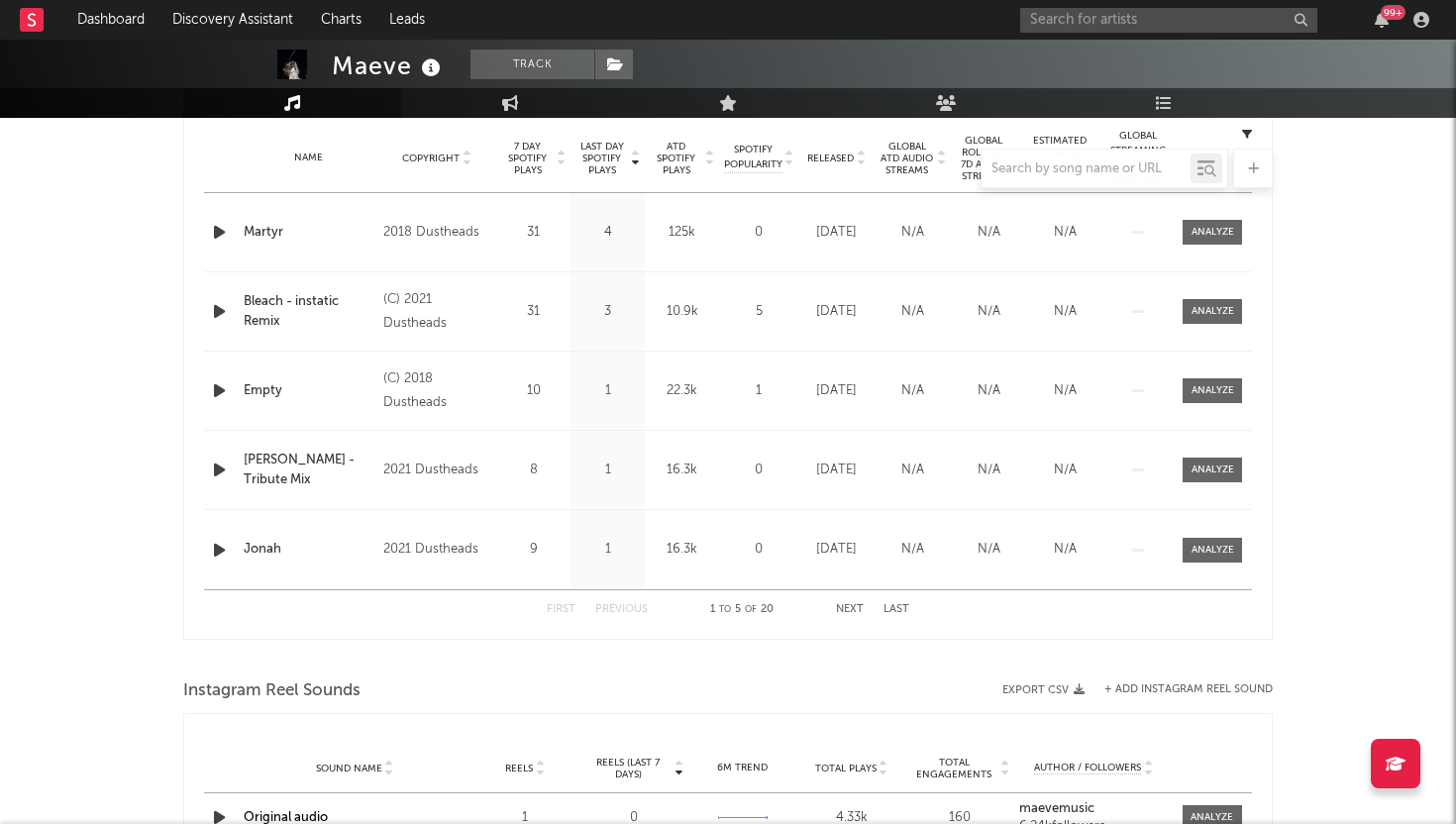 scroll, scrollTop: 0, scrollLeft: 0, axis: both 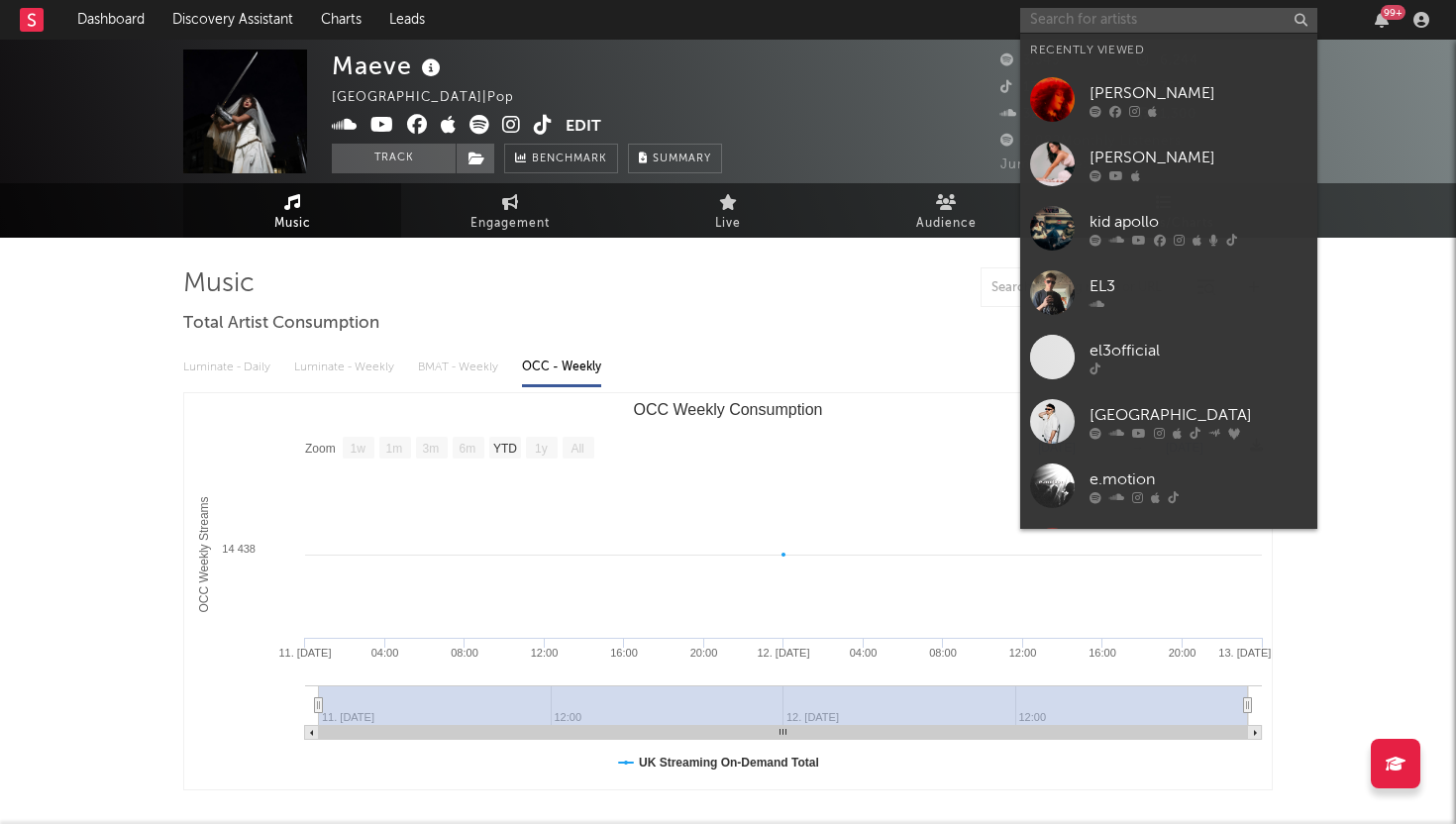 click at bounding box center [1169, 20] 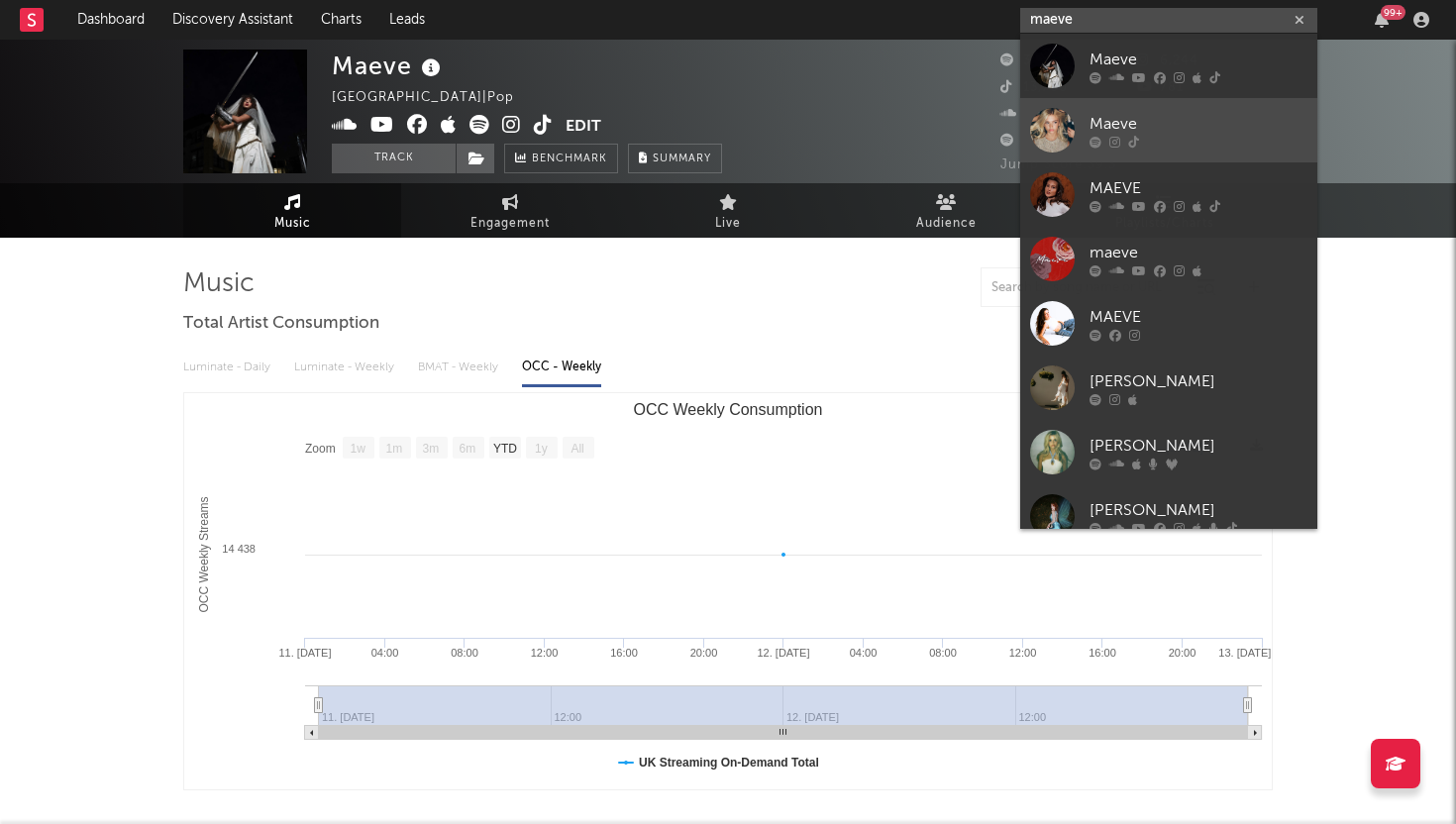 type on "maeve" 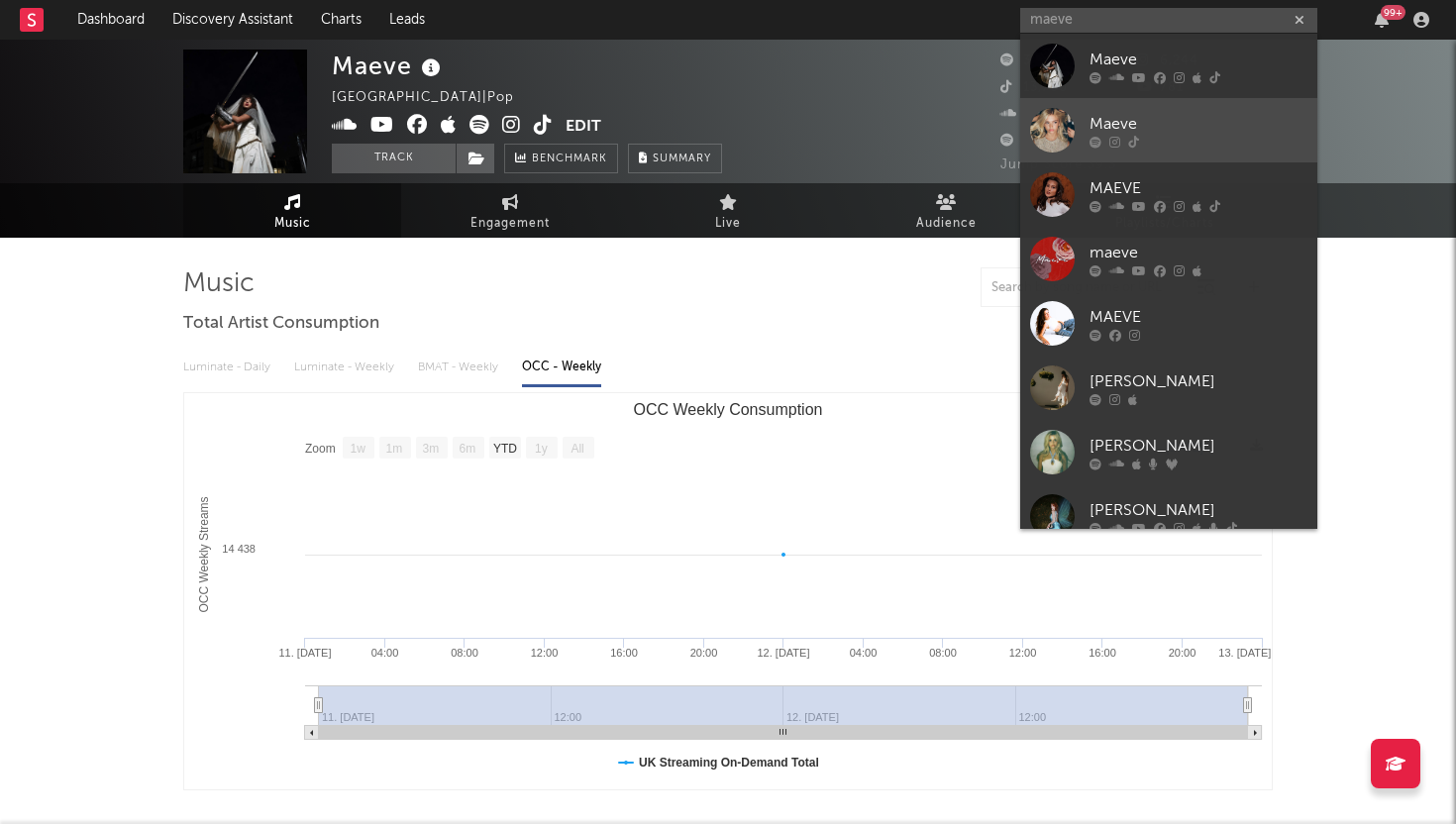 click at bounding box center (1052, 130) 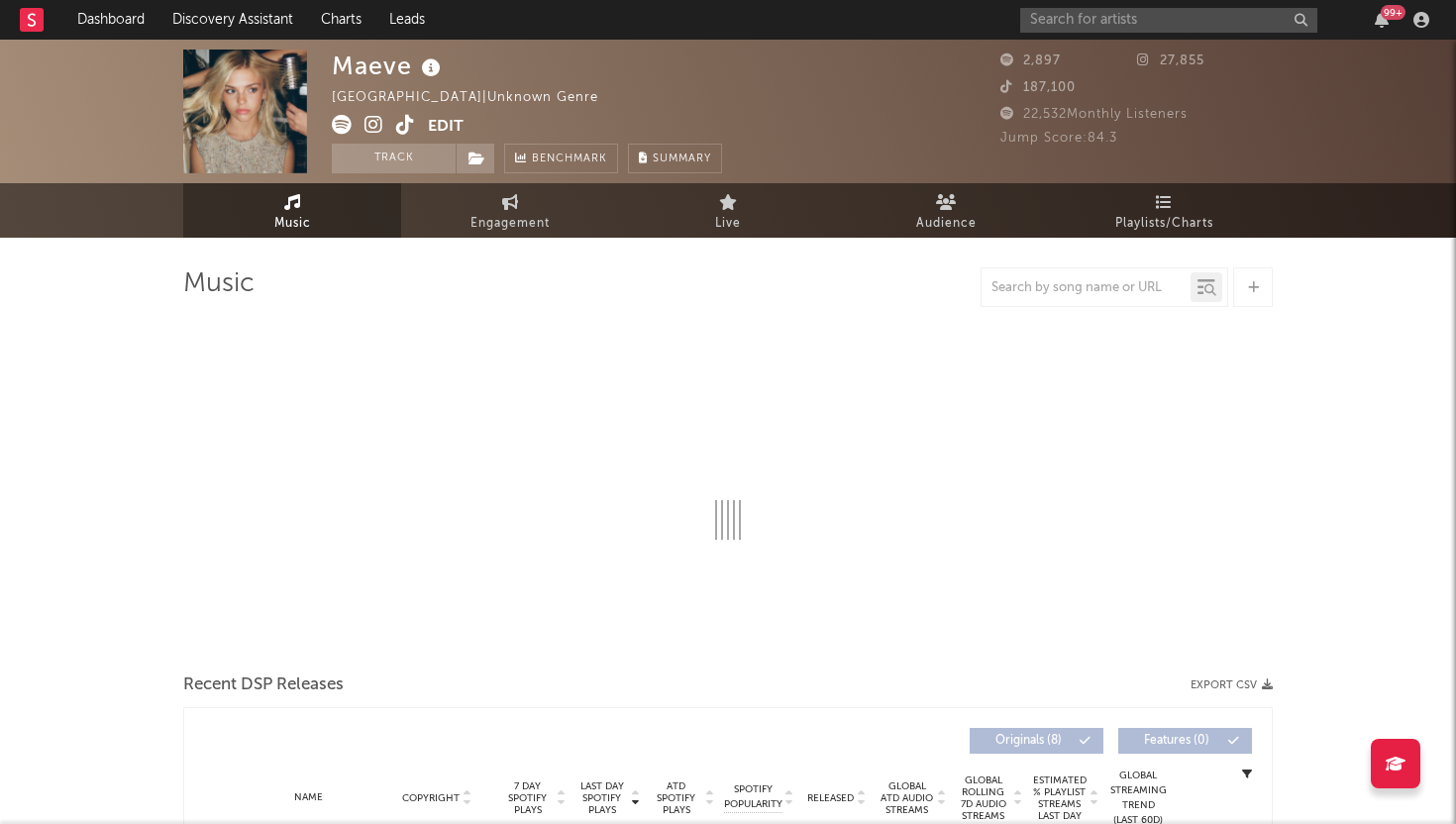 select on "1w" 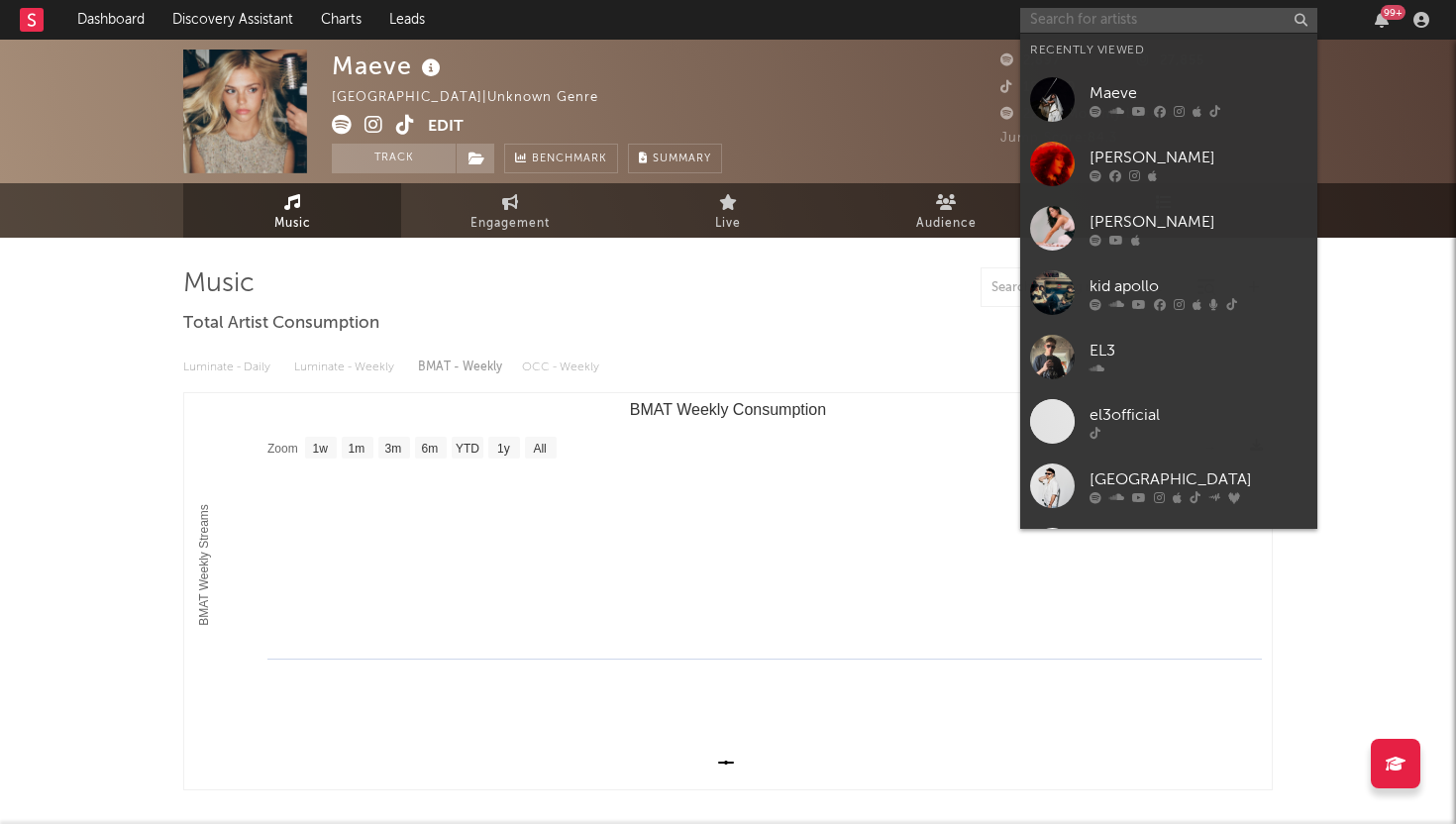 click at bounding box center [1169, 20] 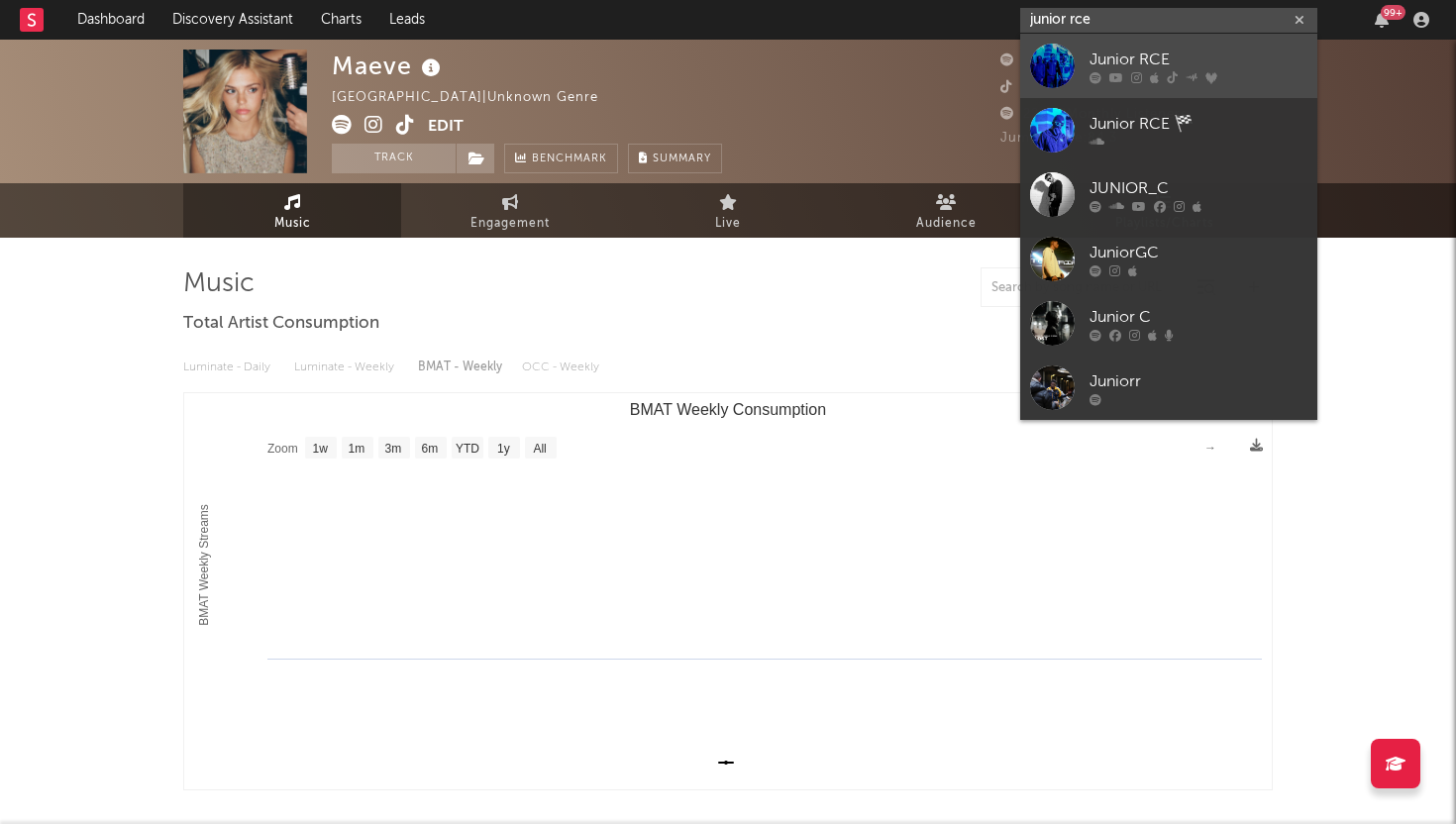 type on "junior rce" 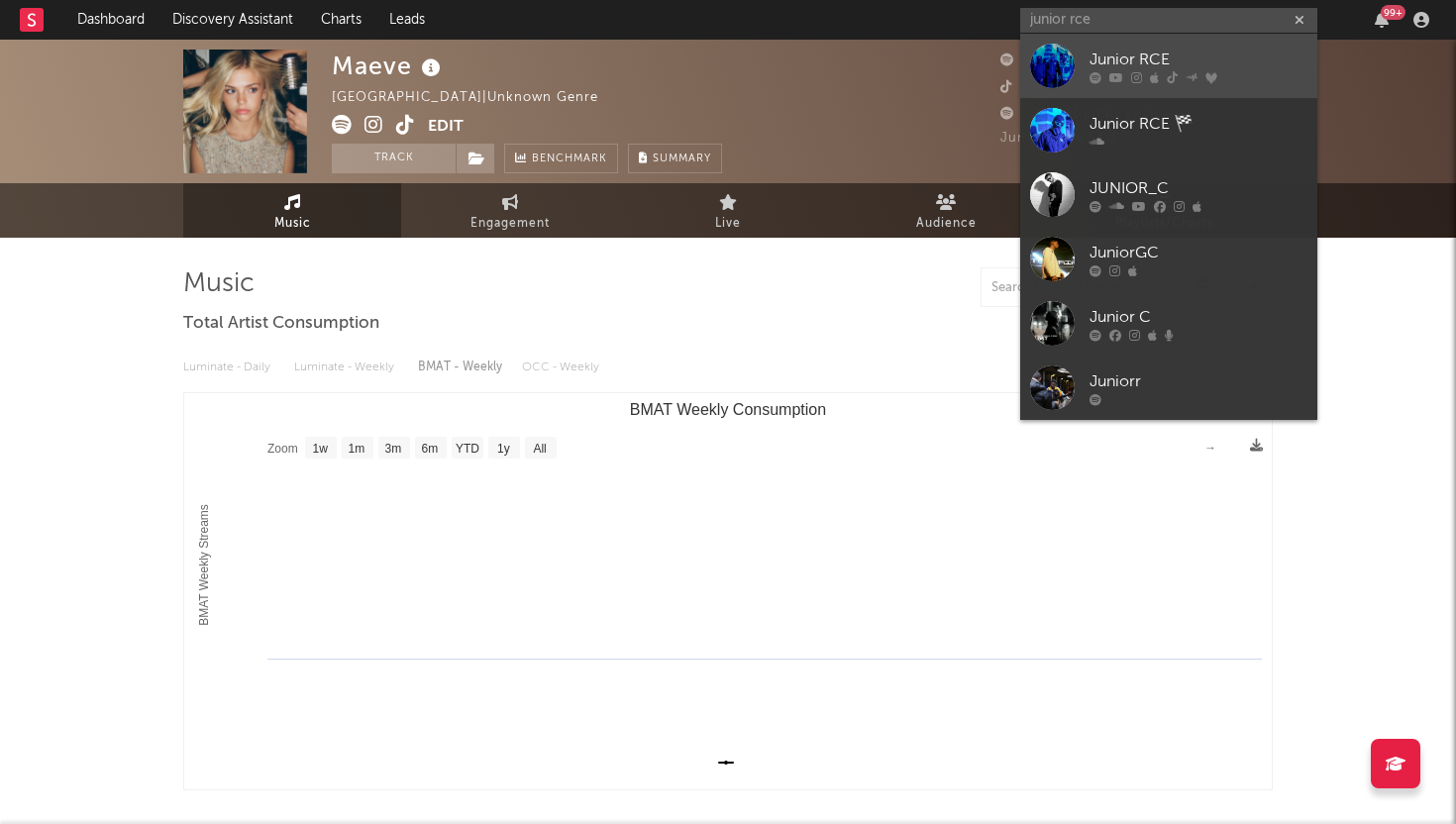click on "Junior RCE" at bounding box center (1198, 59) 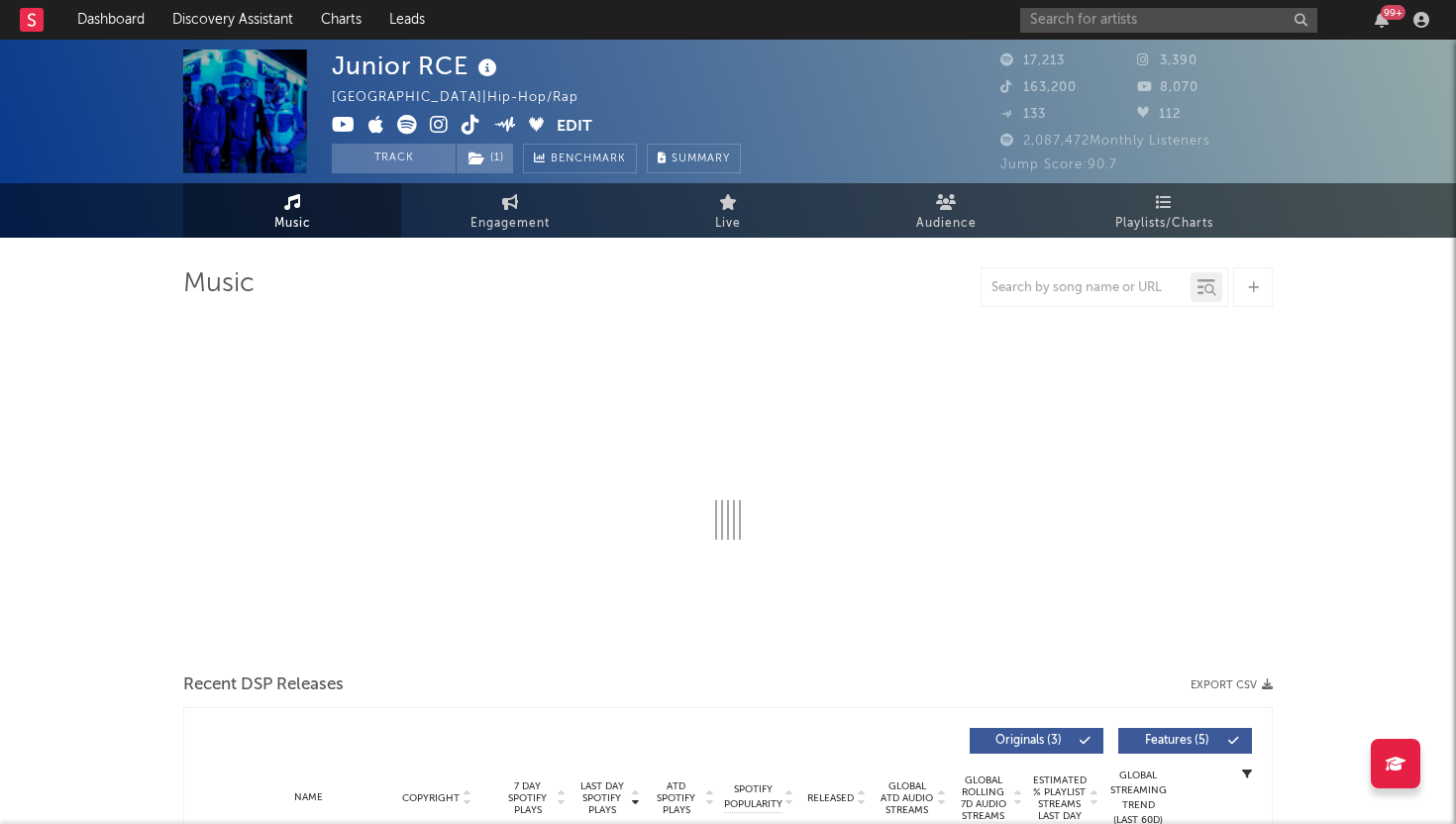 select on "6m" 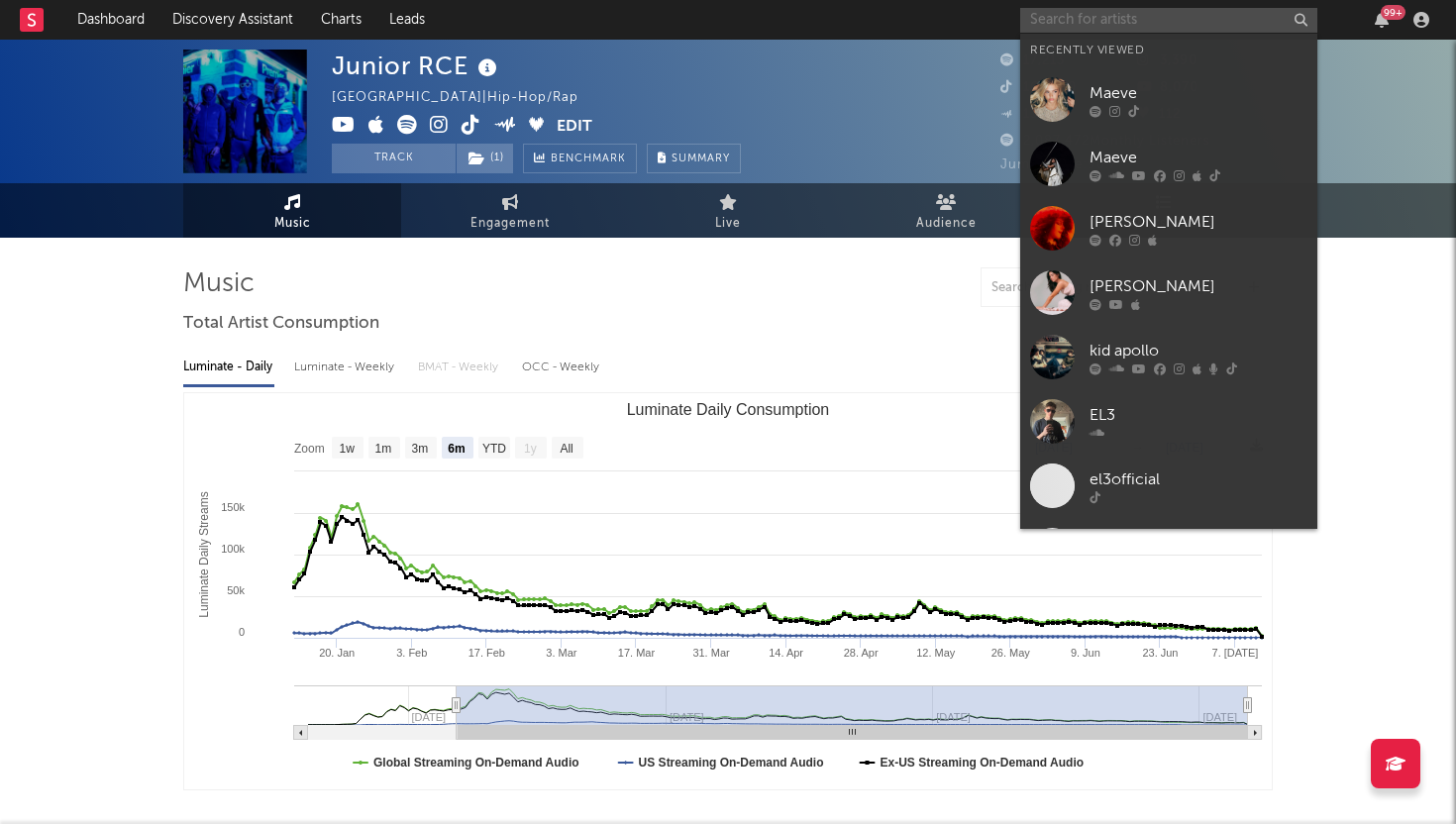click at bounding box center [1169, 20] 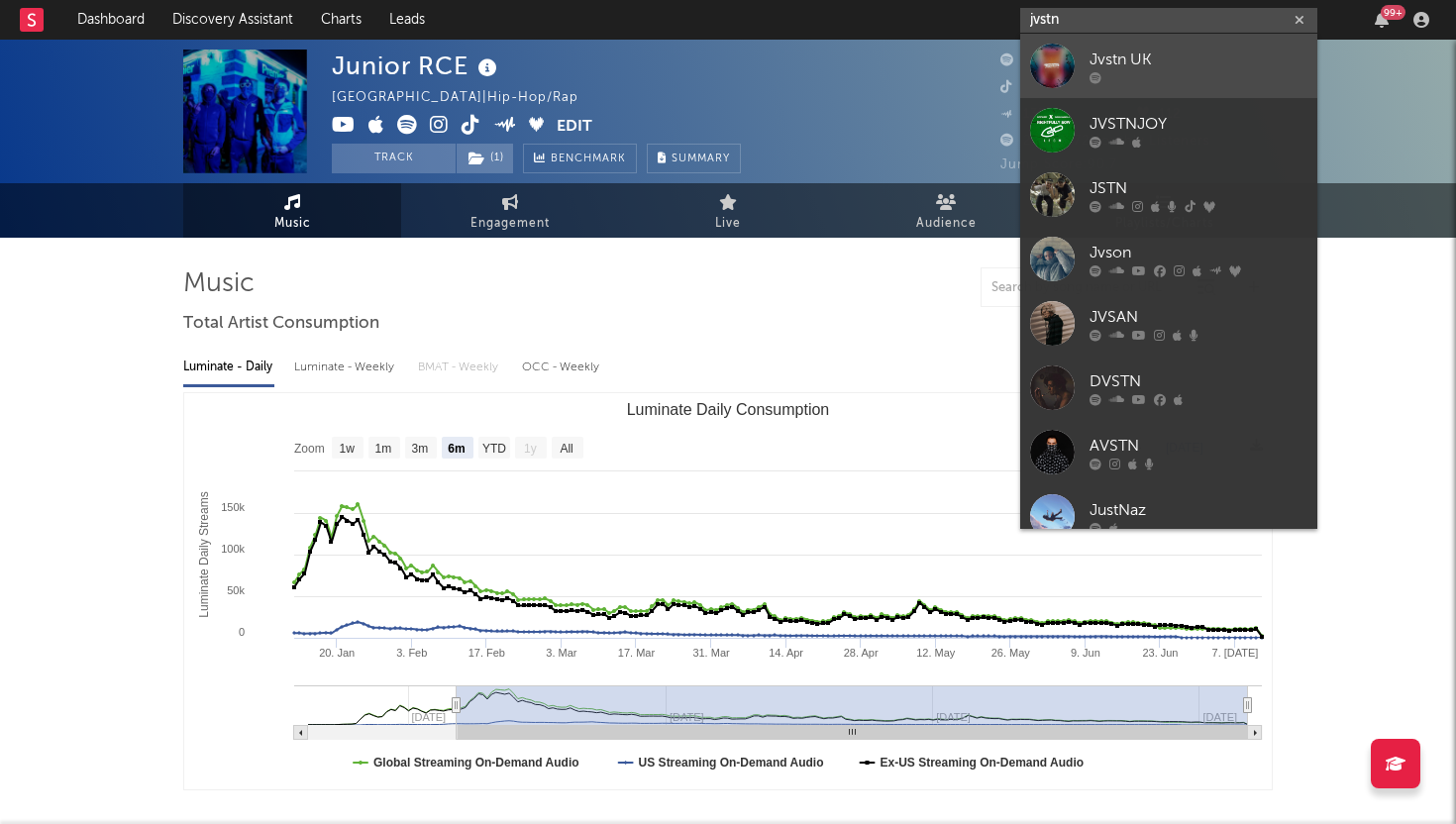 type on "jvstn" 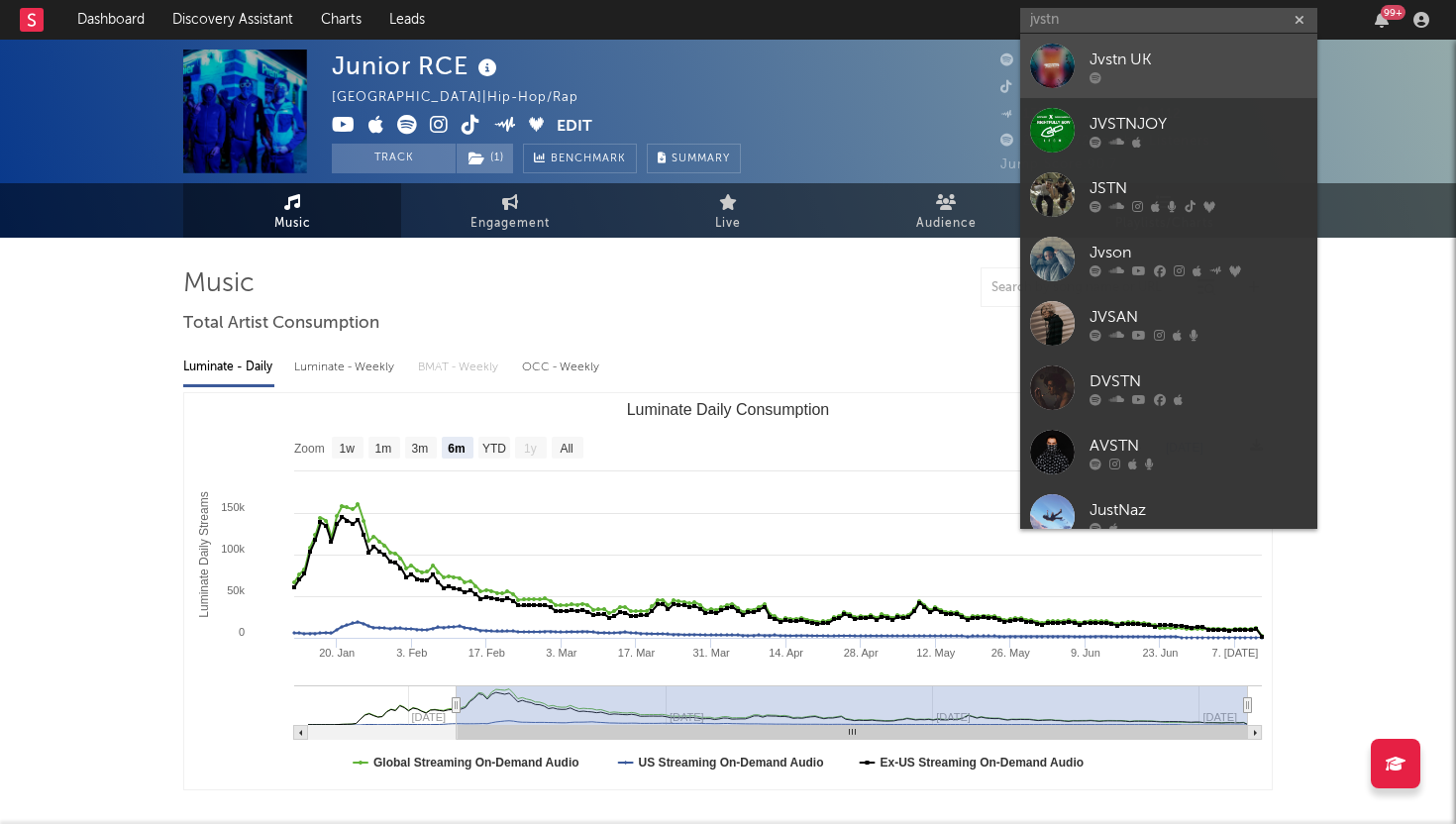 click on "Jvstn UK" at bounding box center [1198, 59] 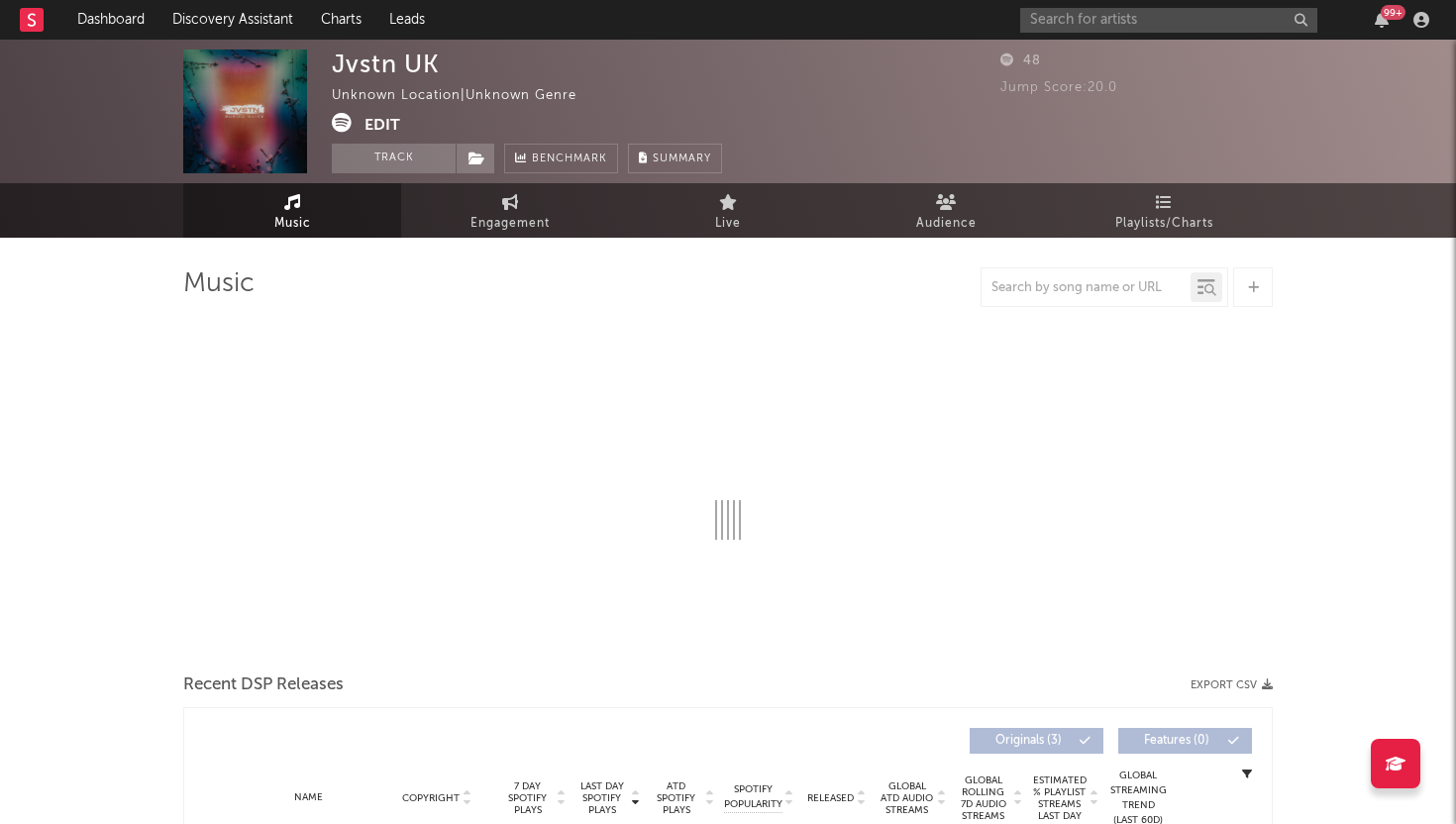 select on "1w" 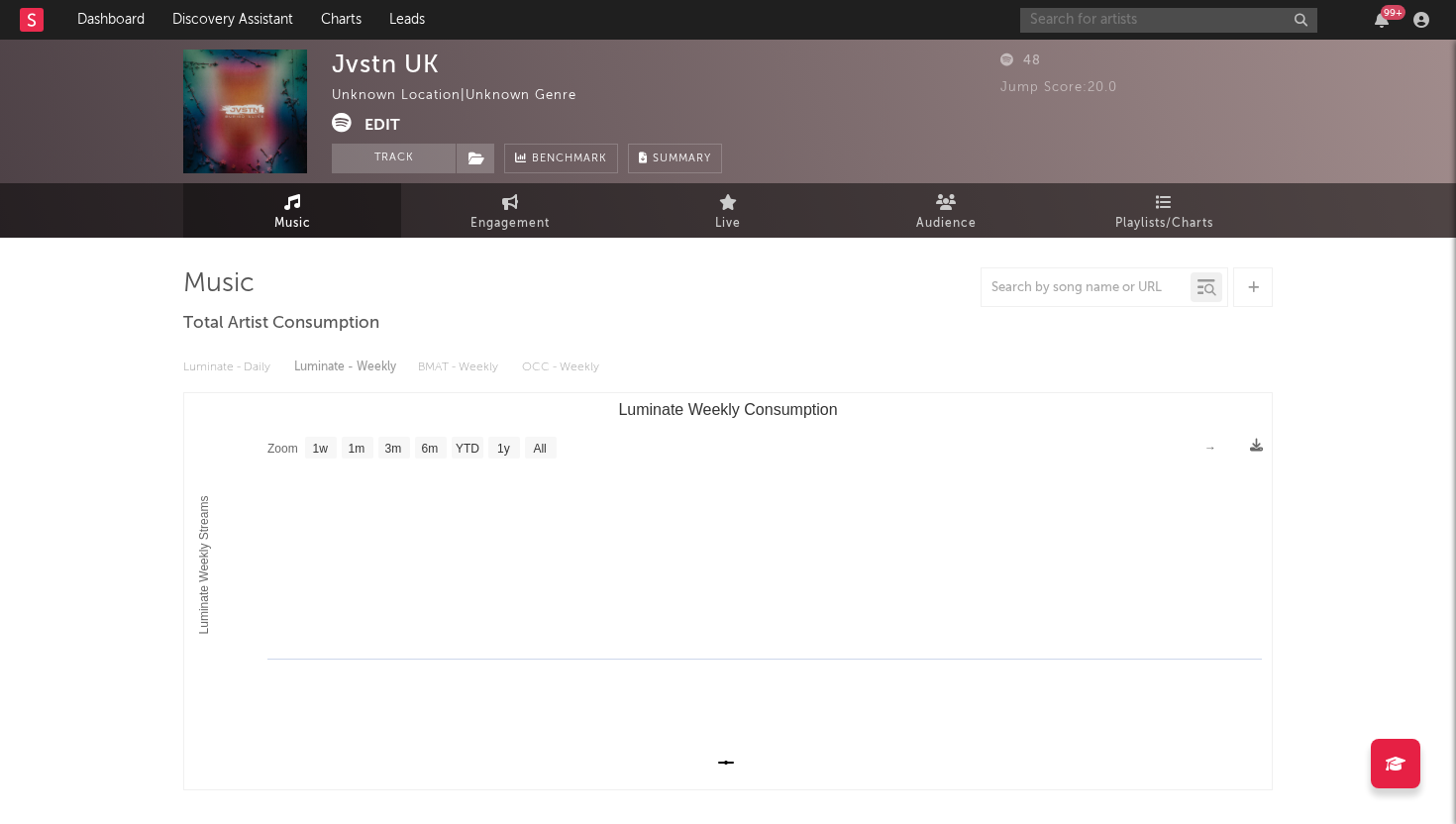 click at bounding box center [1169, 20] 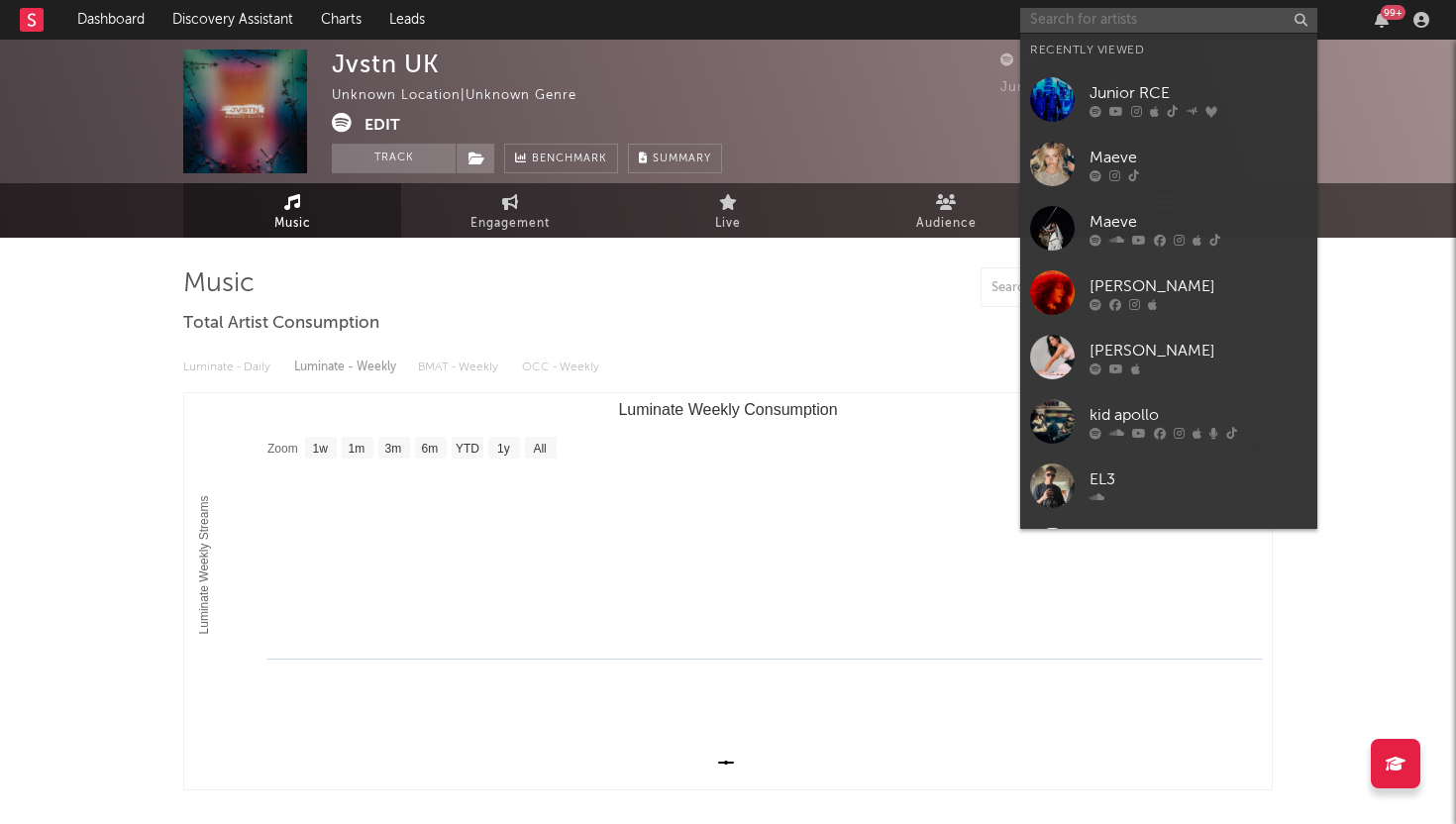 paste on "[URL][DOMAIN_NAME]" 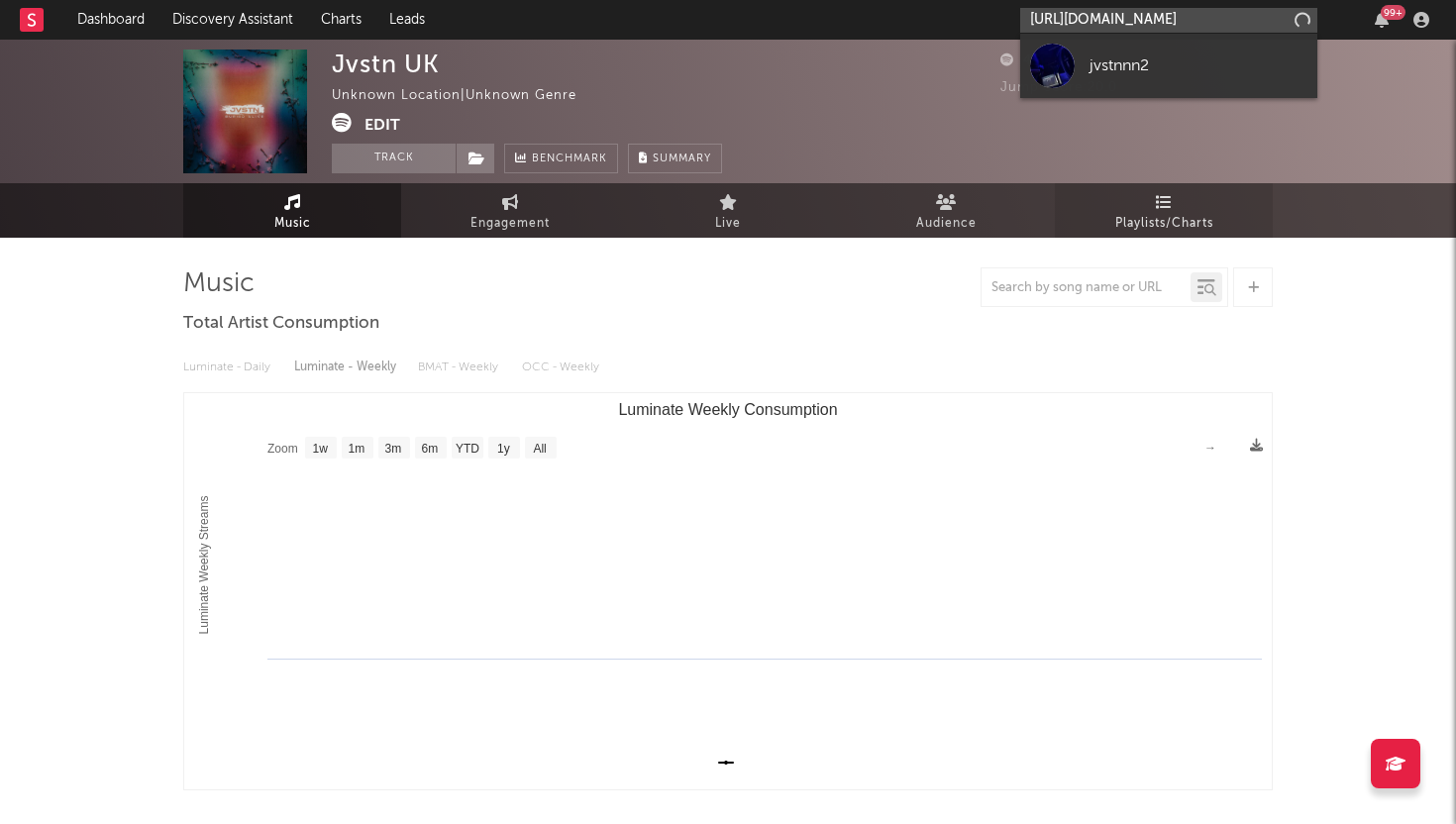 scroll, scrollTop: 0, scrollLeft: 149, axis: horizontal 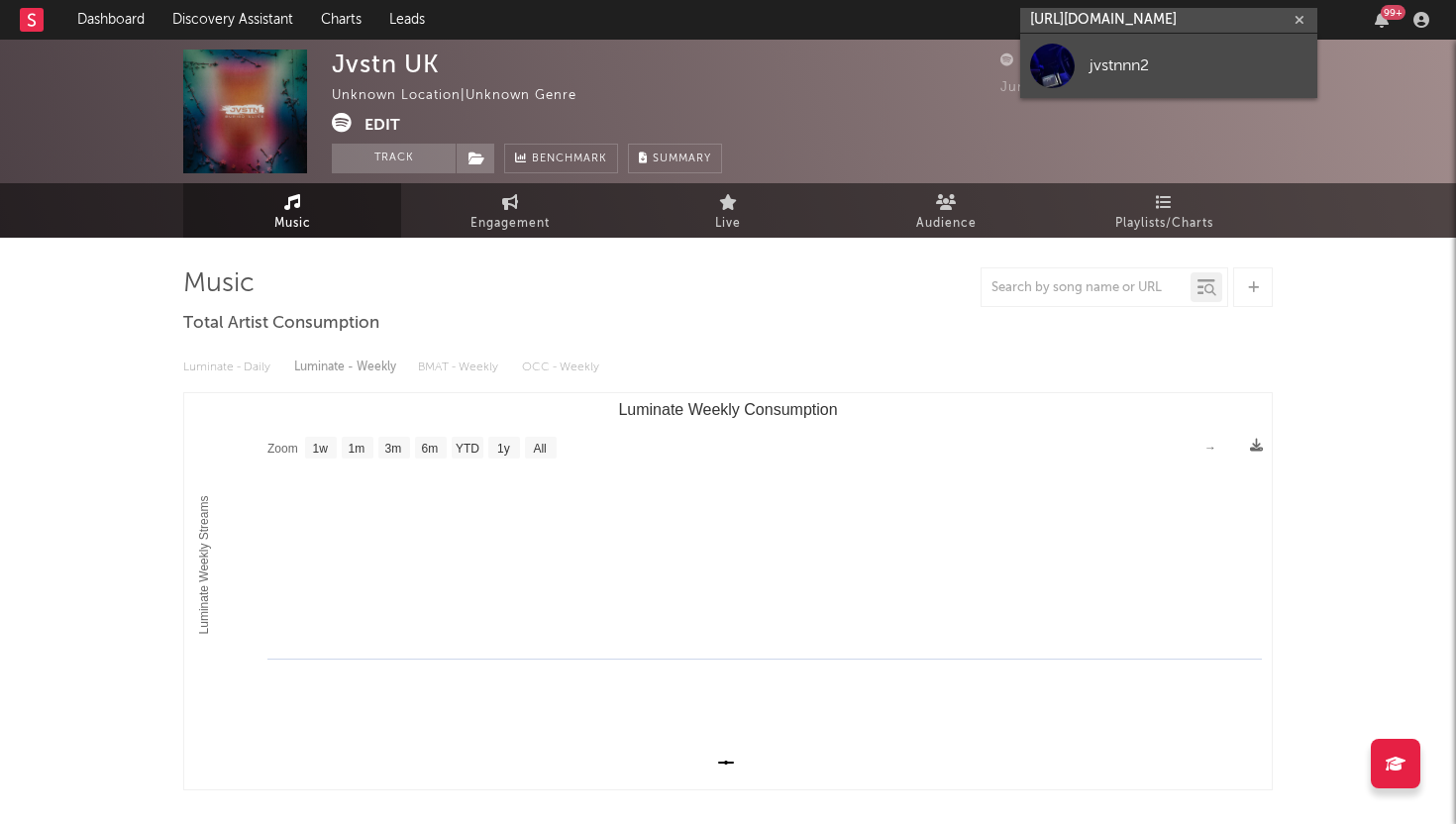type on "[URL][DOMAIN_NAME]" 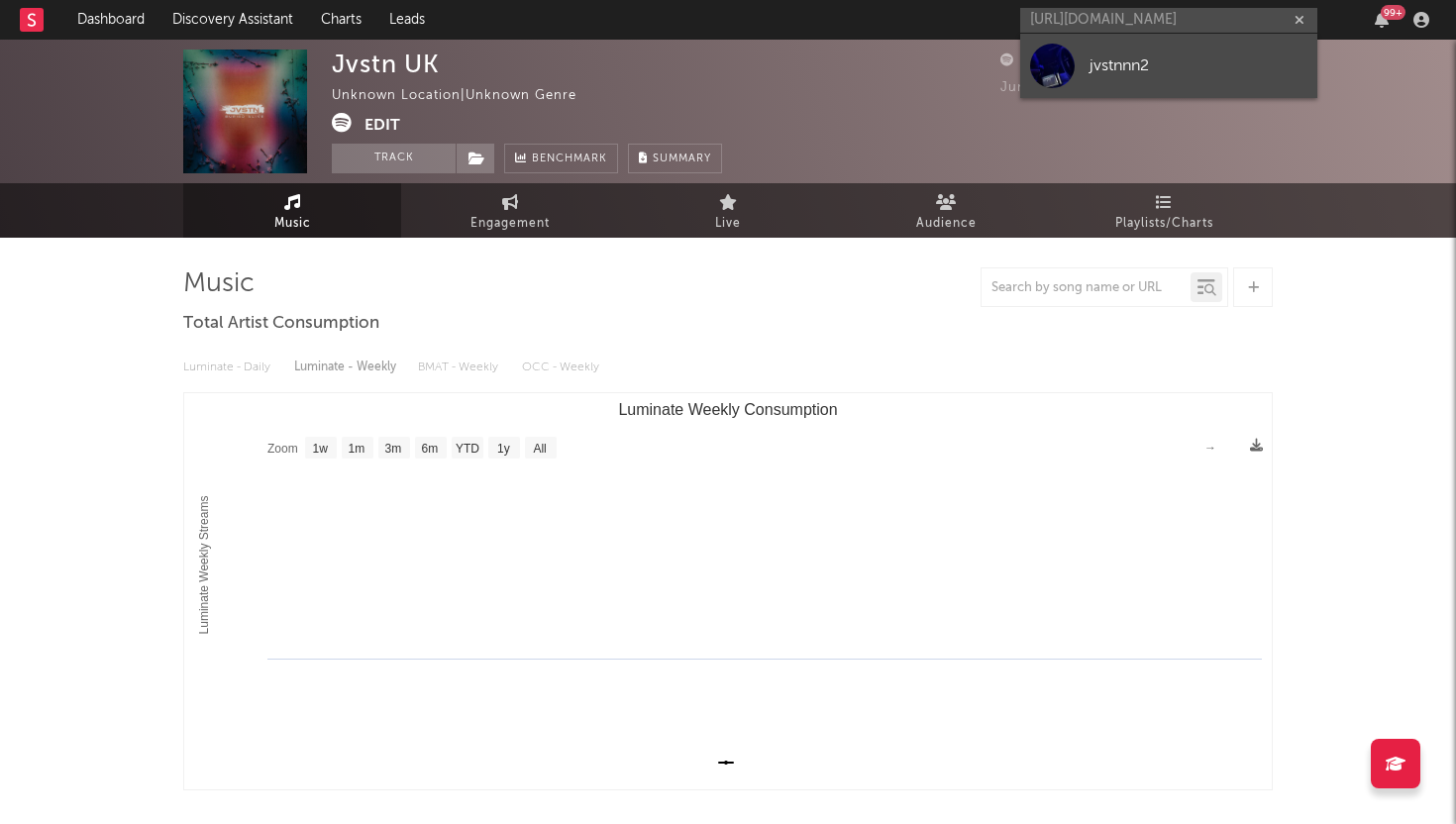 scroll, scrollTop: 0, scrollLeft: 0, axis: both 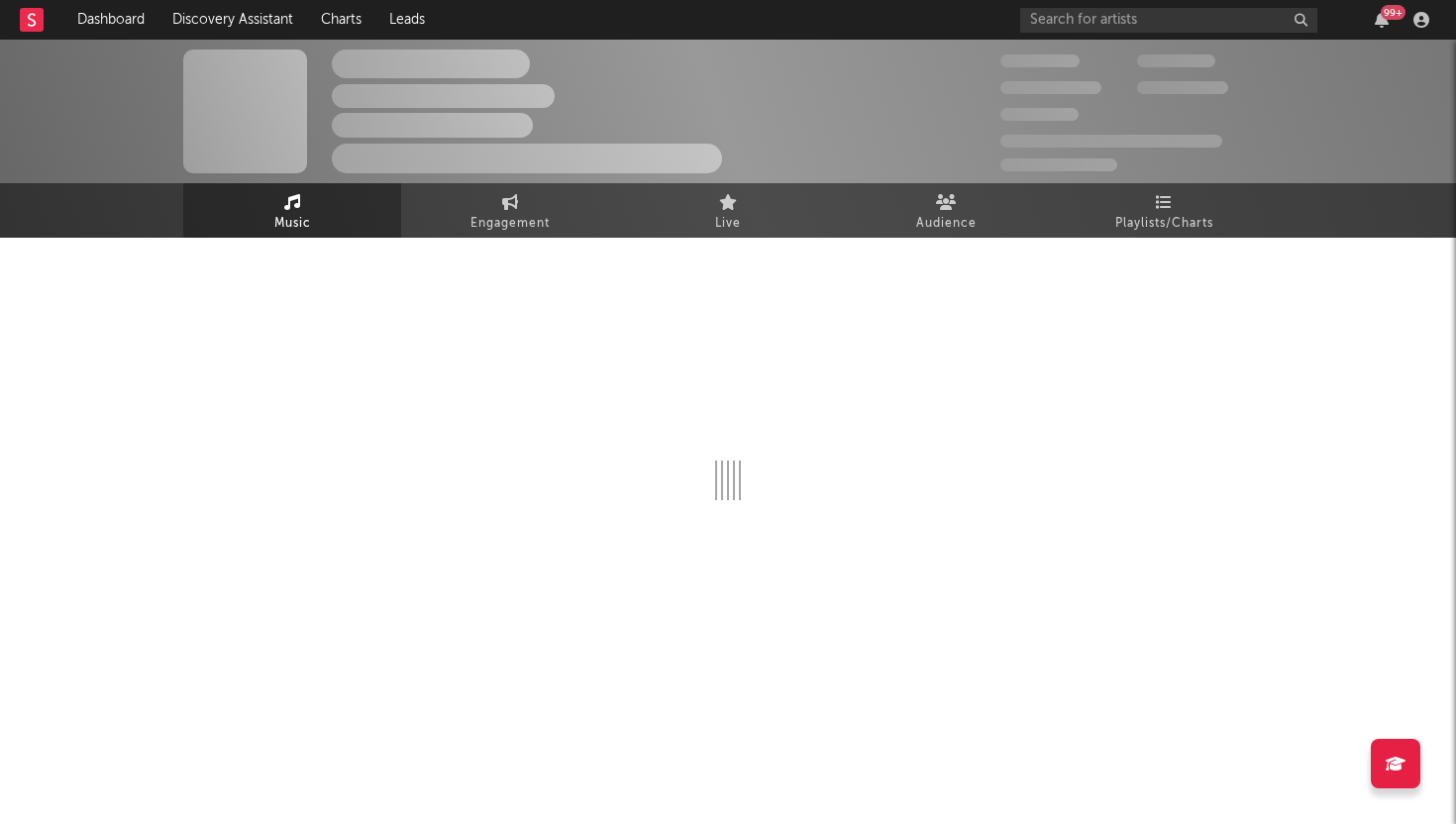 select on "1w" 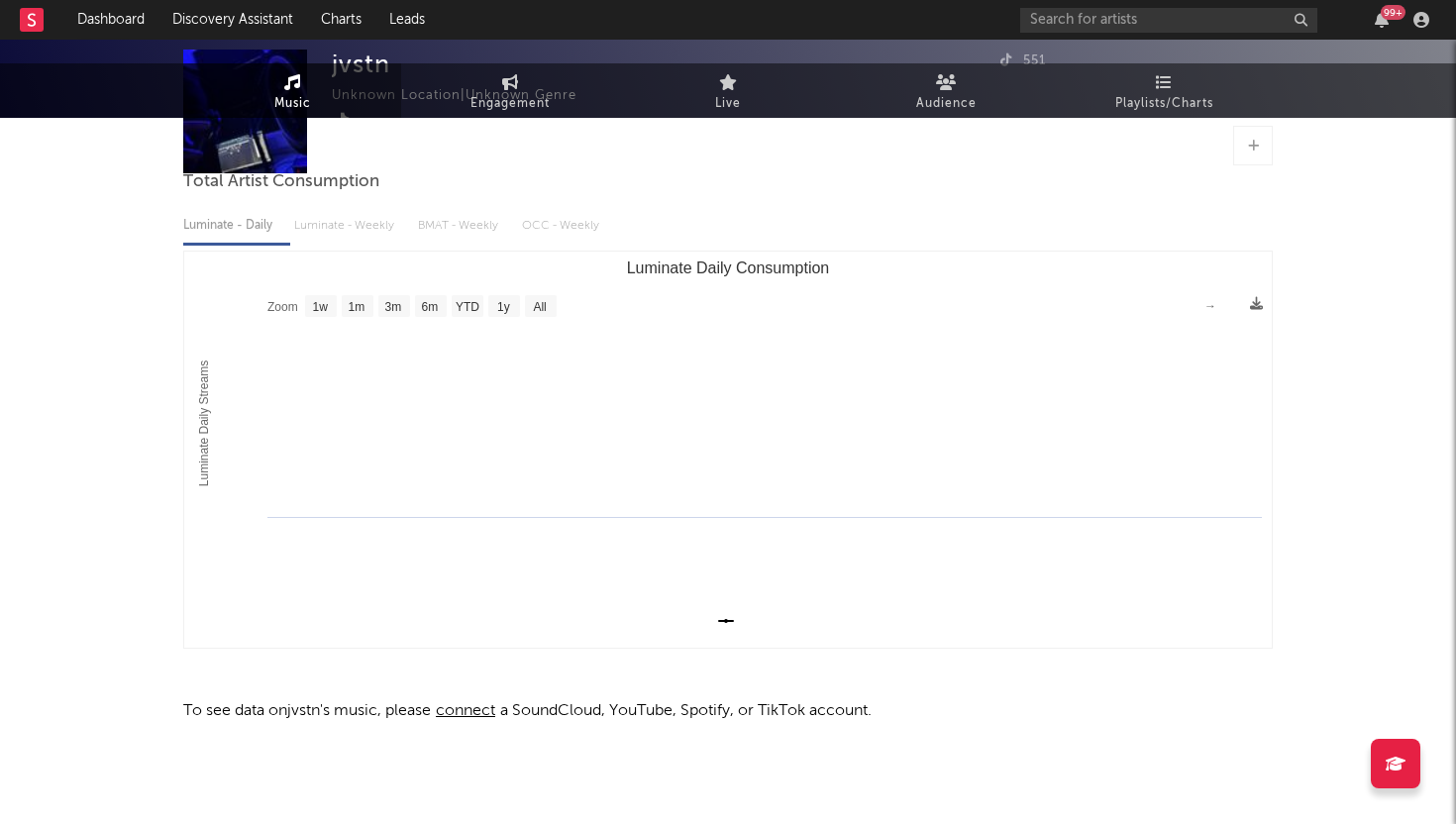 scroll, scrollTop: 146, scrollLeft: 0, axis: vertical 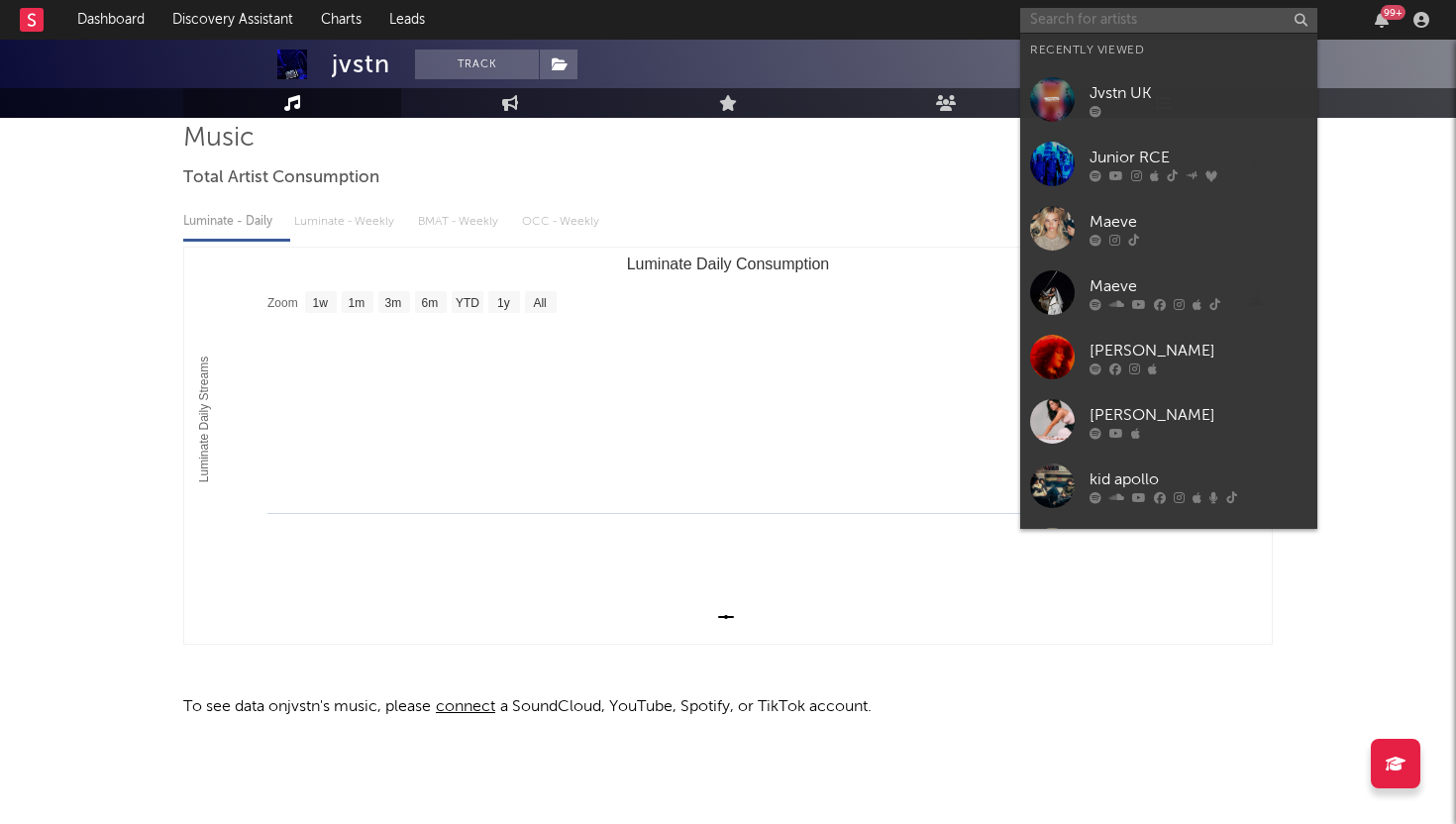 click at bounding box center (1169, 20) 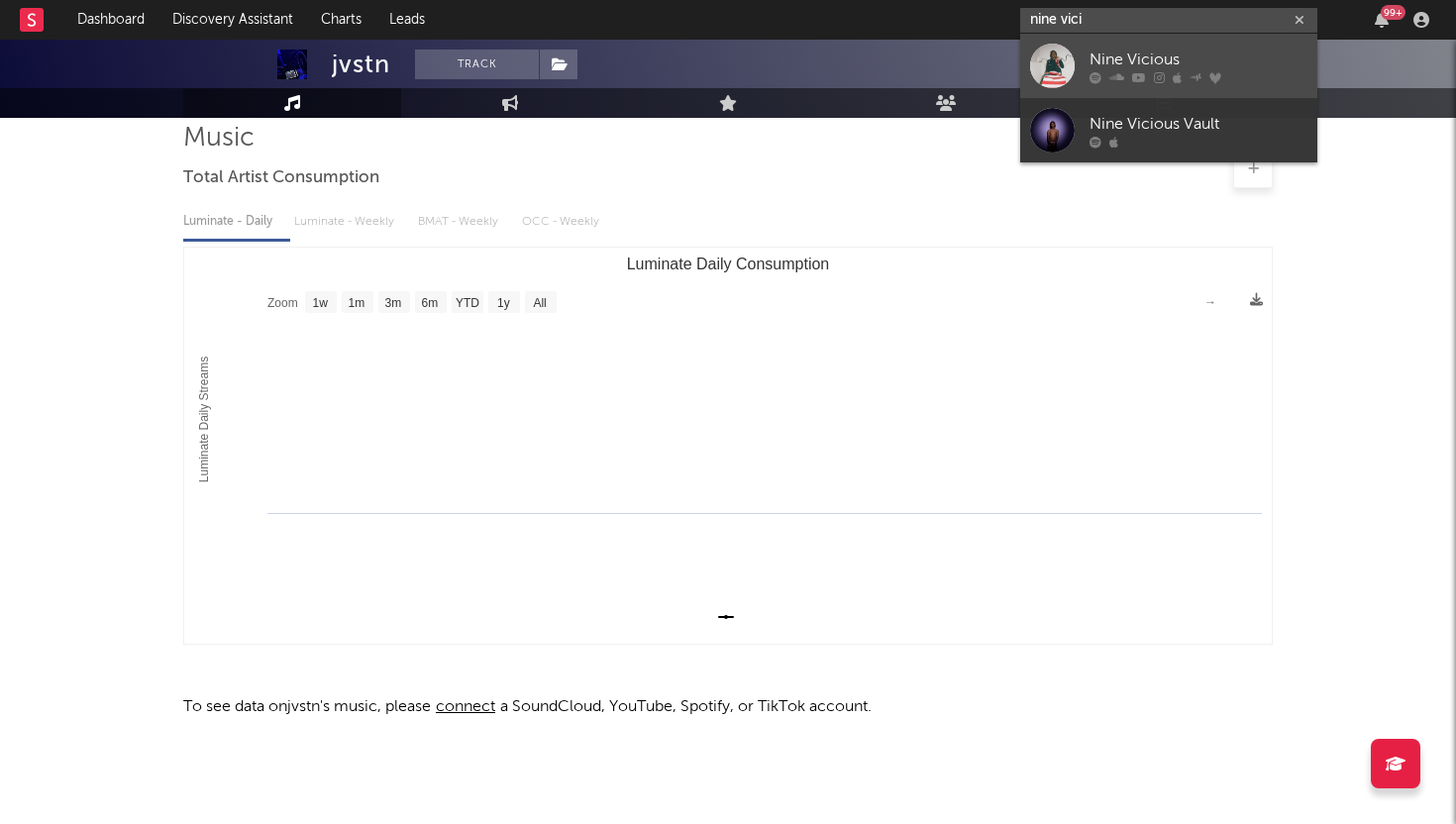 type on "nine vici" 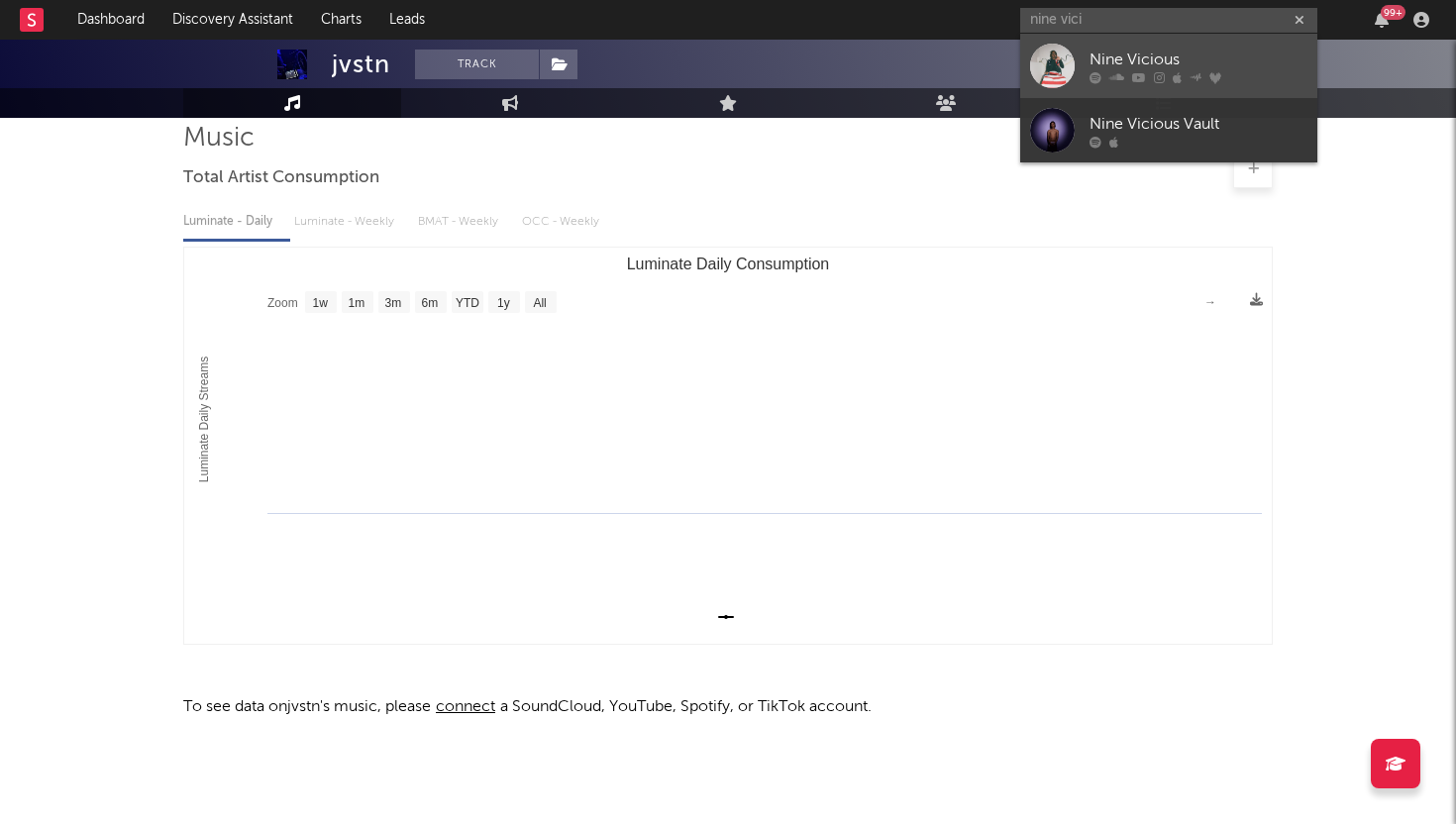 click at bounding box center [1052, 65] 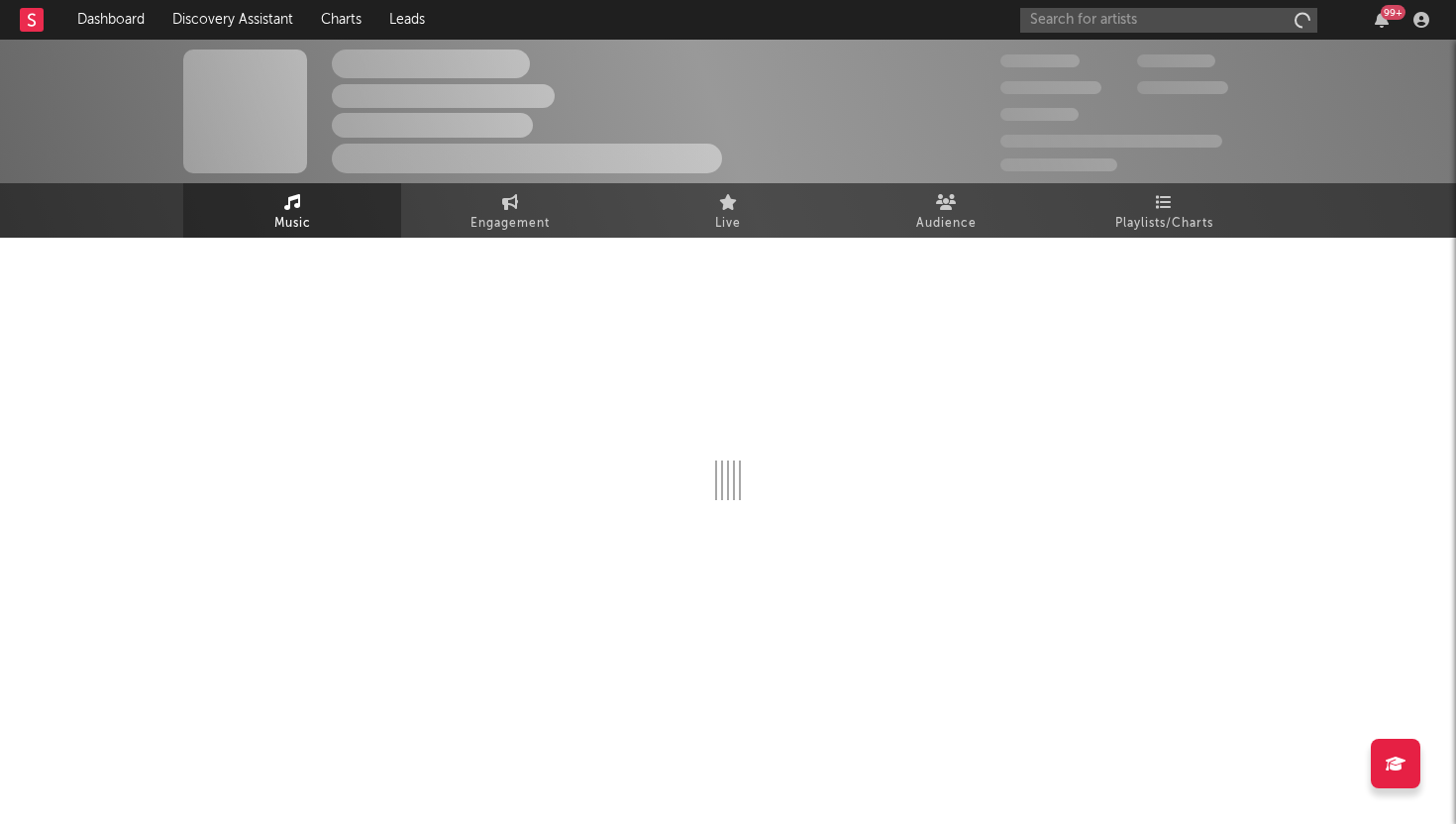 scroll, scrollTop: 0, scrollLeft: 0, axis: both 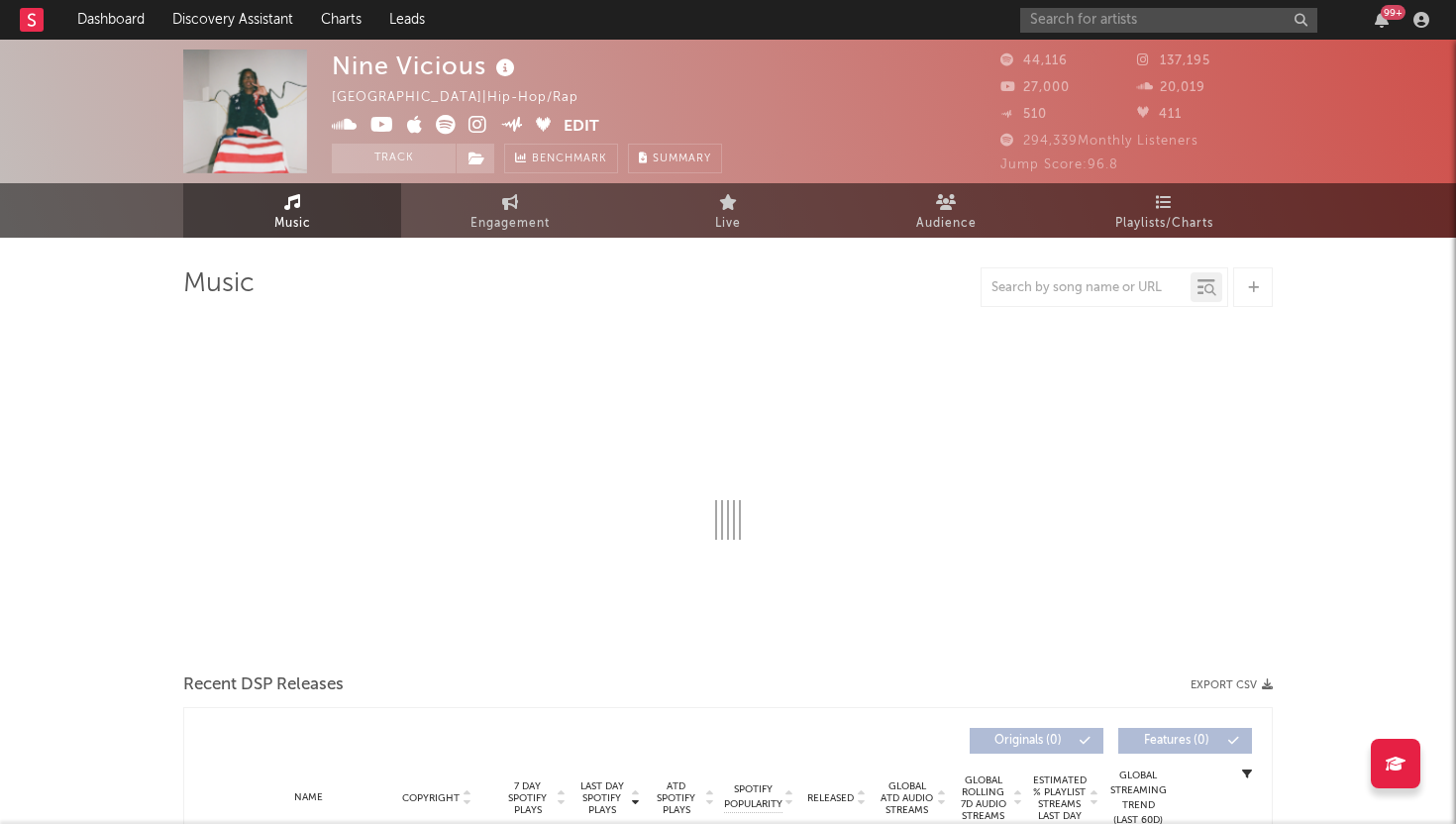 select on "6m" 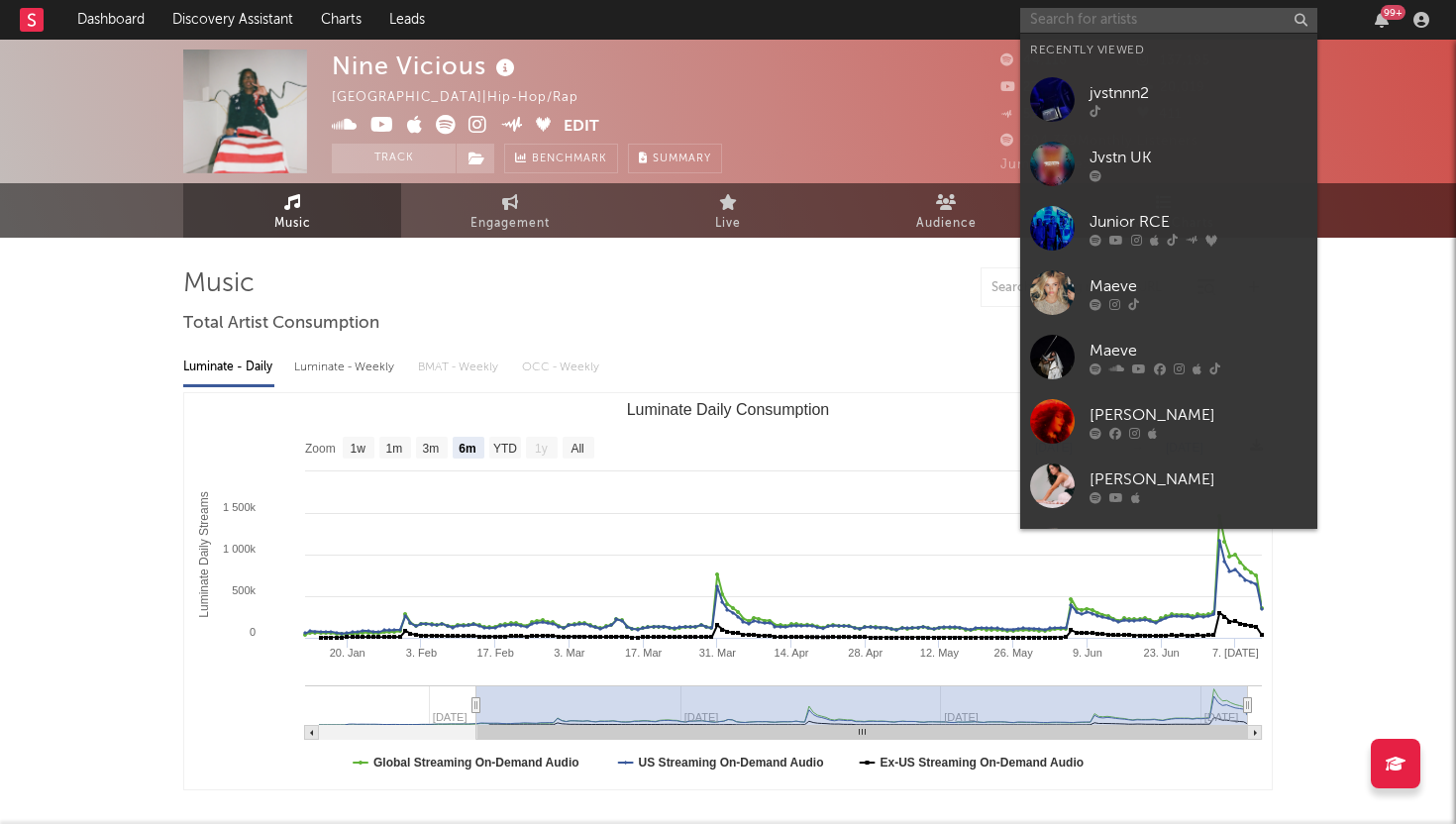 click at bounding box center [1169, 20] 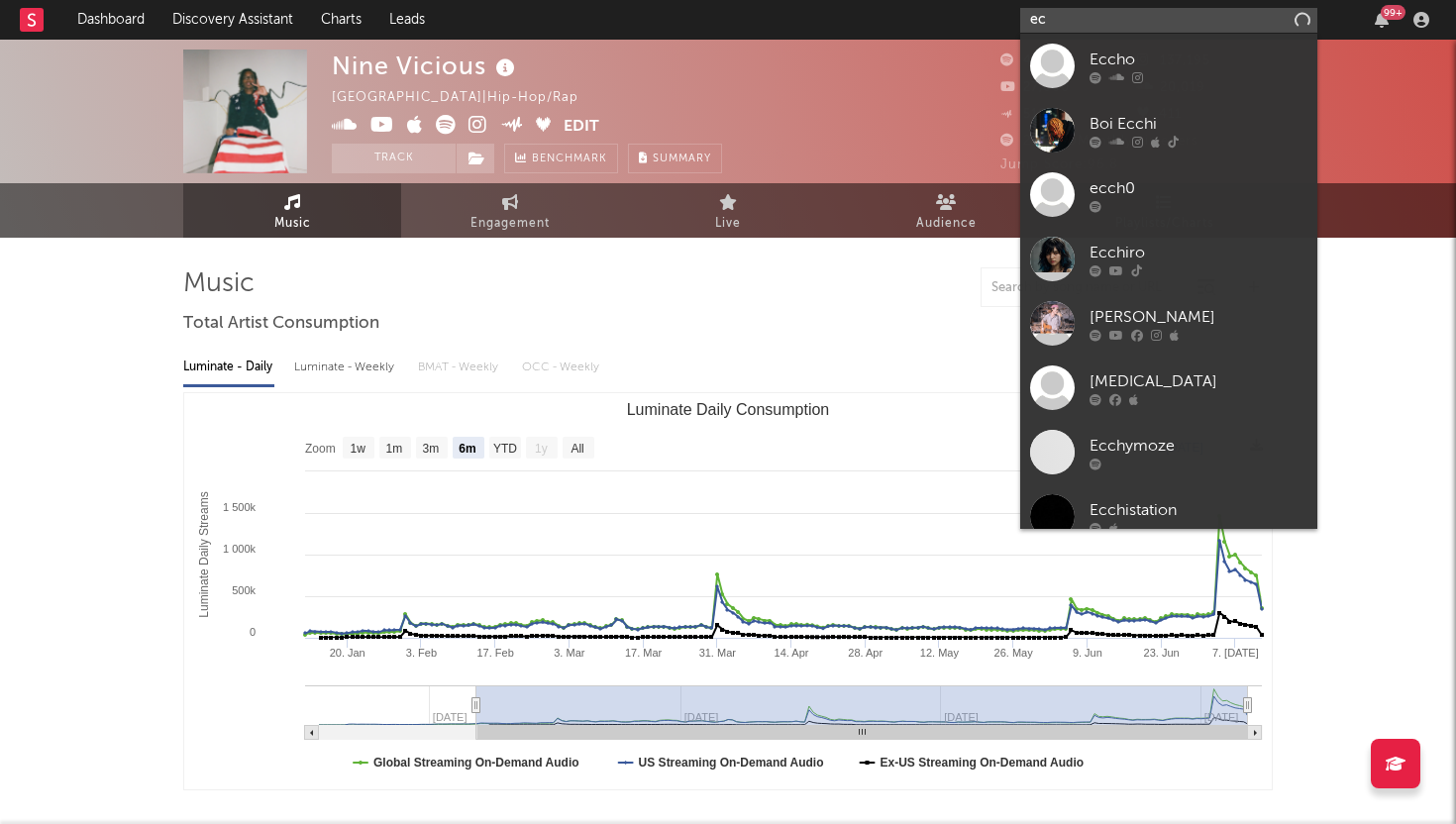 type on "e" 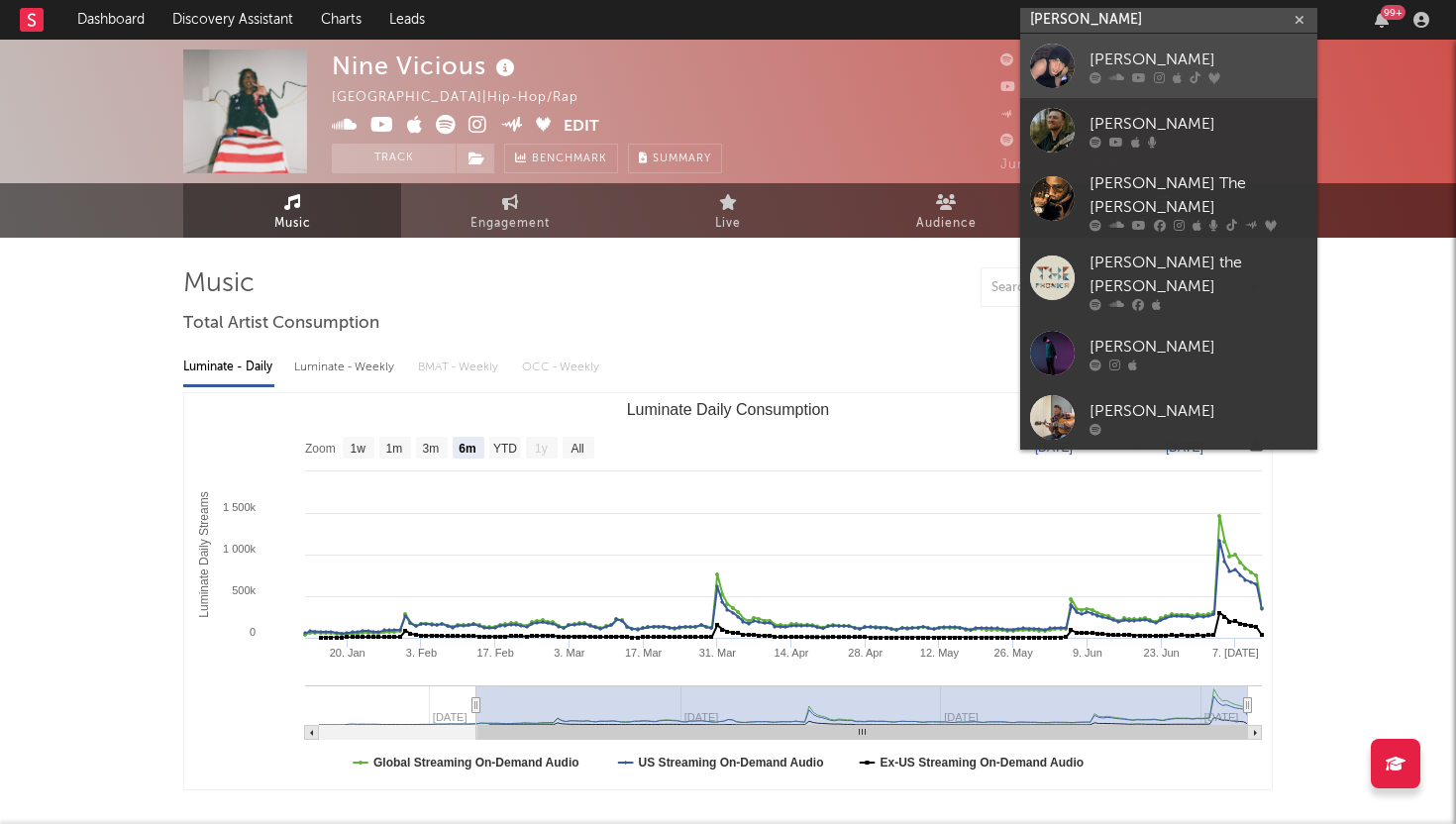 type on "[PERSON_NAME]" 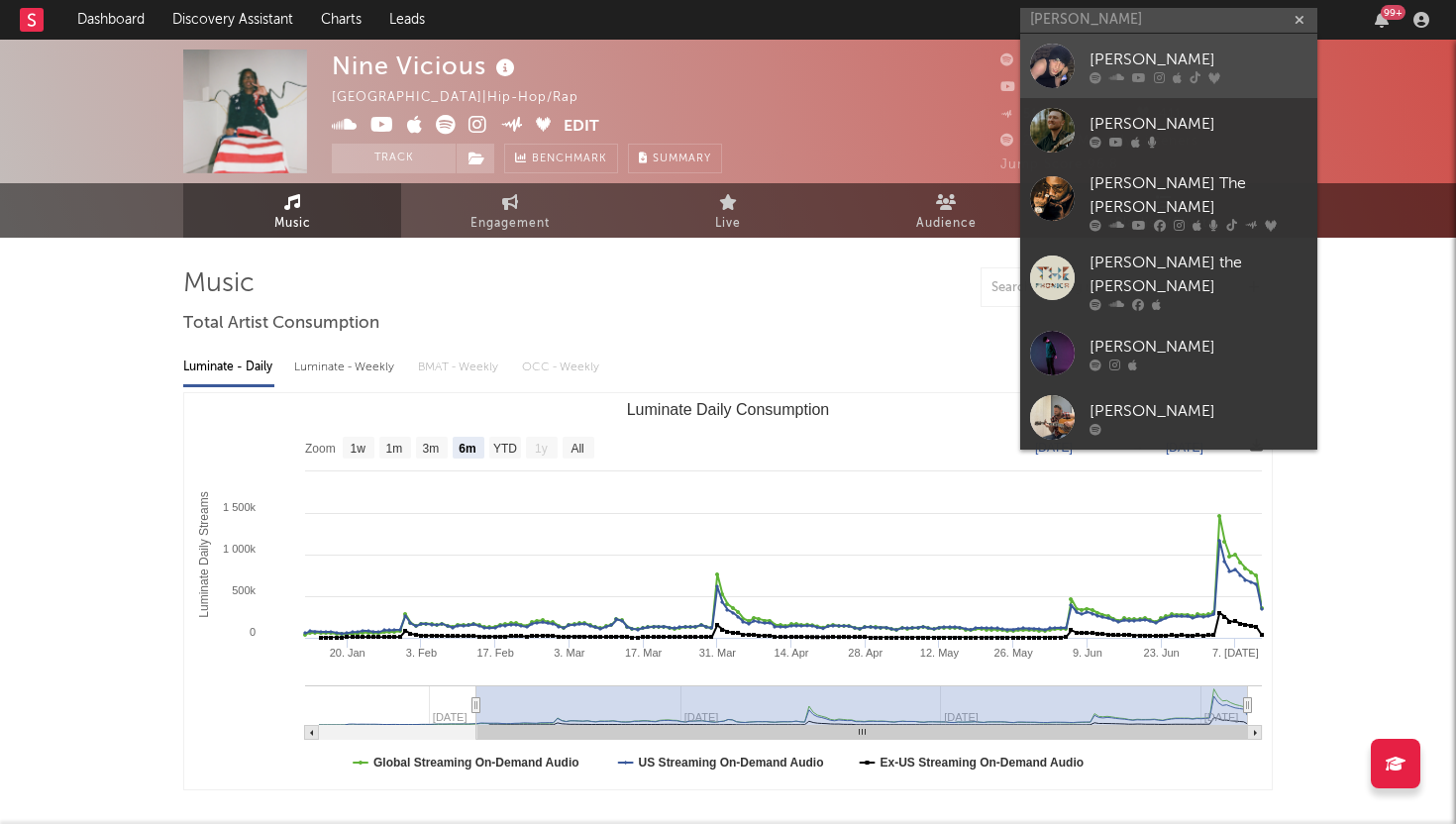 click on "[PERSON_NAME]" at bounding box center [1198, 59] 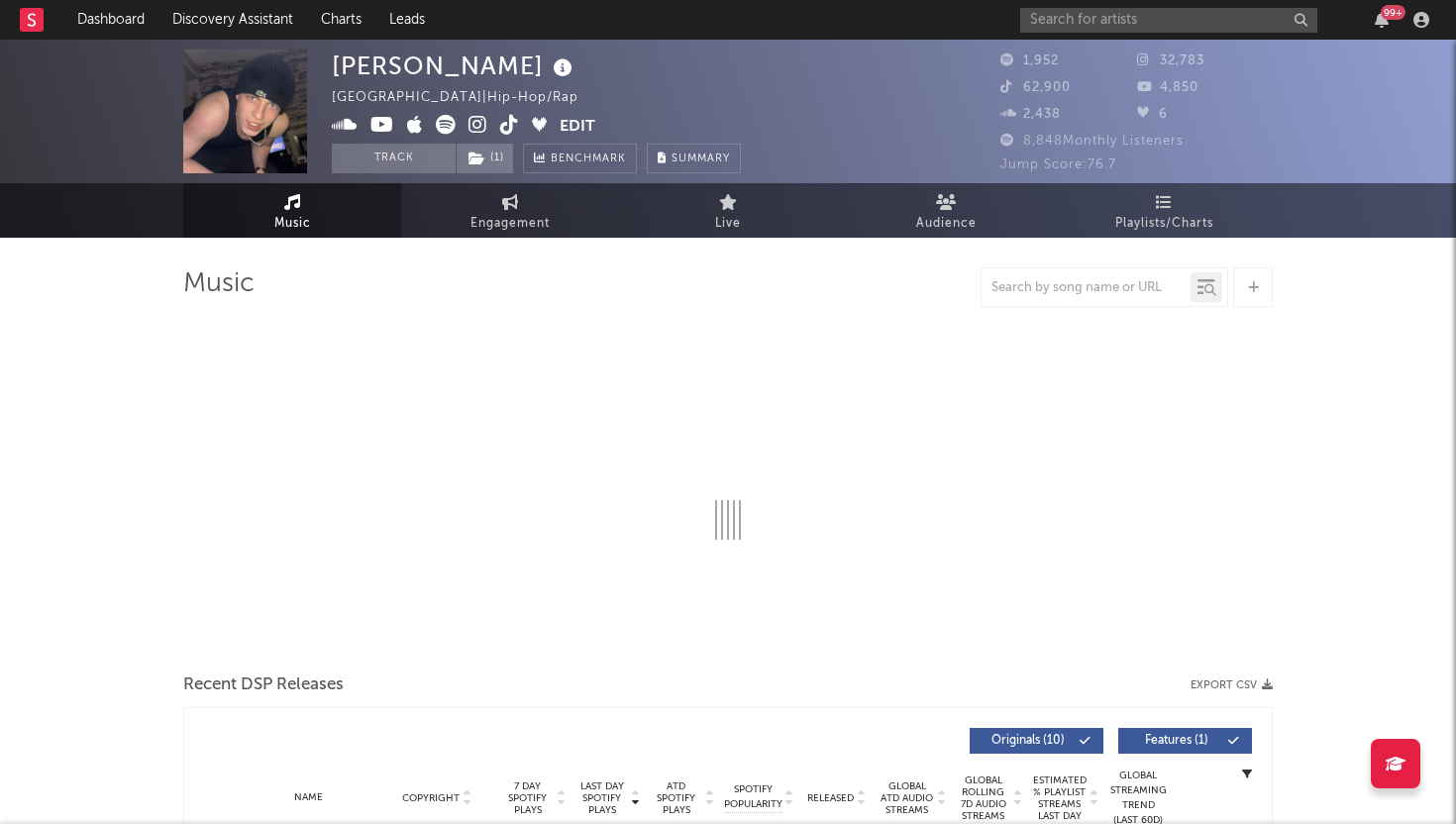 select on "6m" 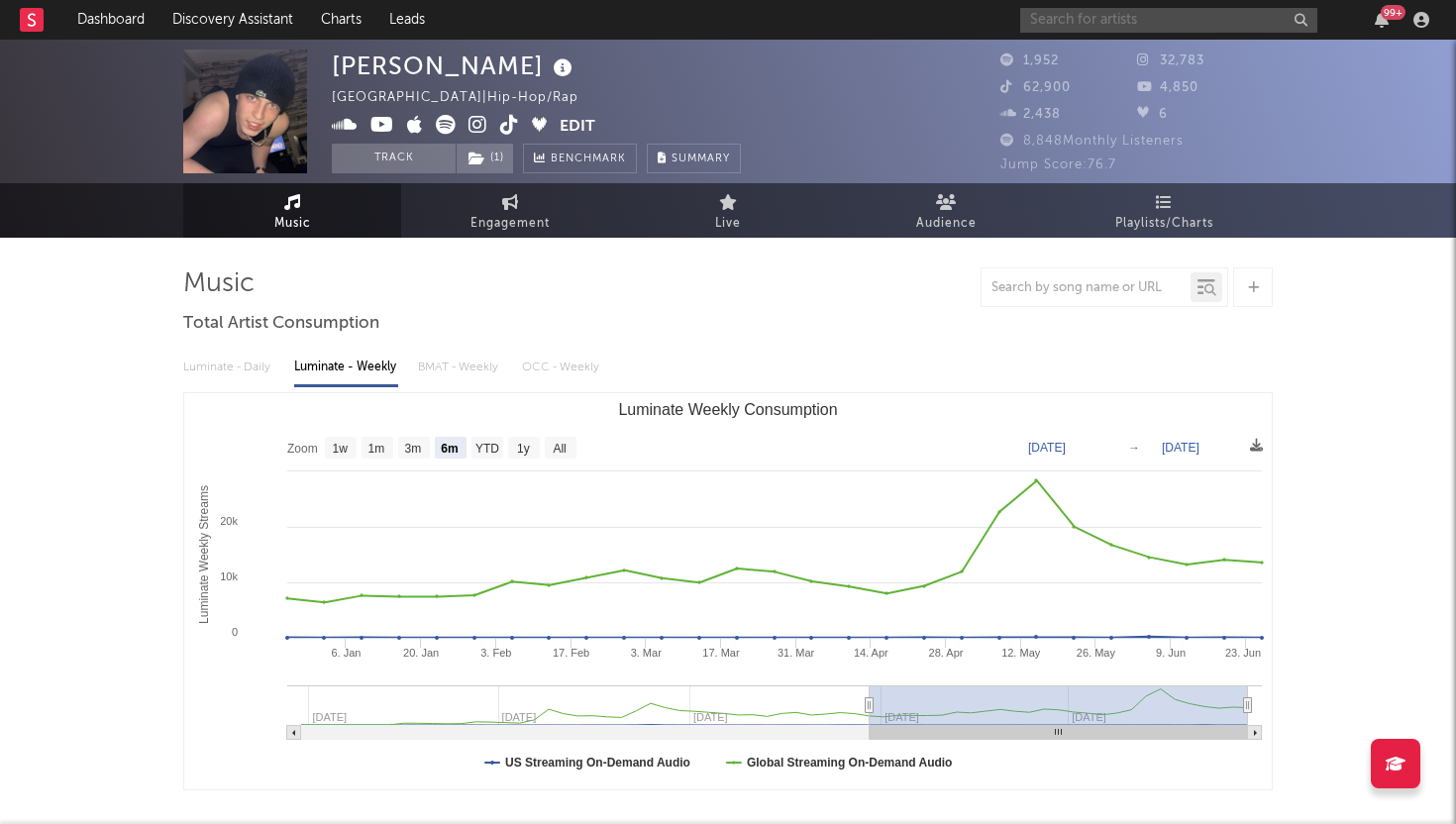 click at bounding box center [1169, 20] 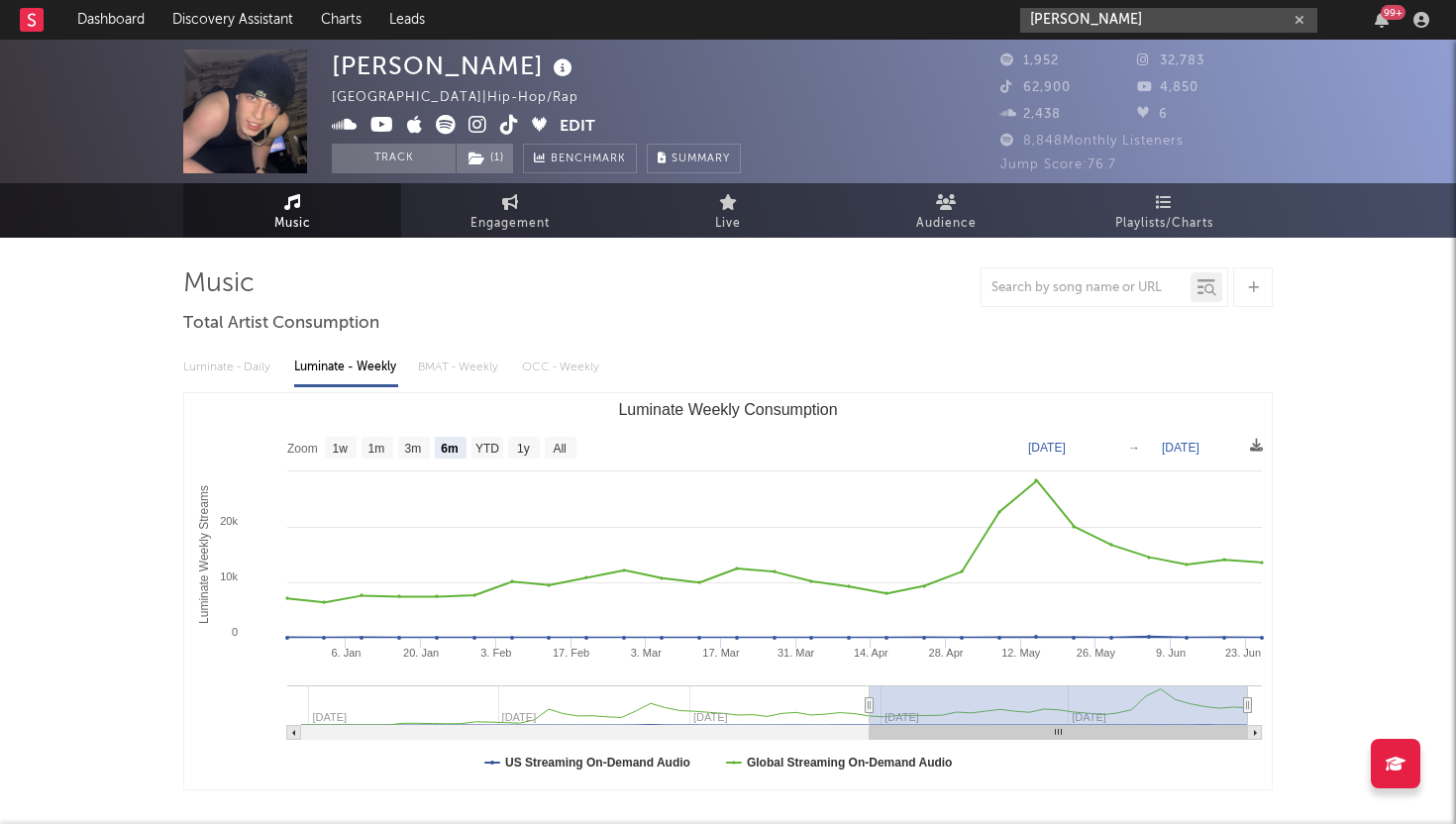 click on "[PERSON_NAME]" at bounding box center (1169, 20) 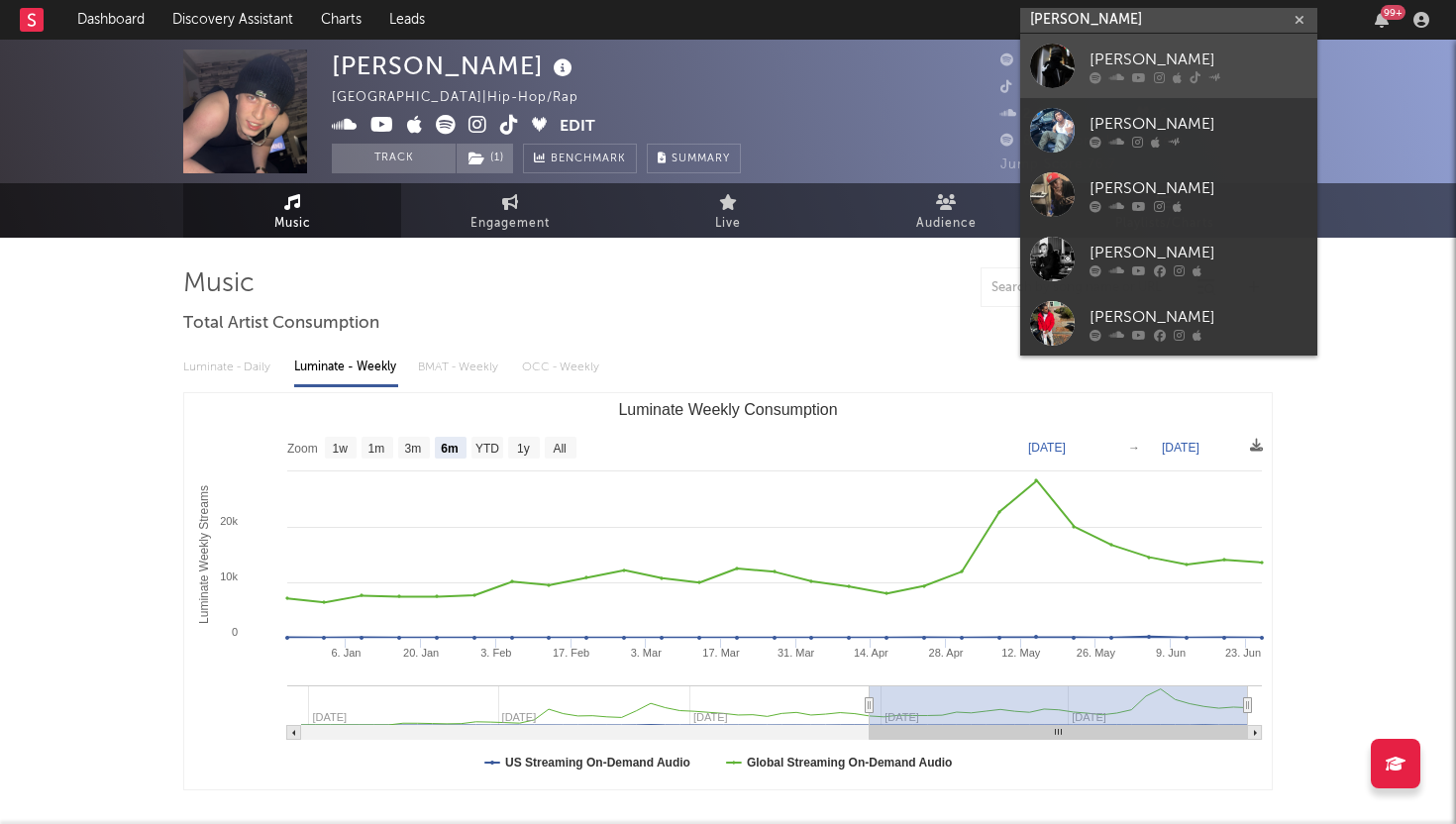 type on "[PERSON_NAME]" 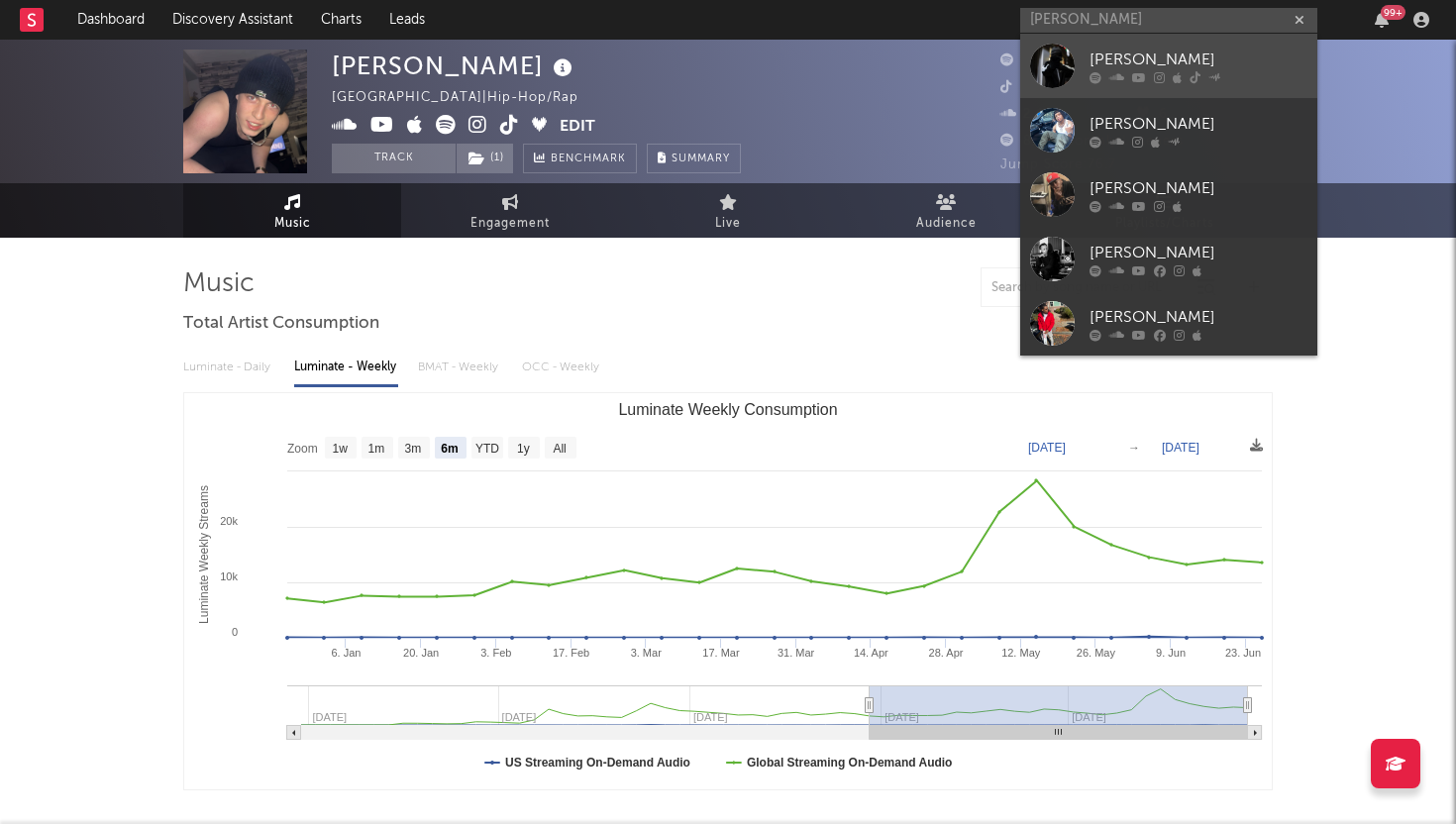 click at bounding box center [1052, 65] 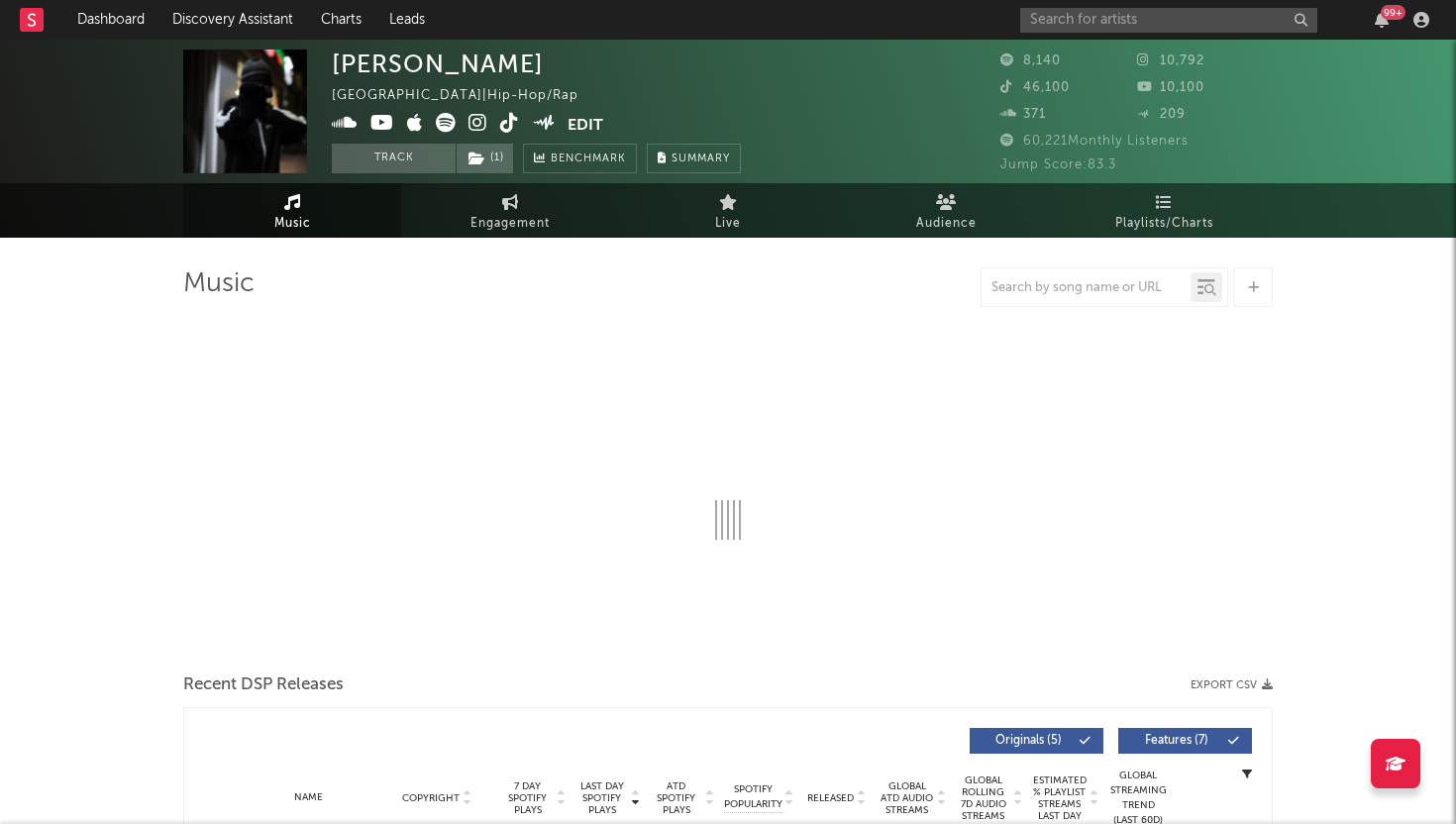 select on "6m" 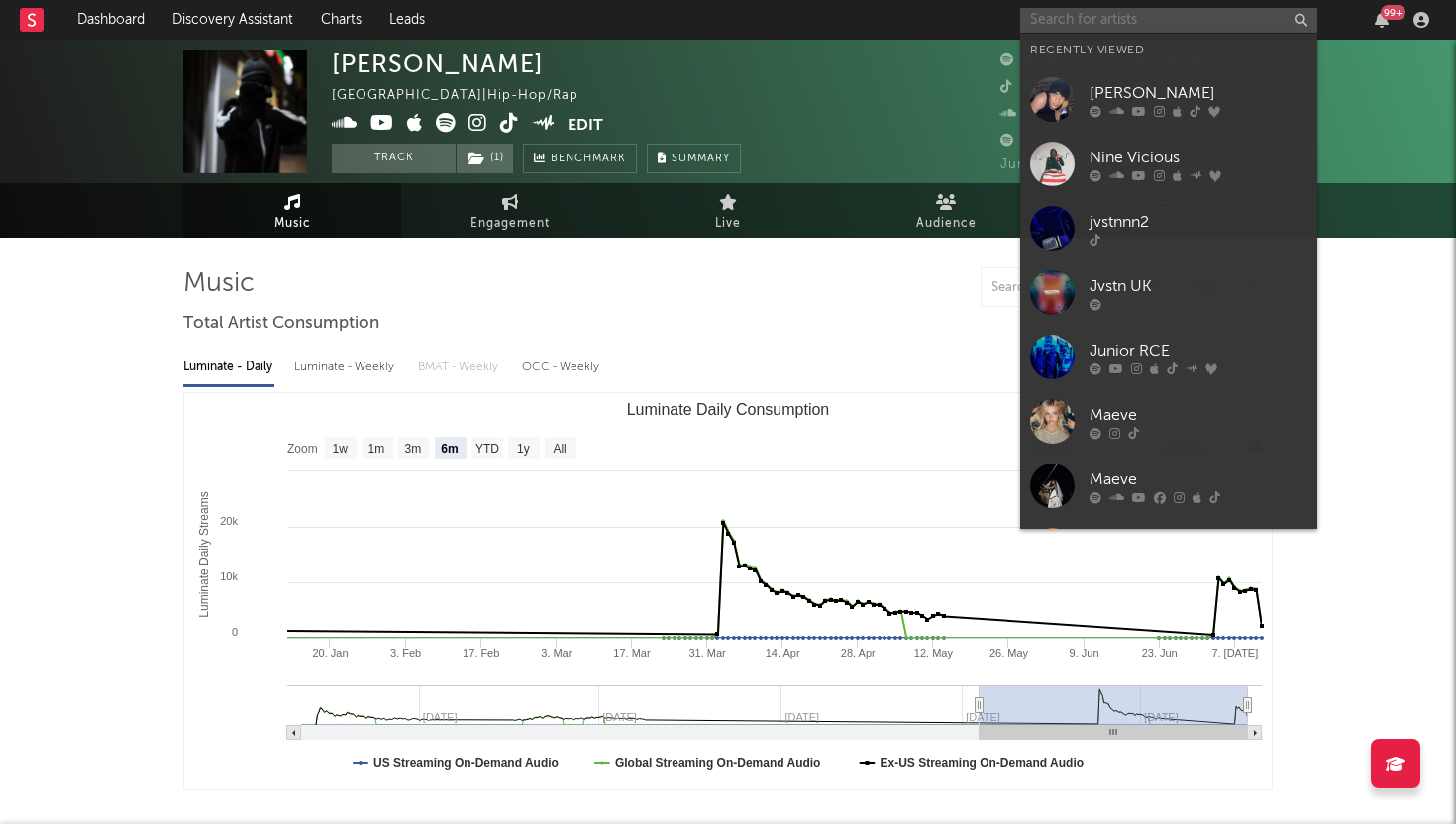 click at bounding box center [1169, 20] 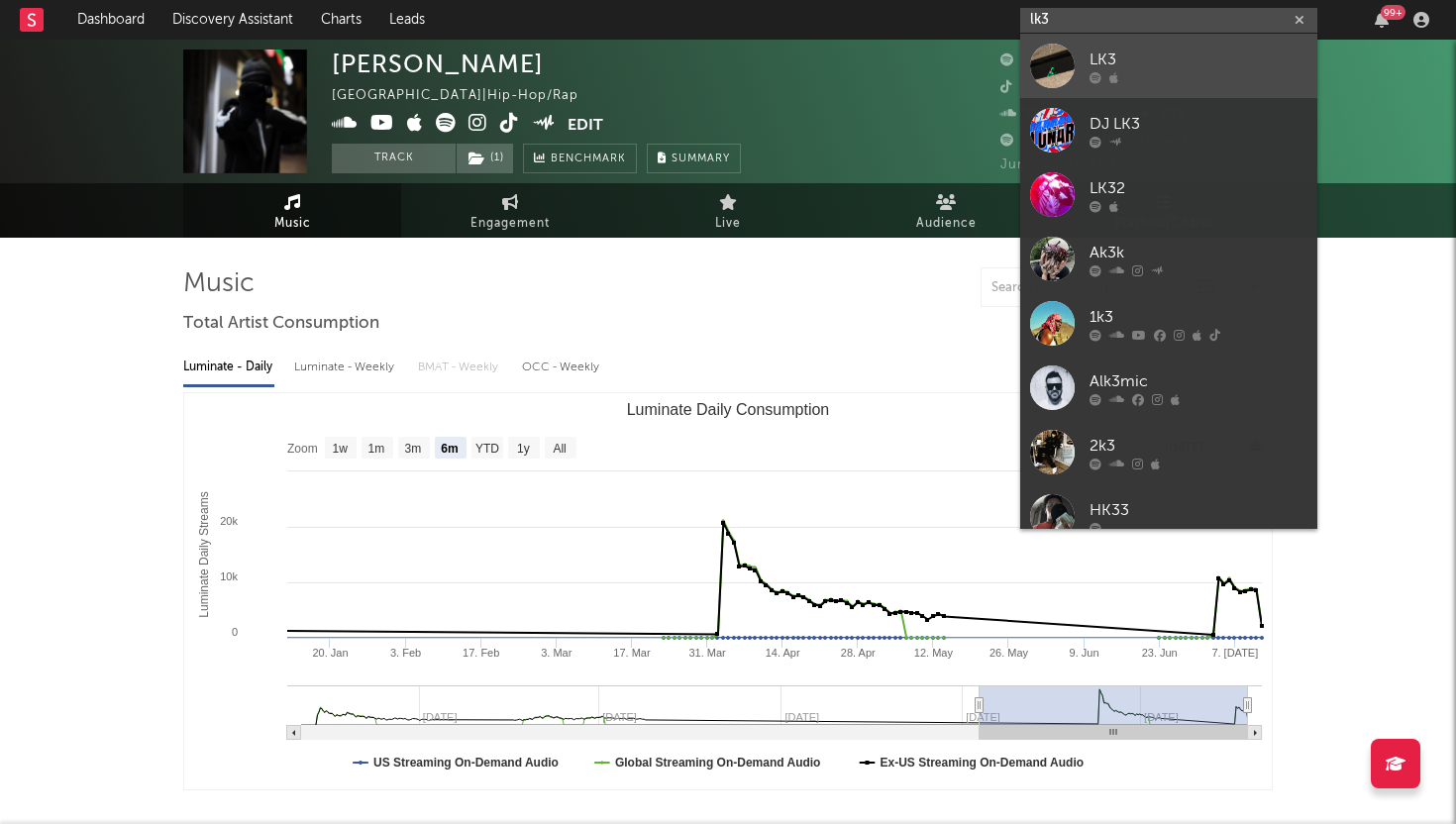 type on "lk3" 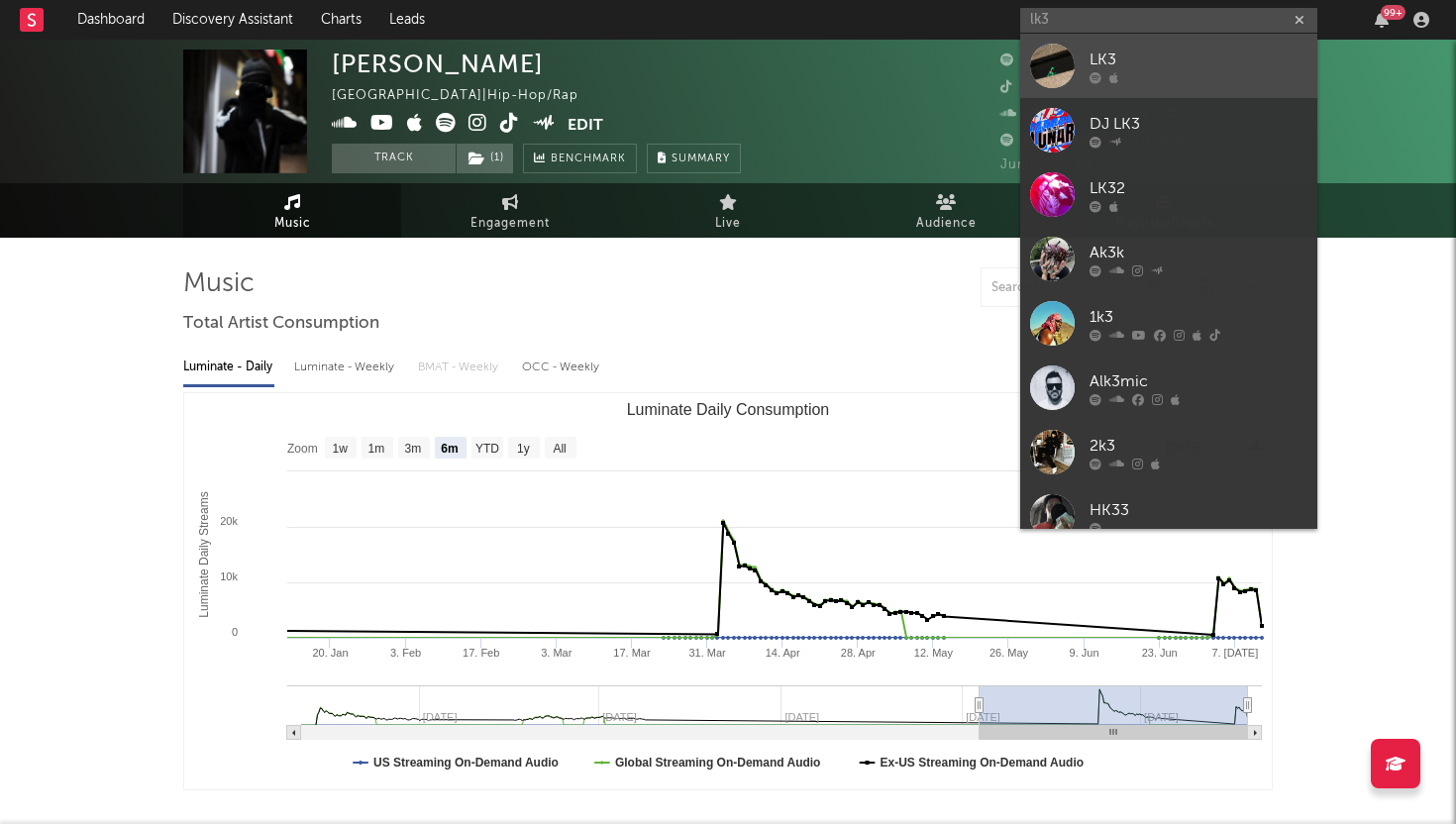 click at bounding box center (1198, 77) 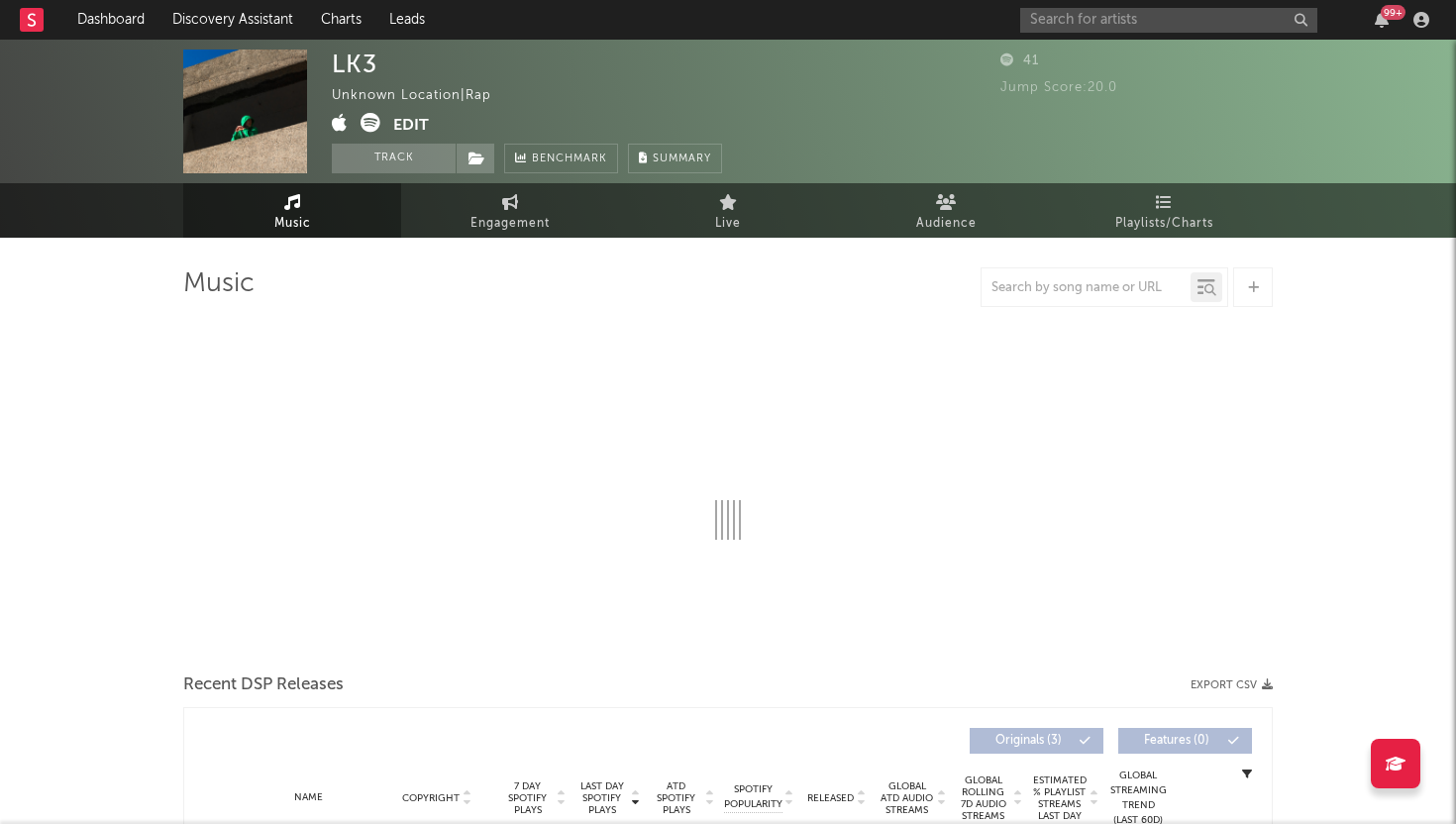 select on "1w" 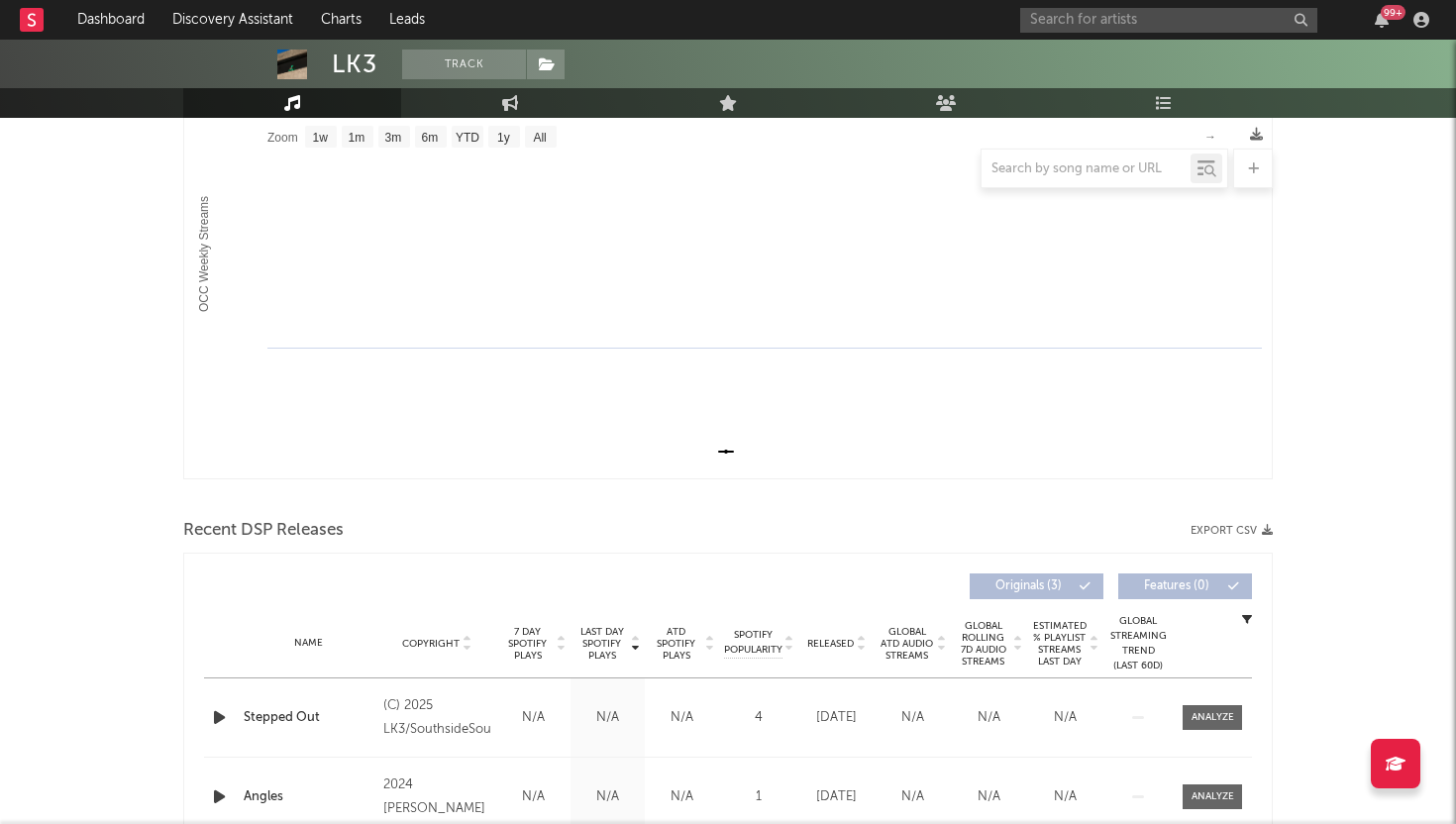 scroll, scrollTop: 548, scrollLeft: 0, axis: vertical 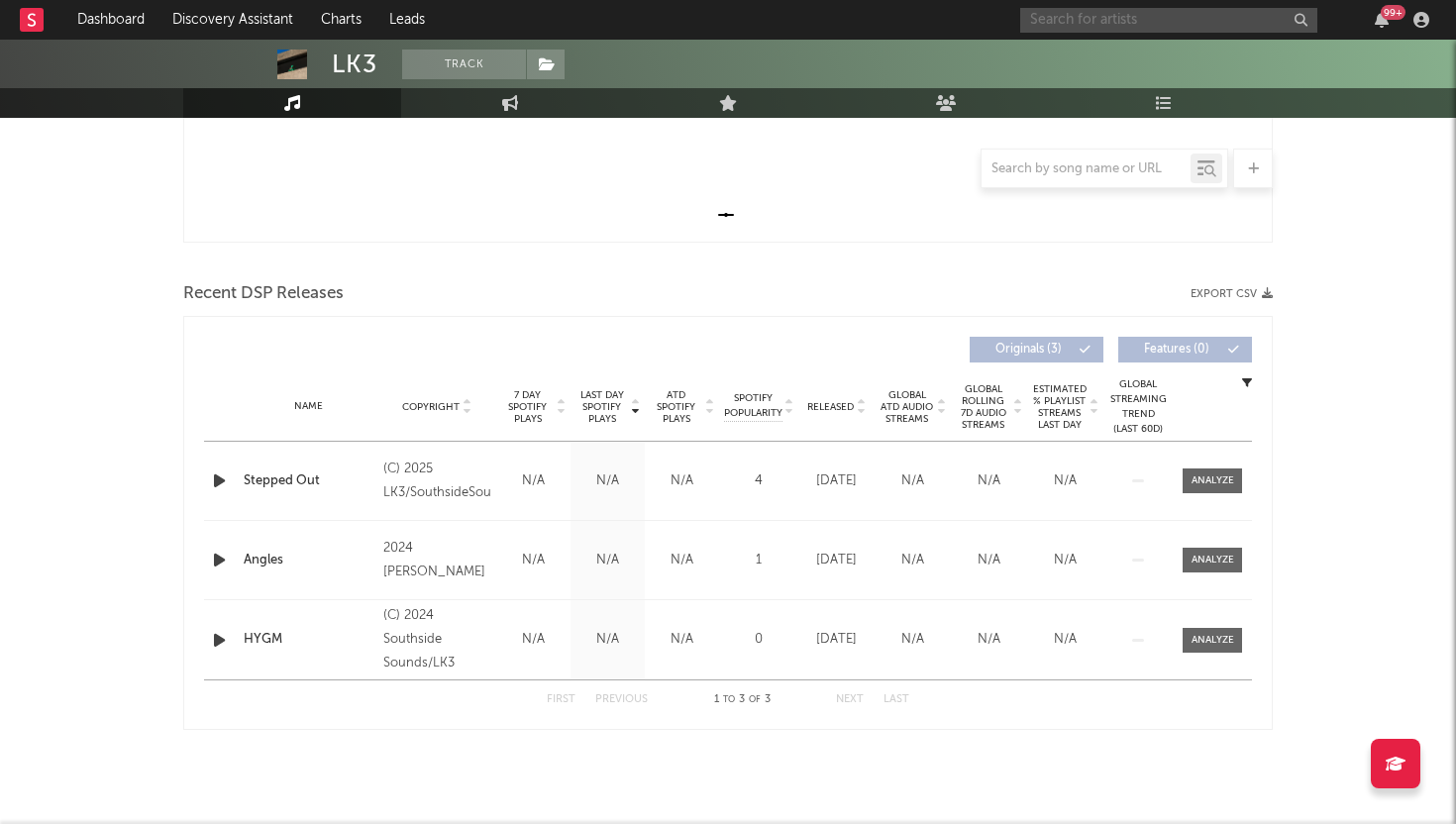 click at bounding box center (1169, 20) 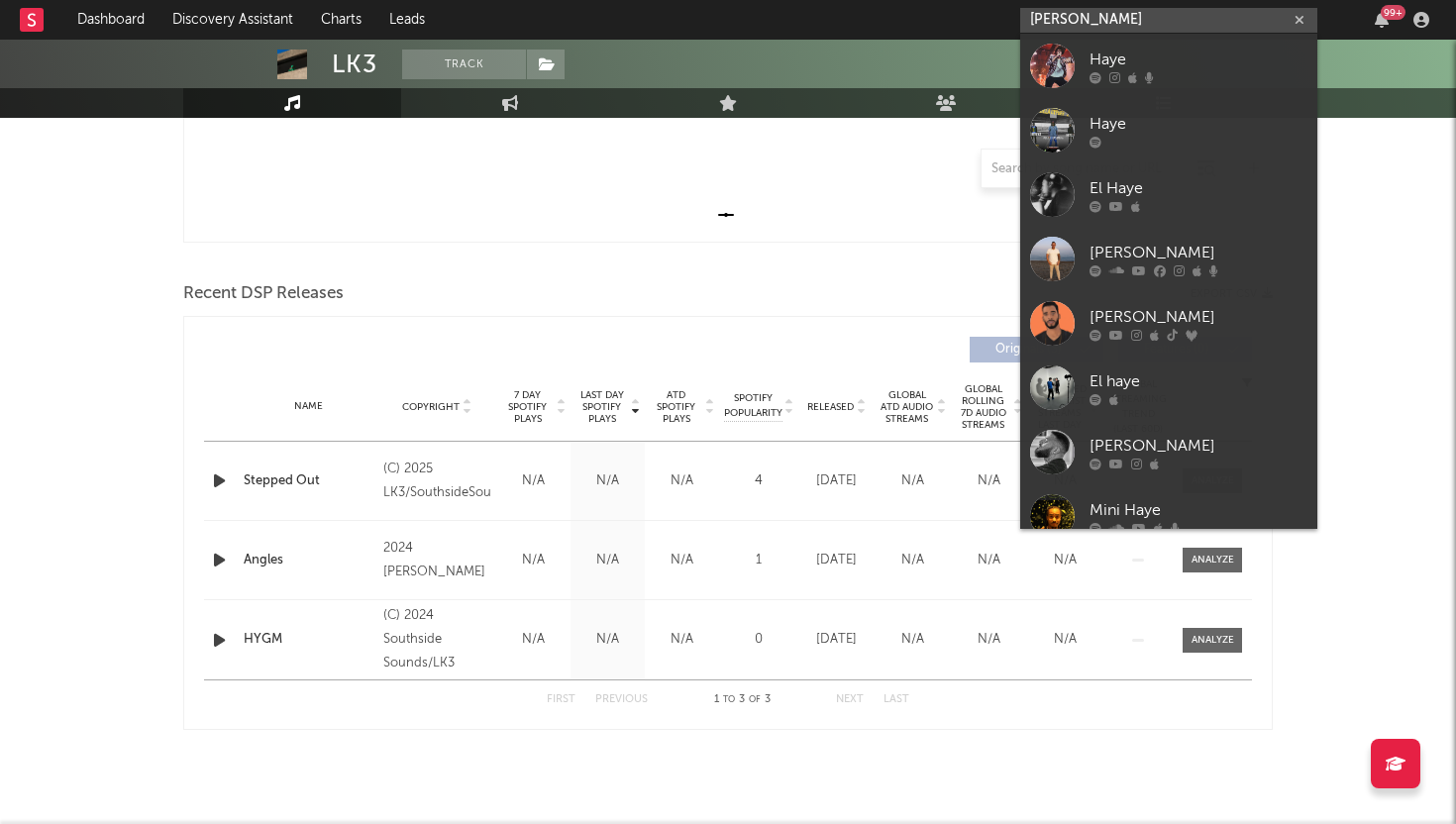 type on "[PERSON_NAME]" 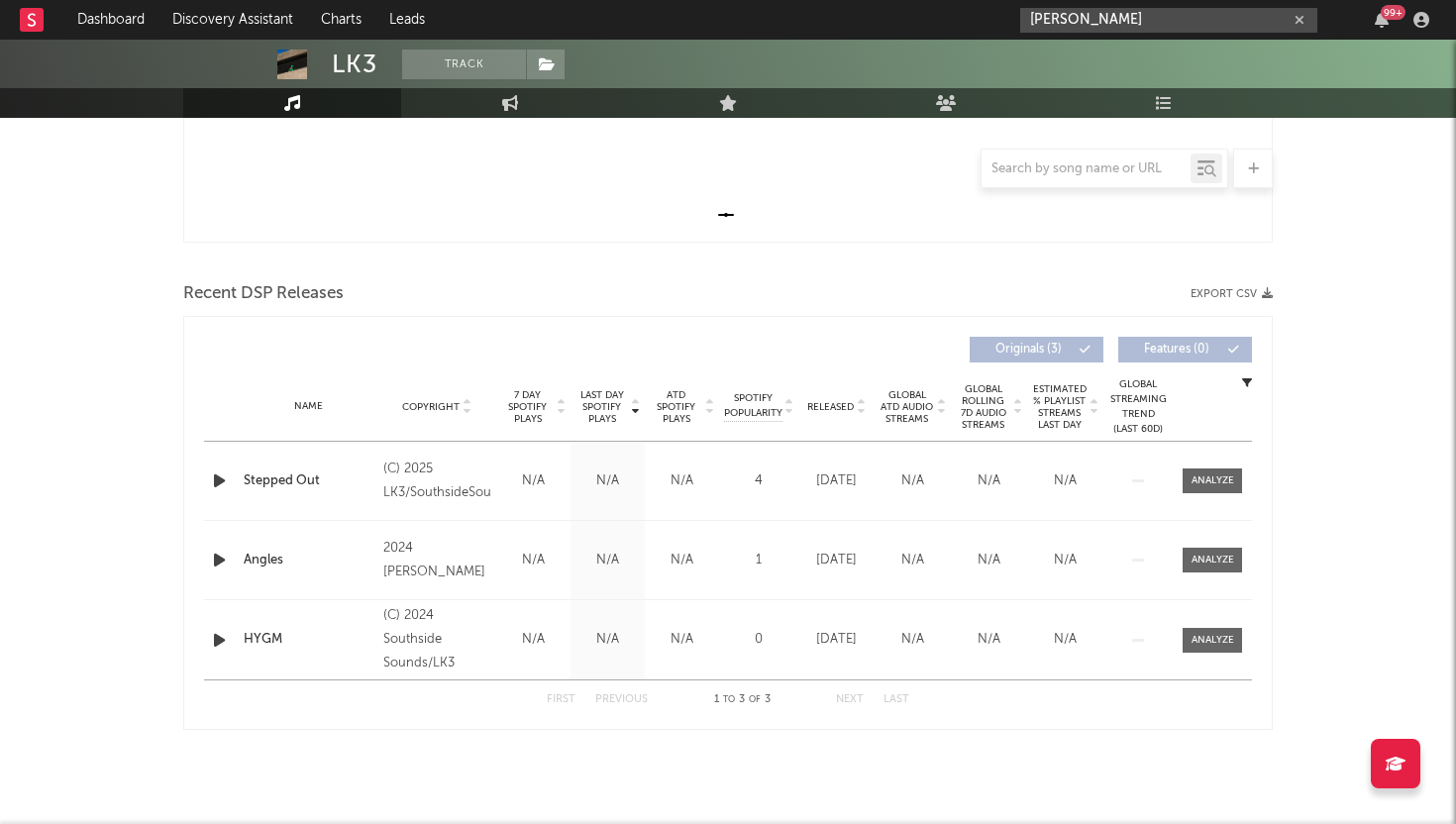 click at bounding box center (1300, 20) 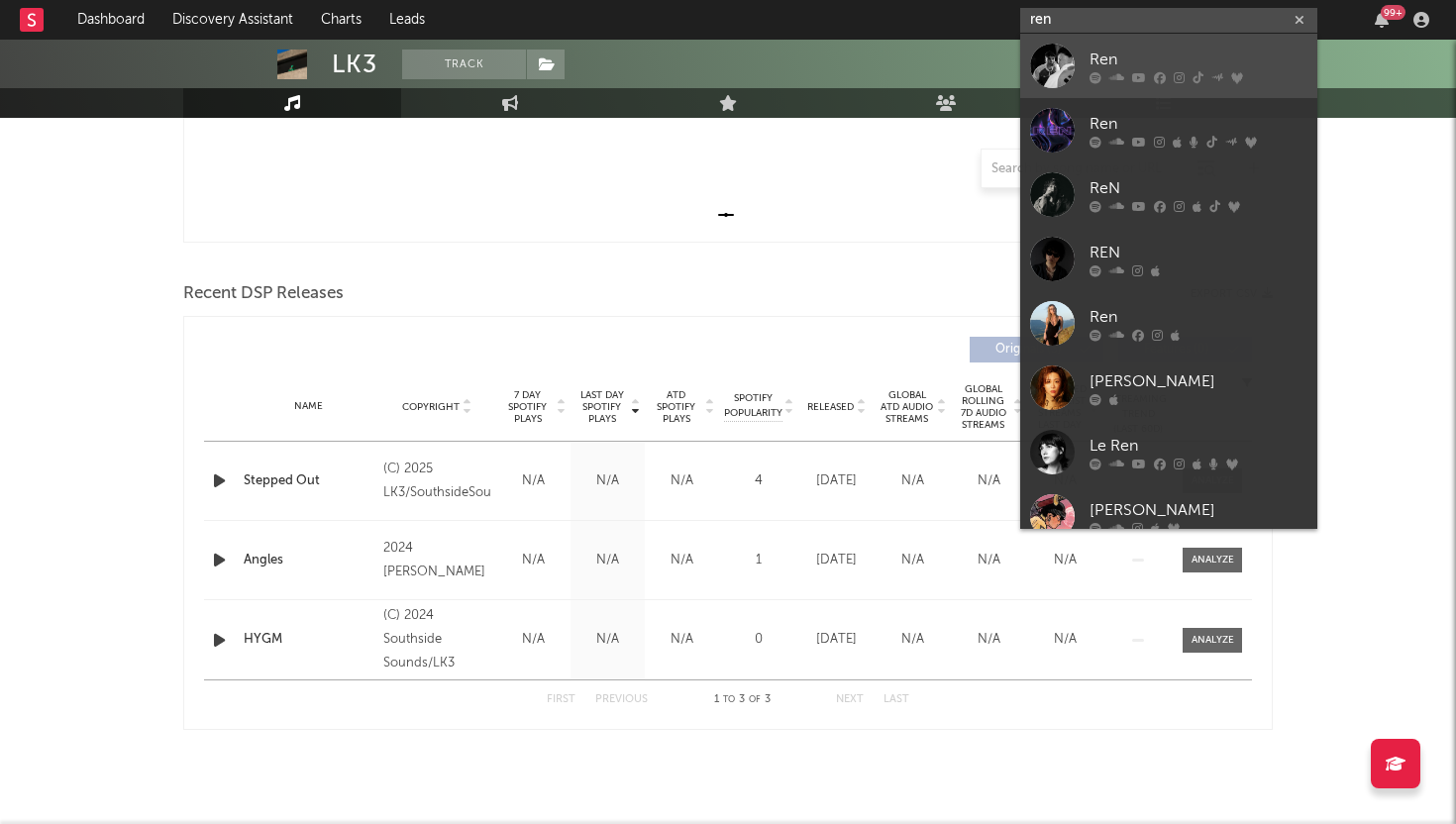 type on "ren" 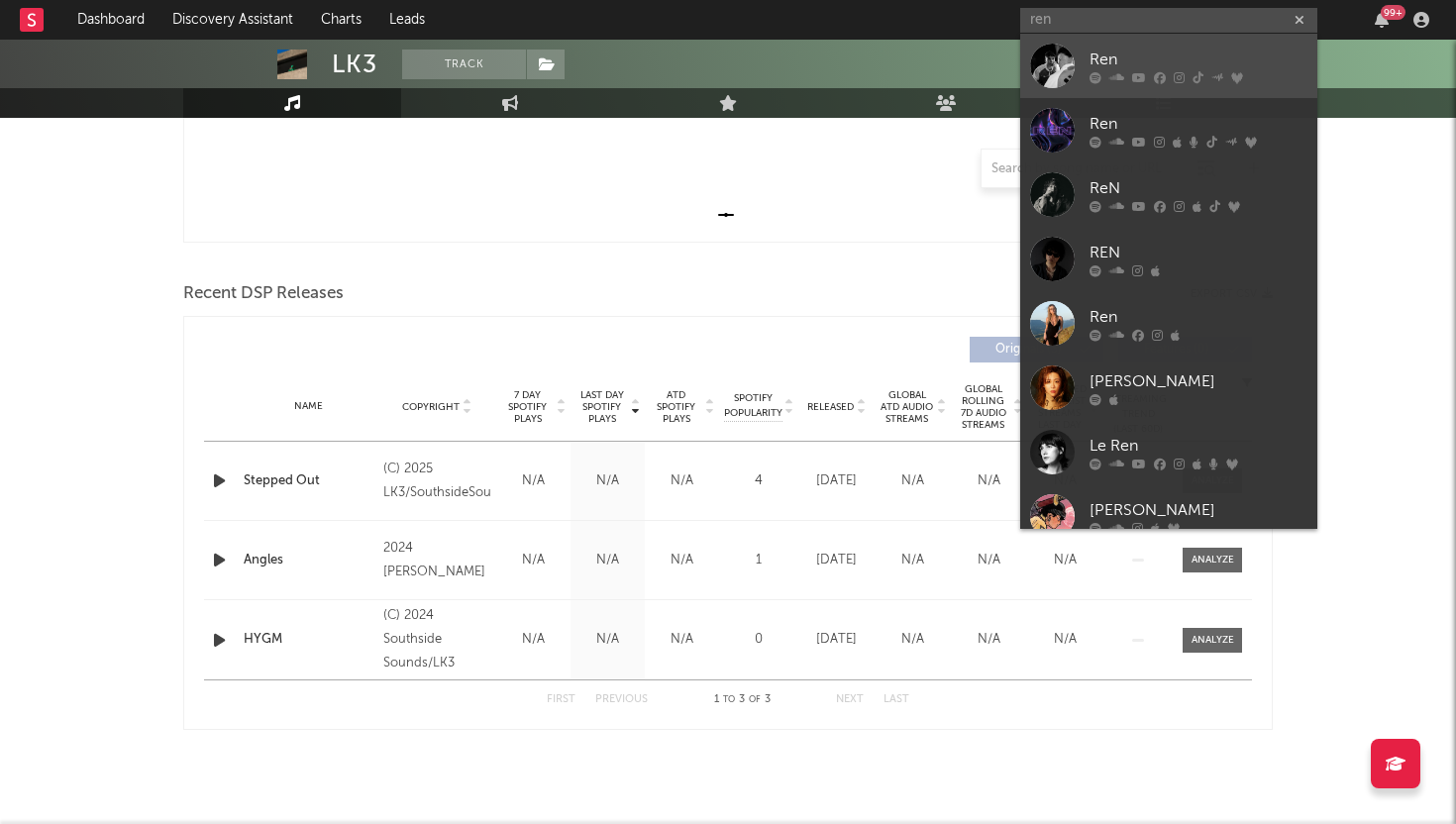 click on "Ren" at bounding box center [1169, 65] 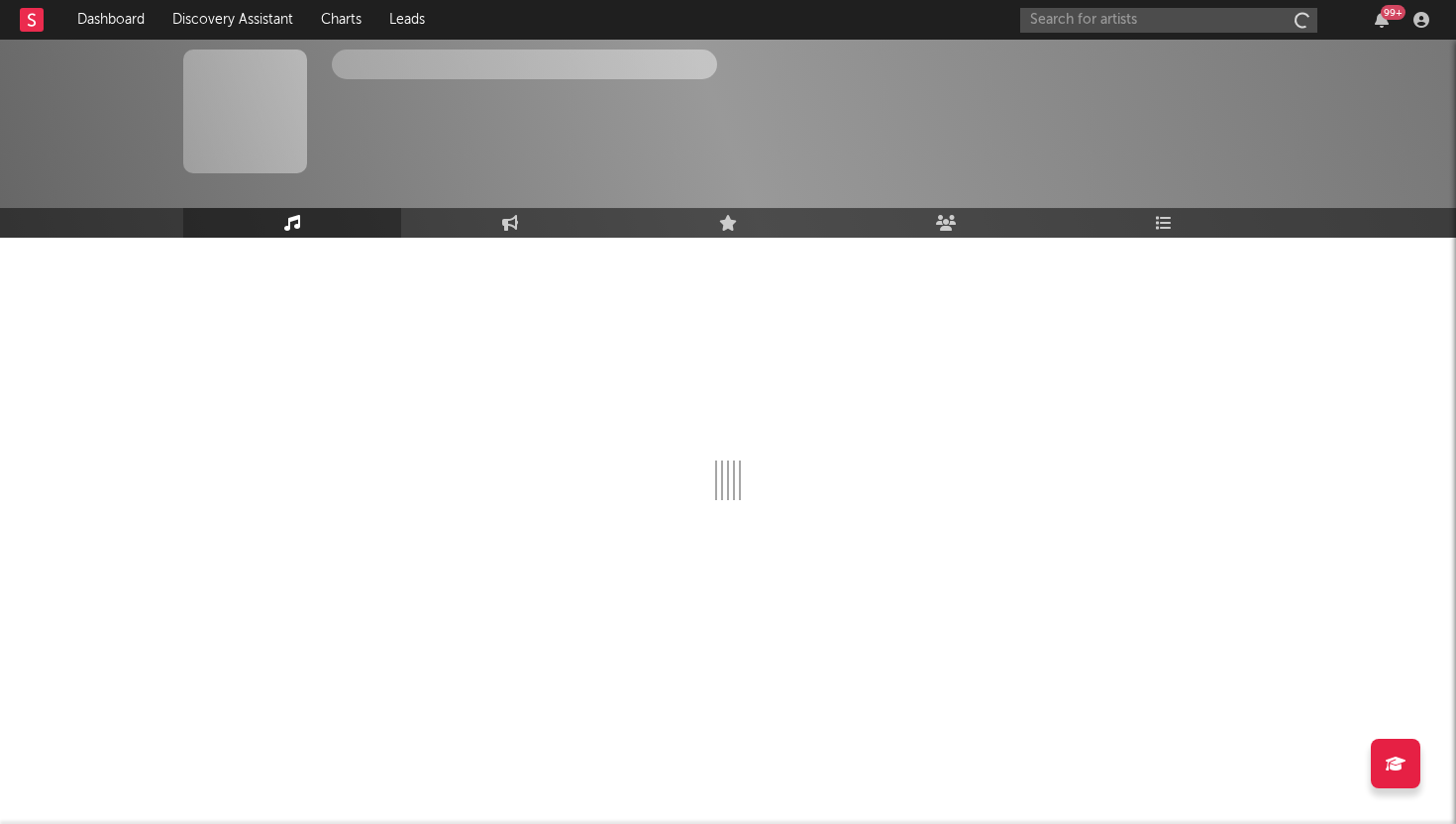 scroll, scrollTop: 0, scrollLeft: 0, axis: both 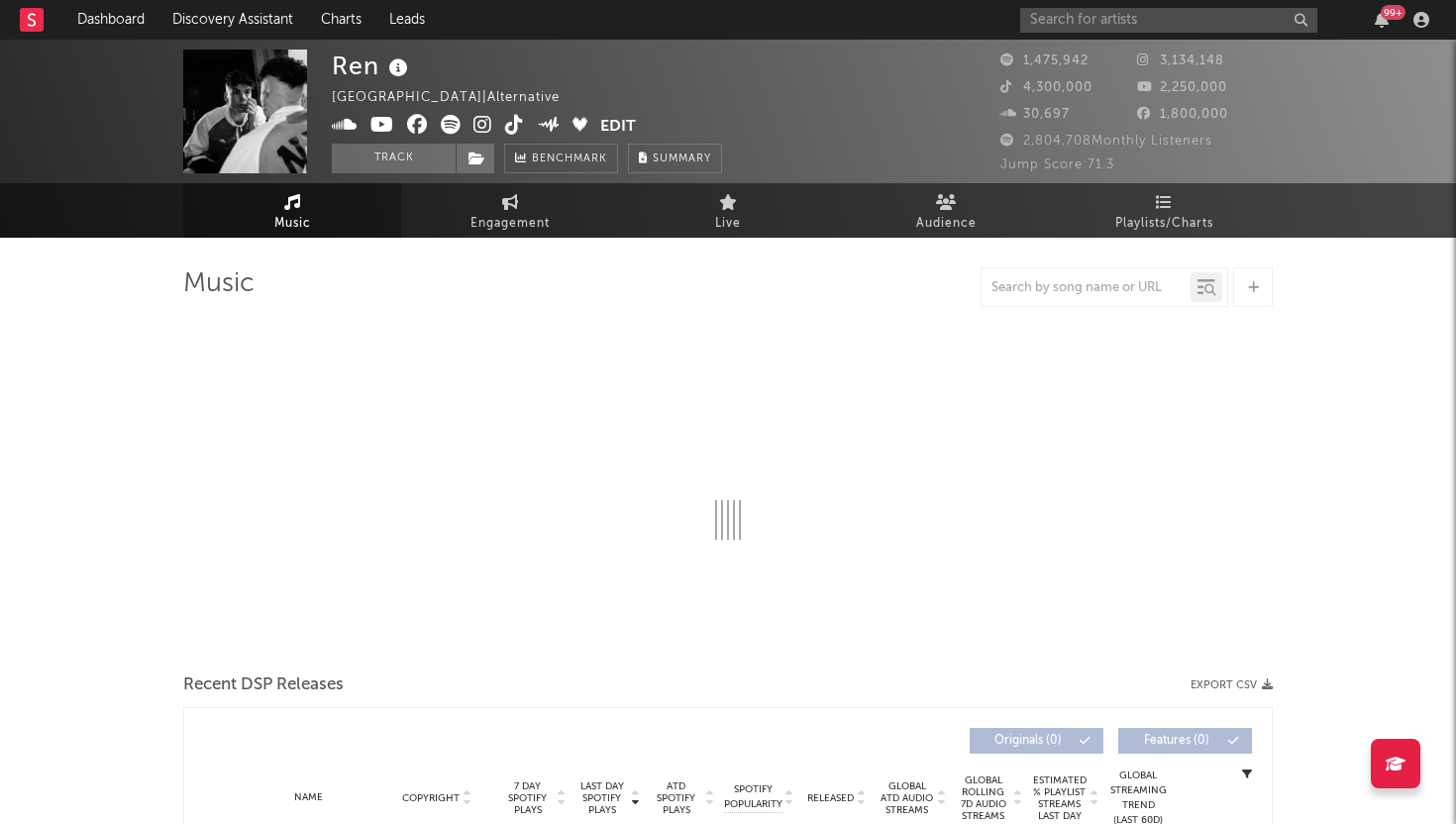 select on "6m" 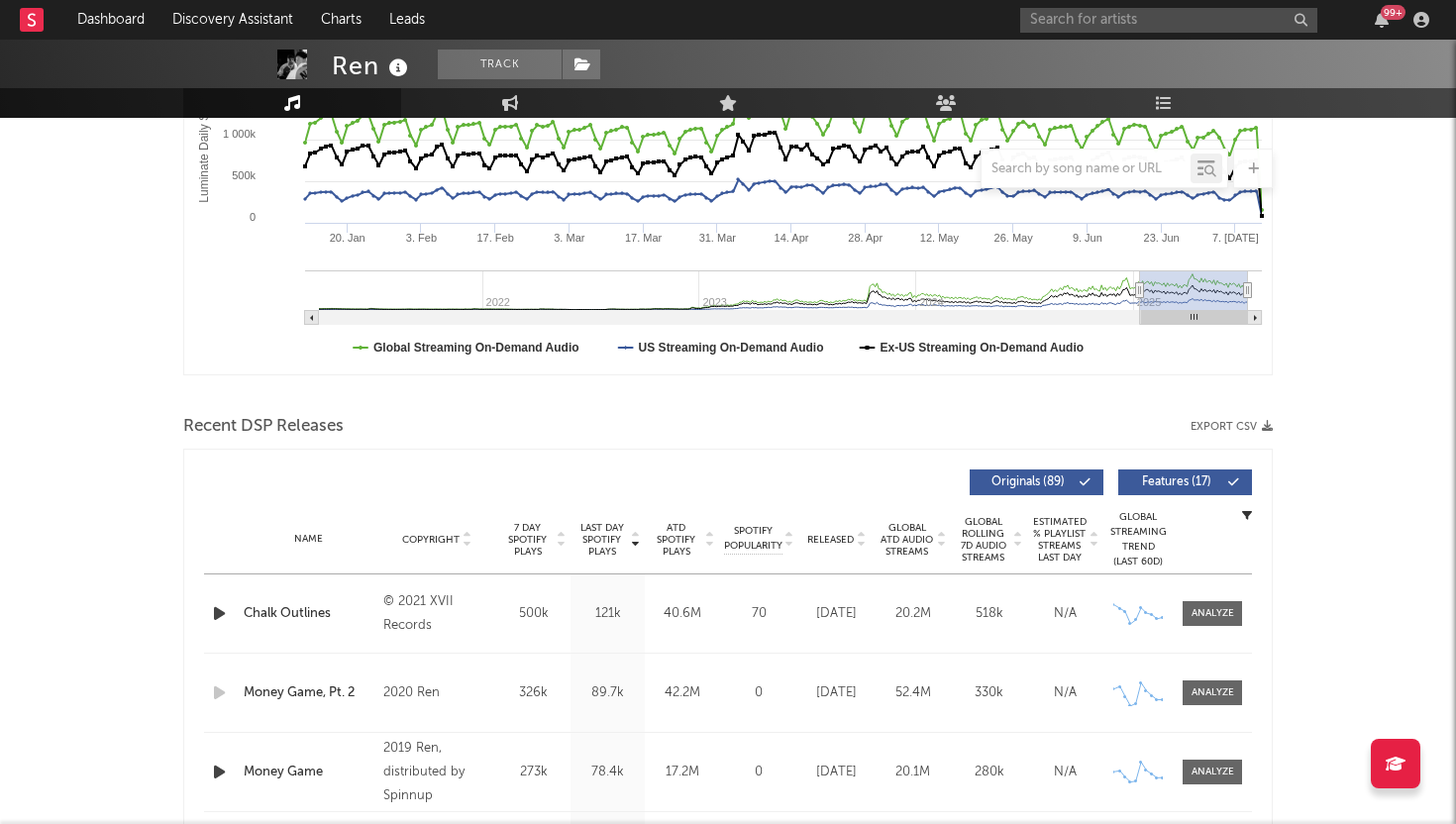 scroll, scrollTop: 653, scrollLeft: 0, axis: vertical 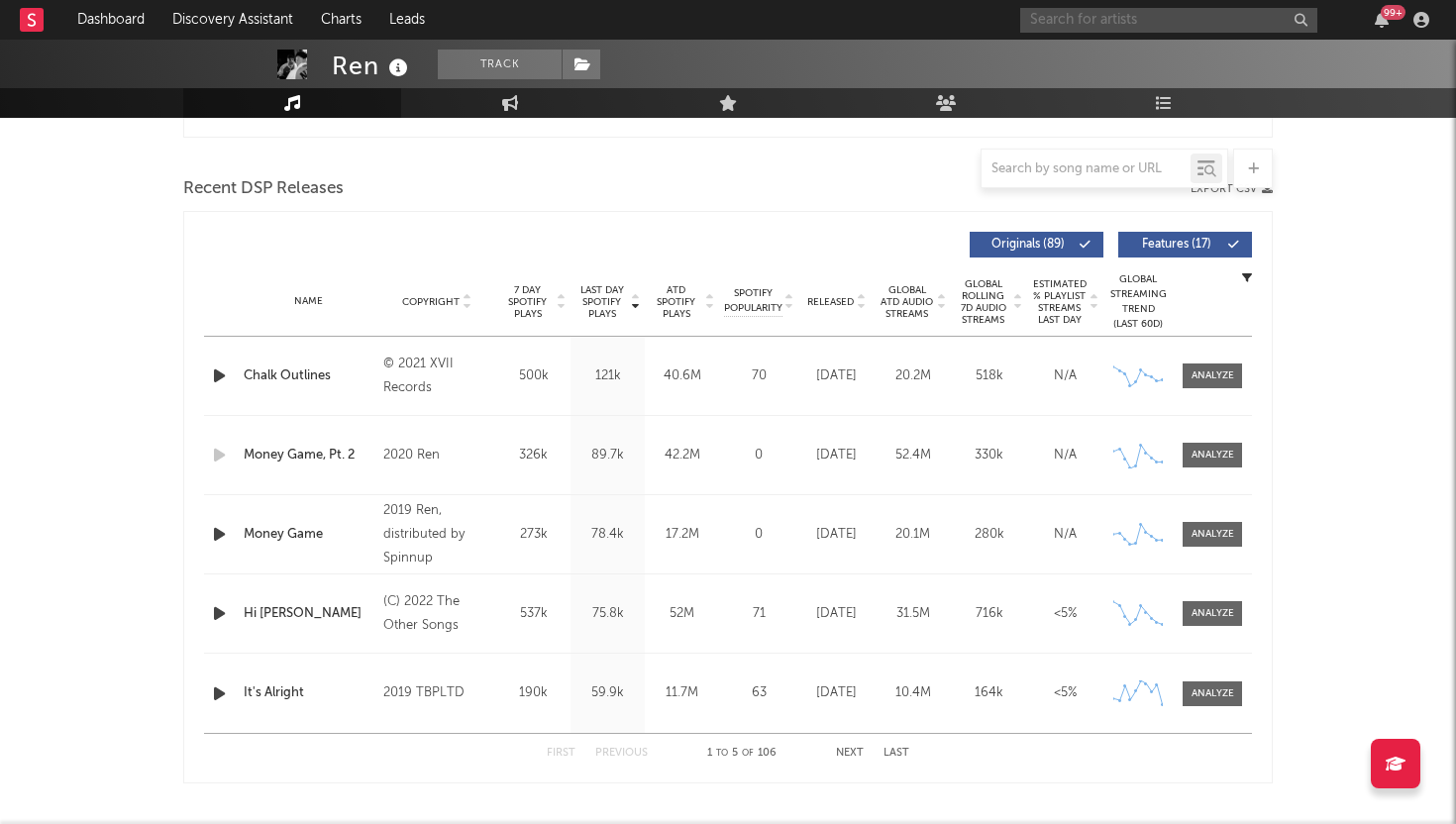 click at bounding box center (1169, 20) 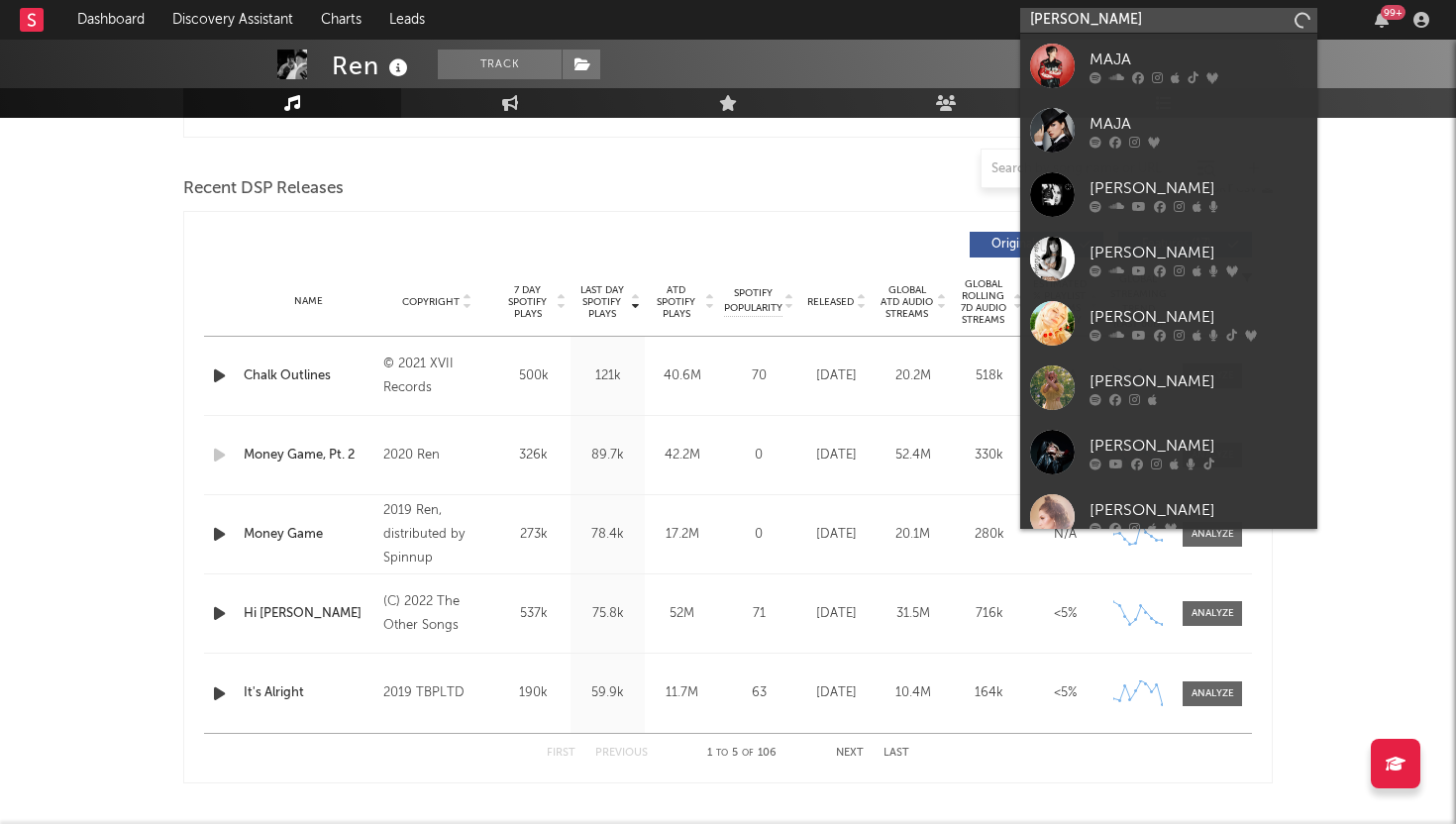 type on "[PERSON_NAME]" 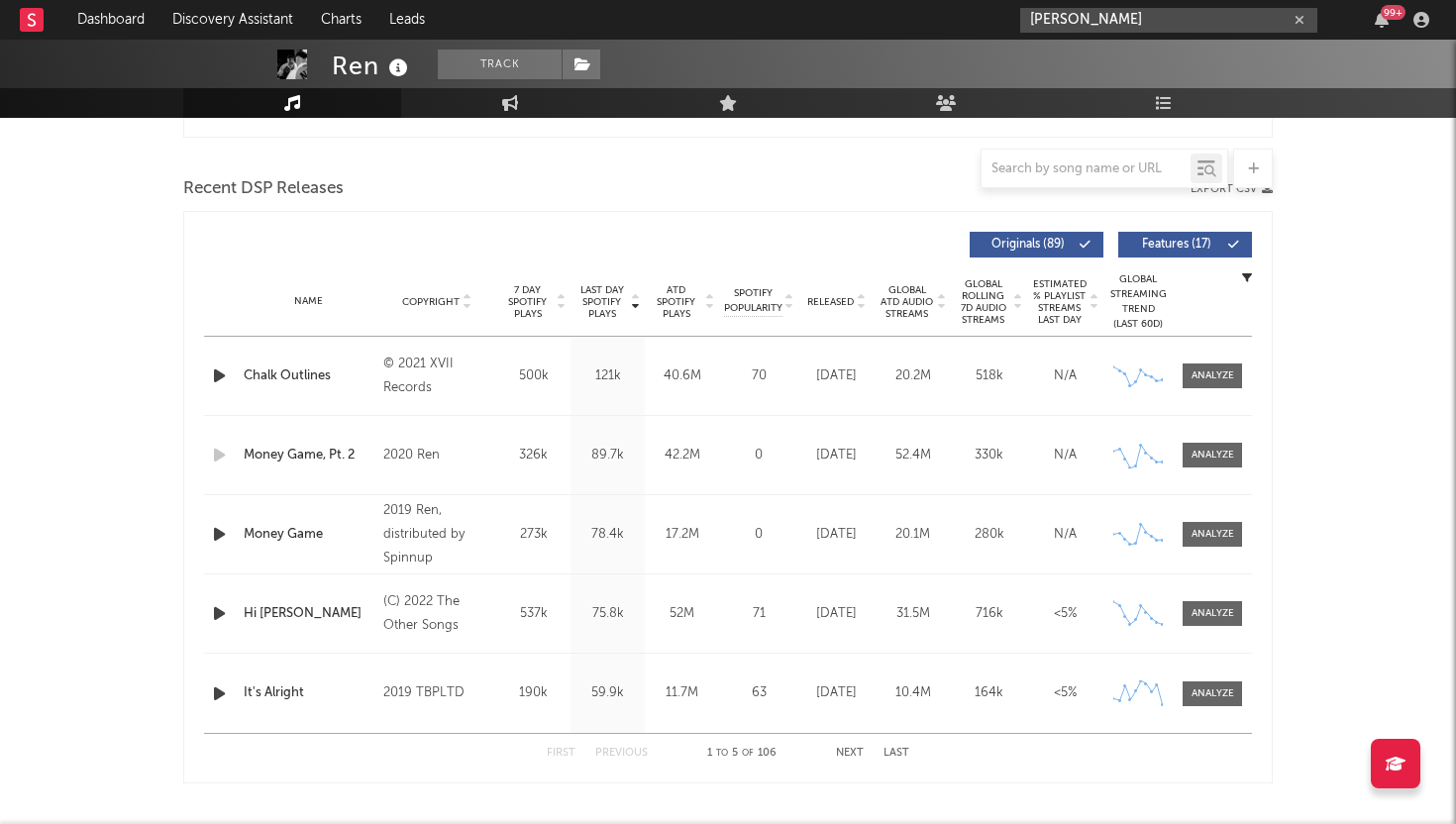 click at bounding box center [1300, 20] 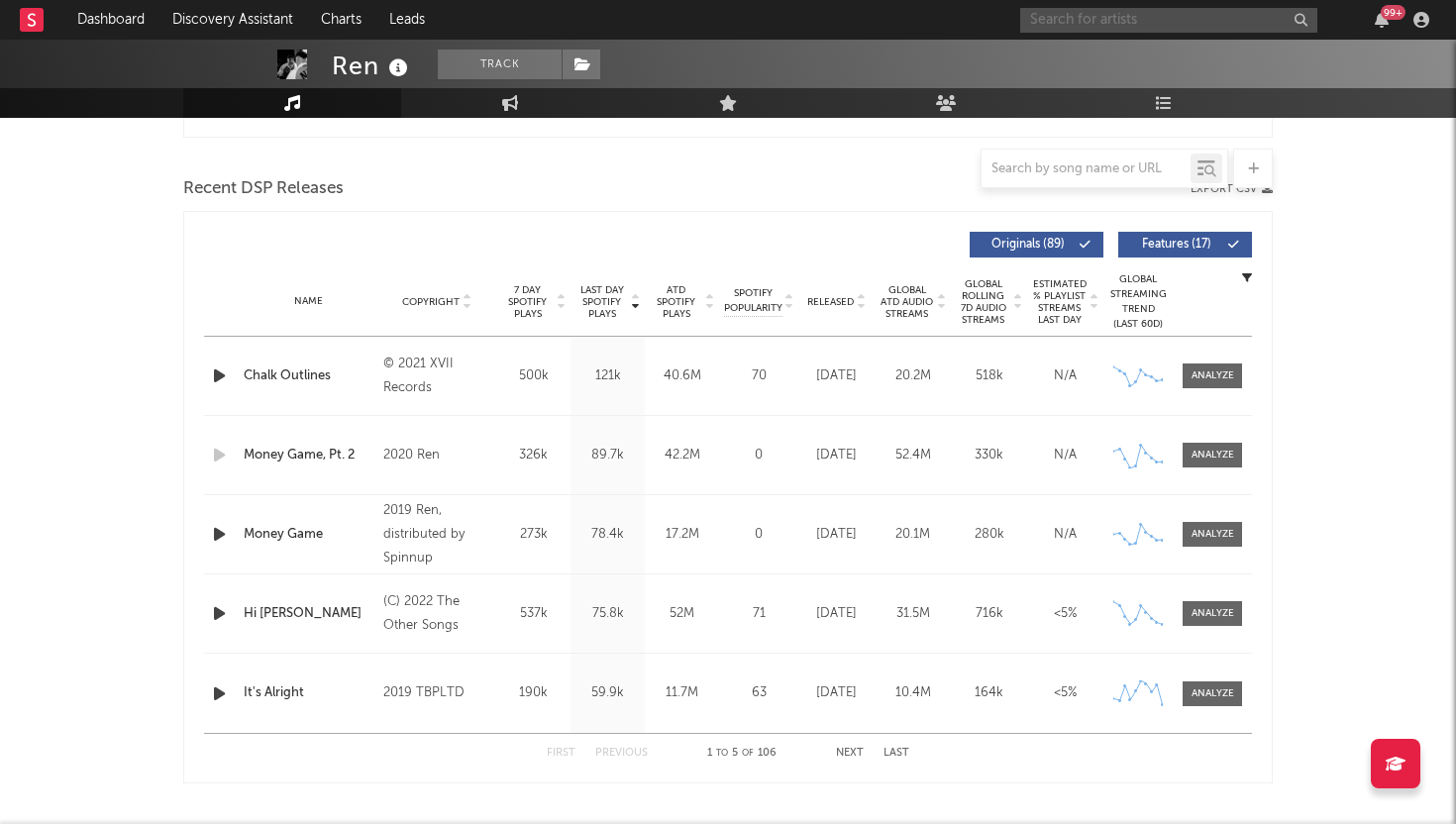 paste on "[URL][DOMAIN_NAME]" 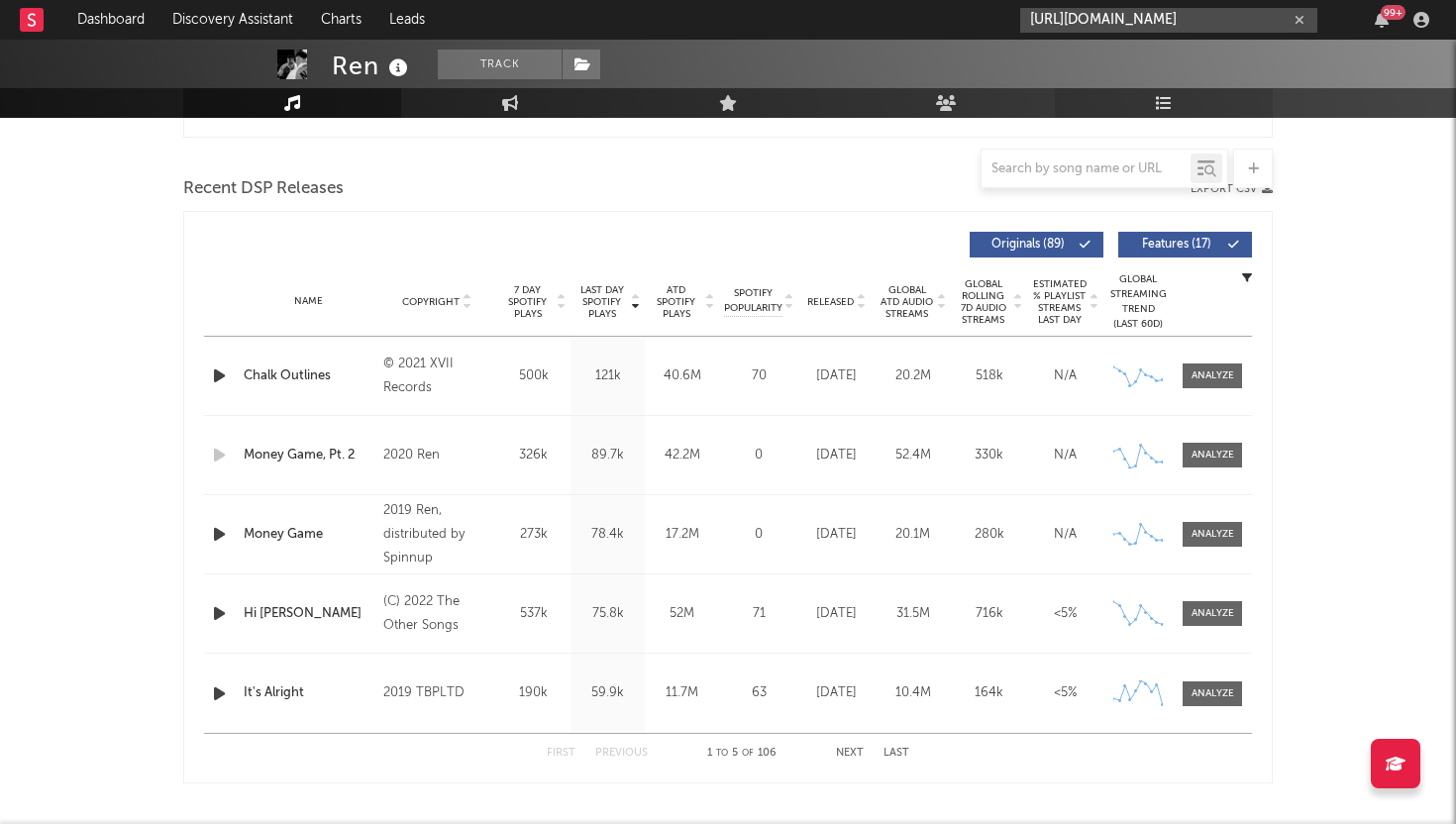 scroll, scrollTop: 0, scrollLeft: 166, axis: horizontal 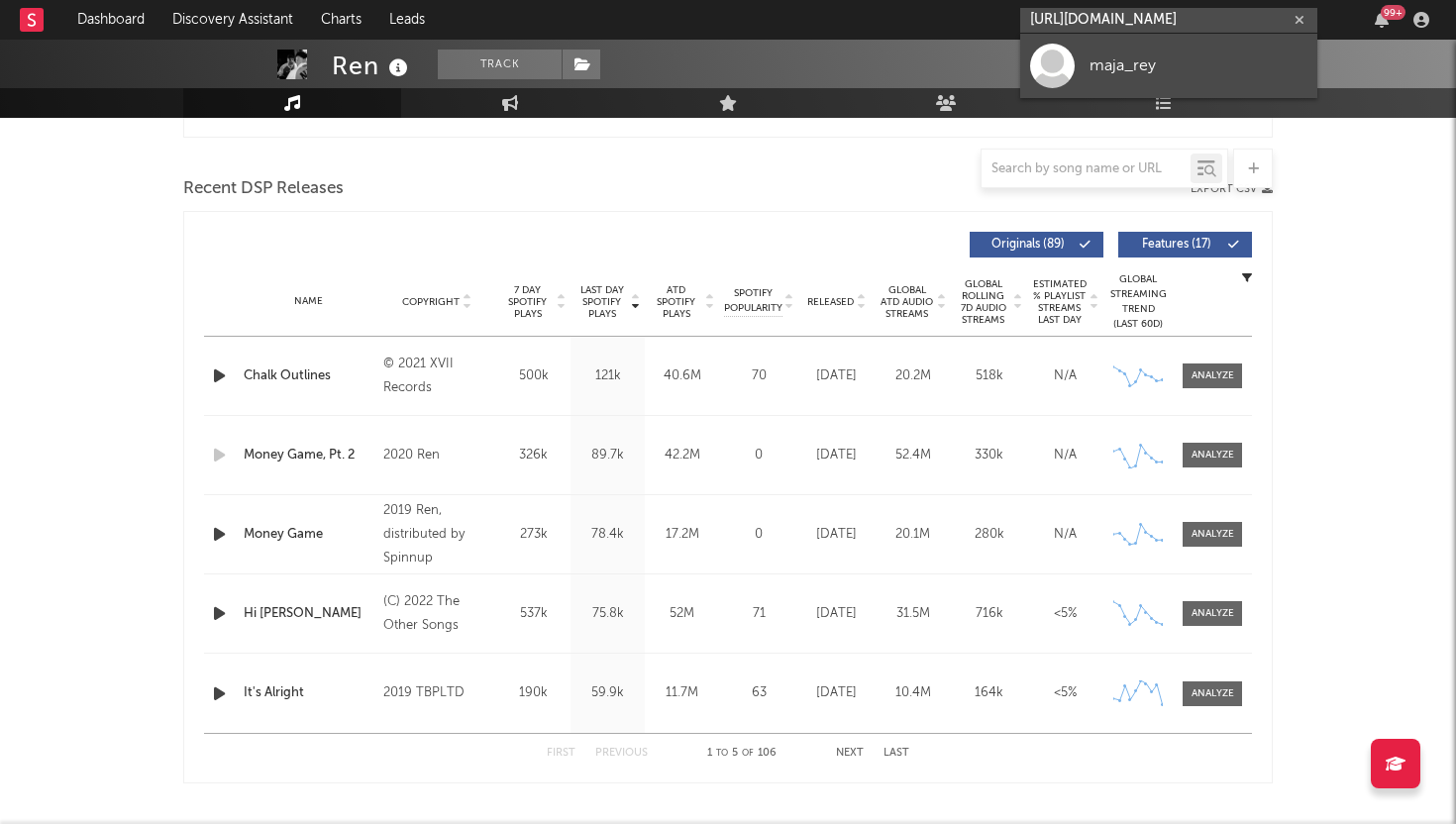 type on "[URL][DOMAIN_NAME]" 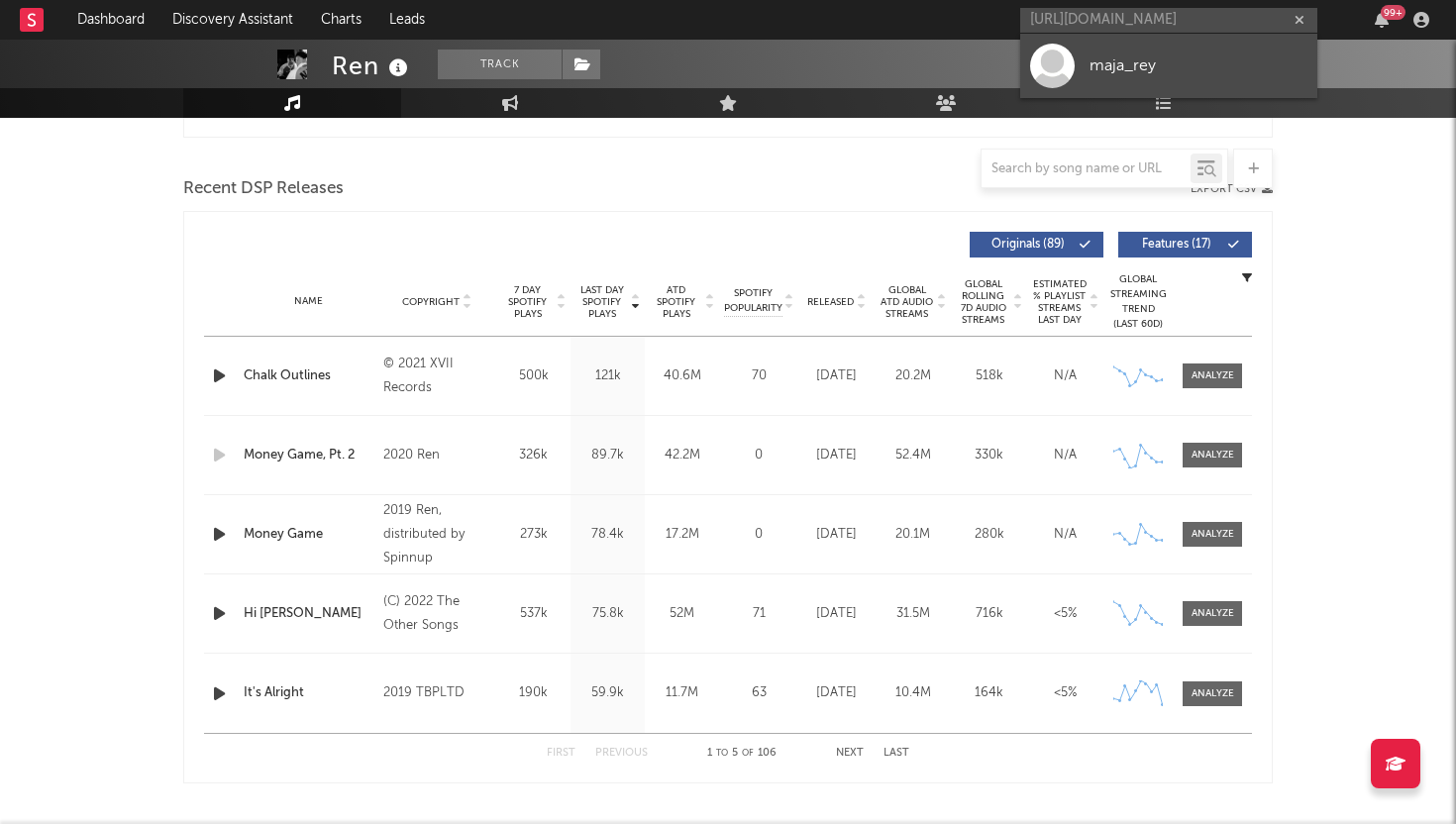 click on "maja_rey" at bounding box center [1198, 65] 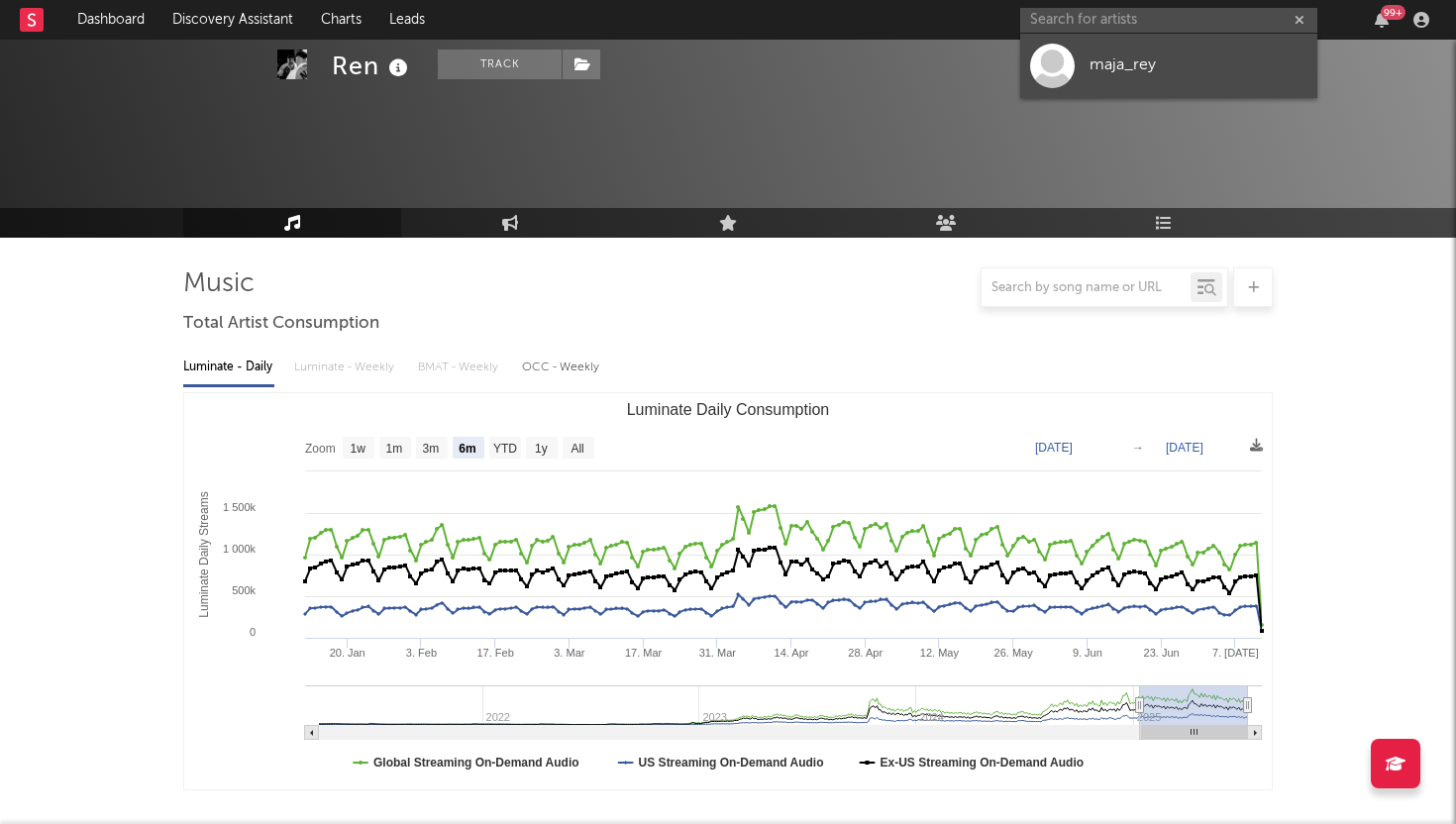 scroll, scrollTop: 0, scrollLeft: 0, axis: both 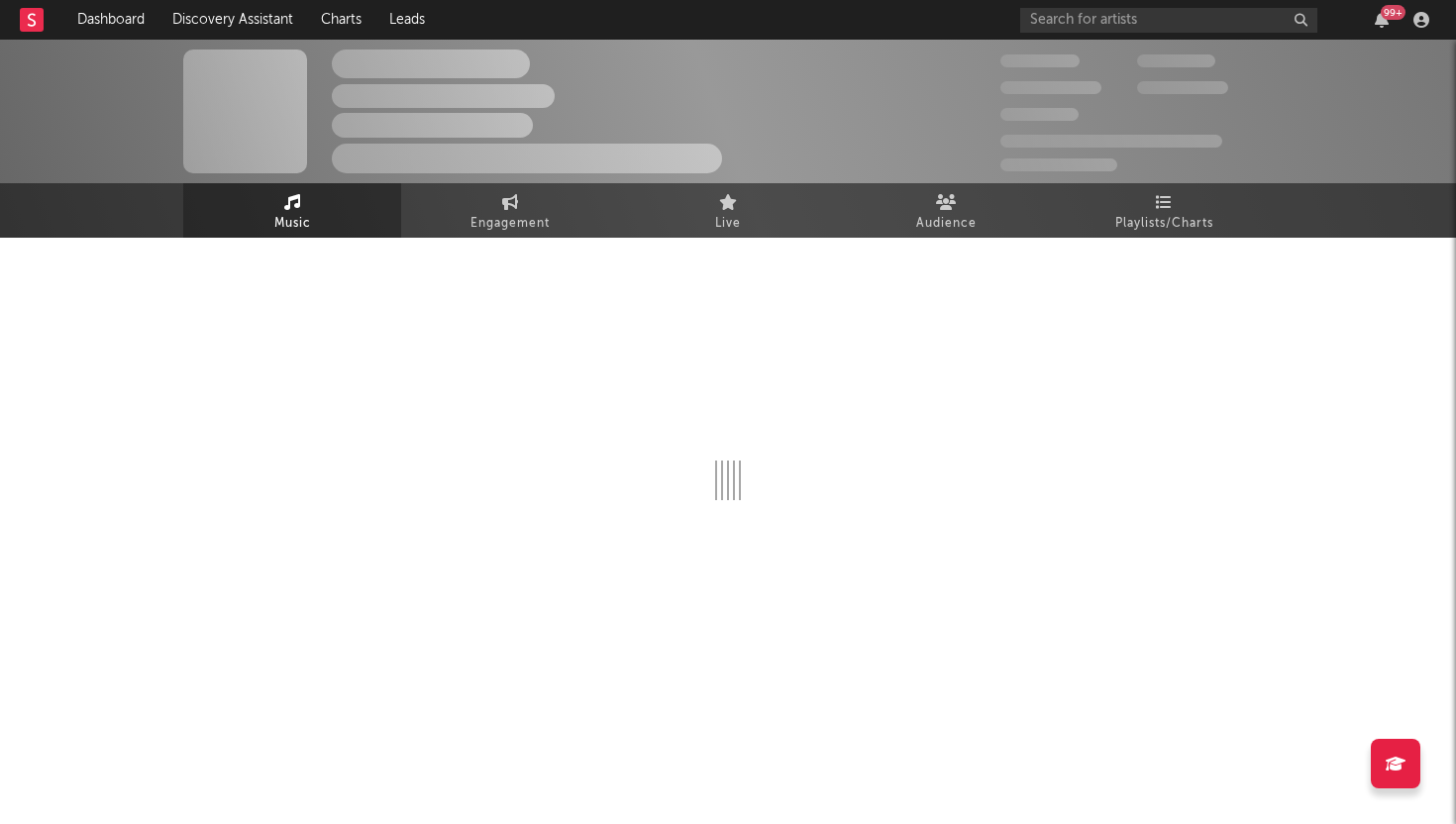 select on "1w" 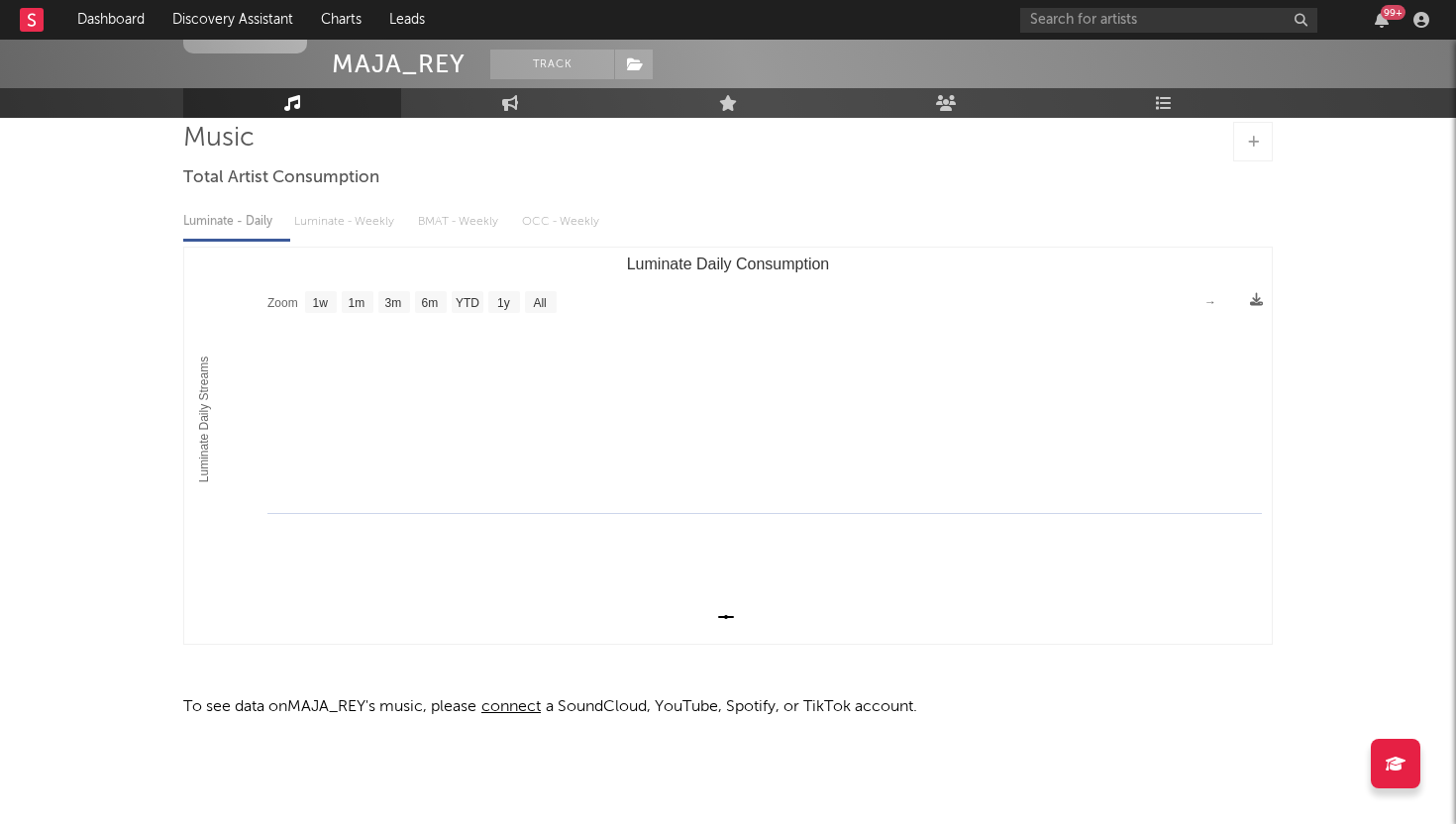 scroll, scrollTop: 0, scrollLeft: 0, axis: both 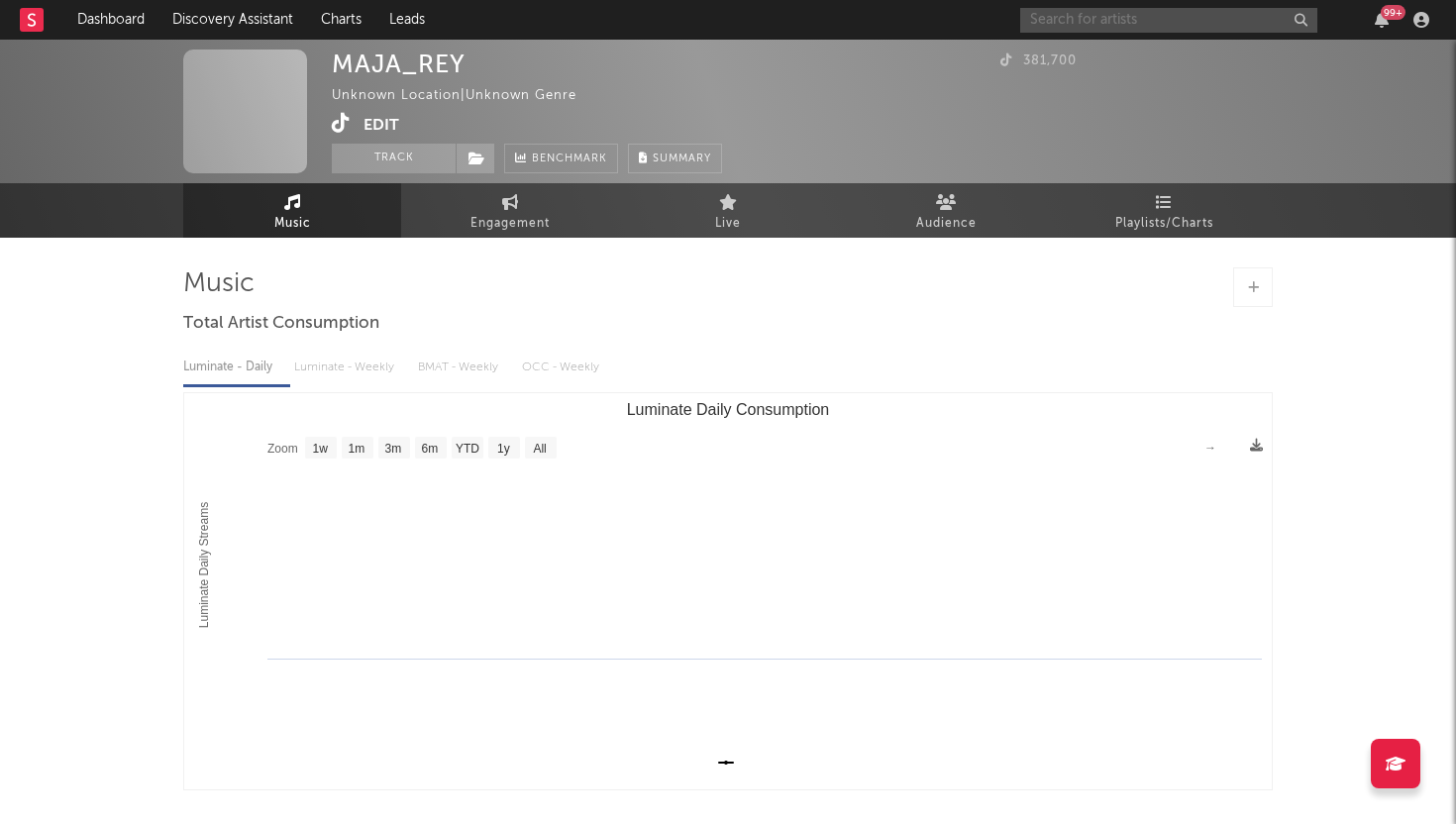 click at bounding box center (1169, 20) 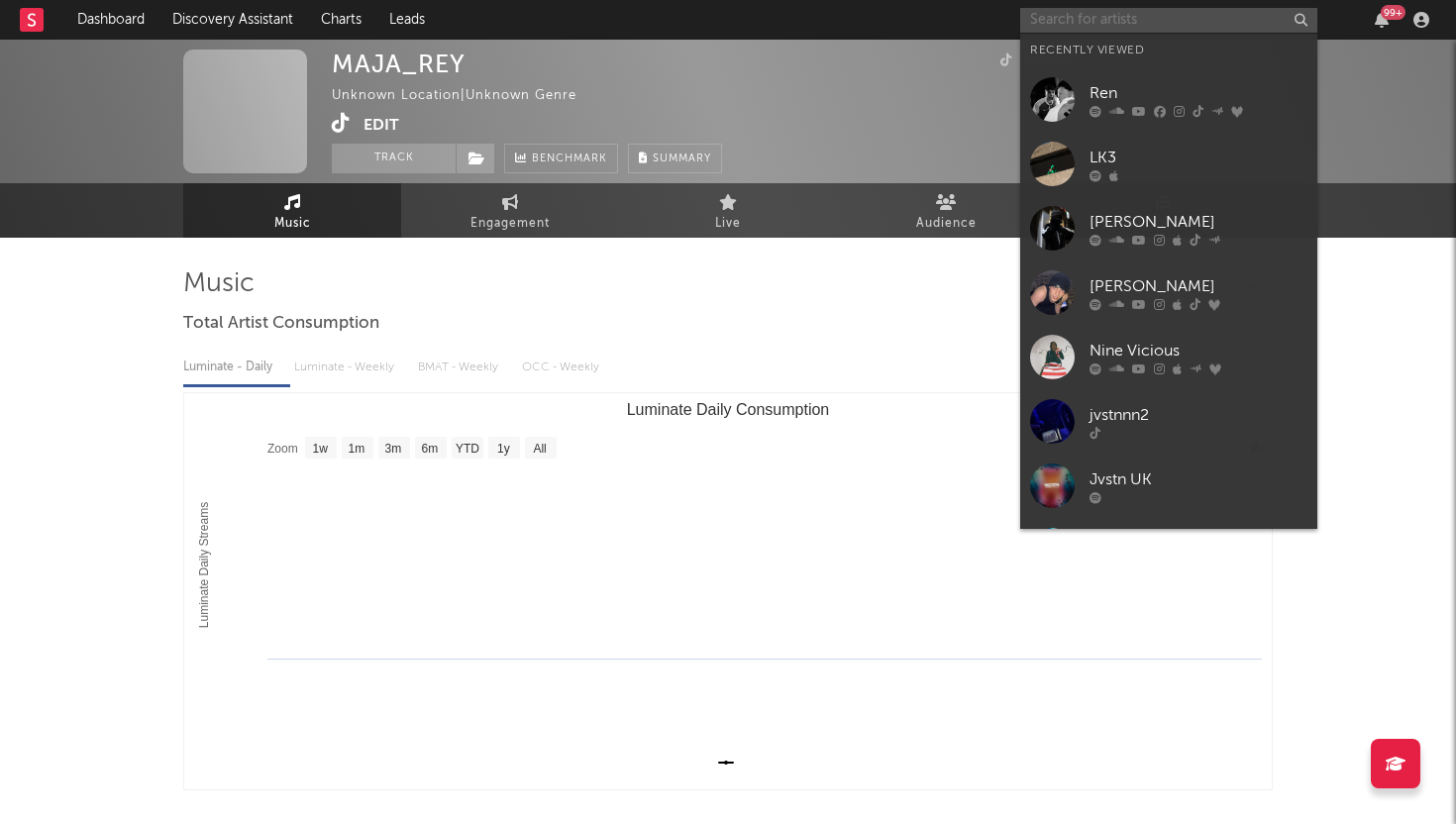 type on "m" 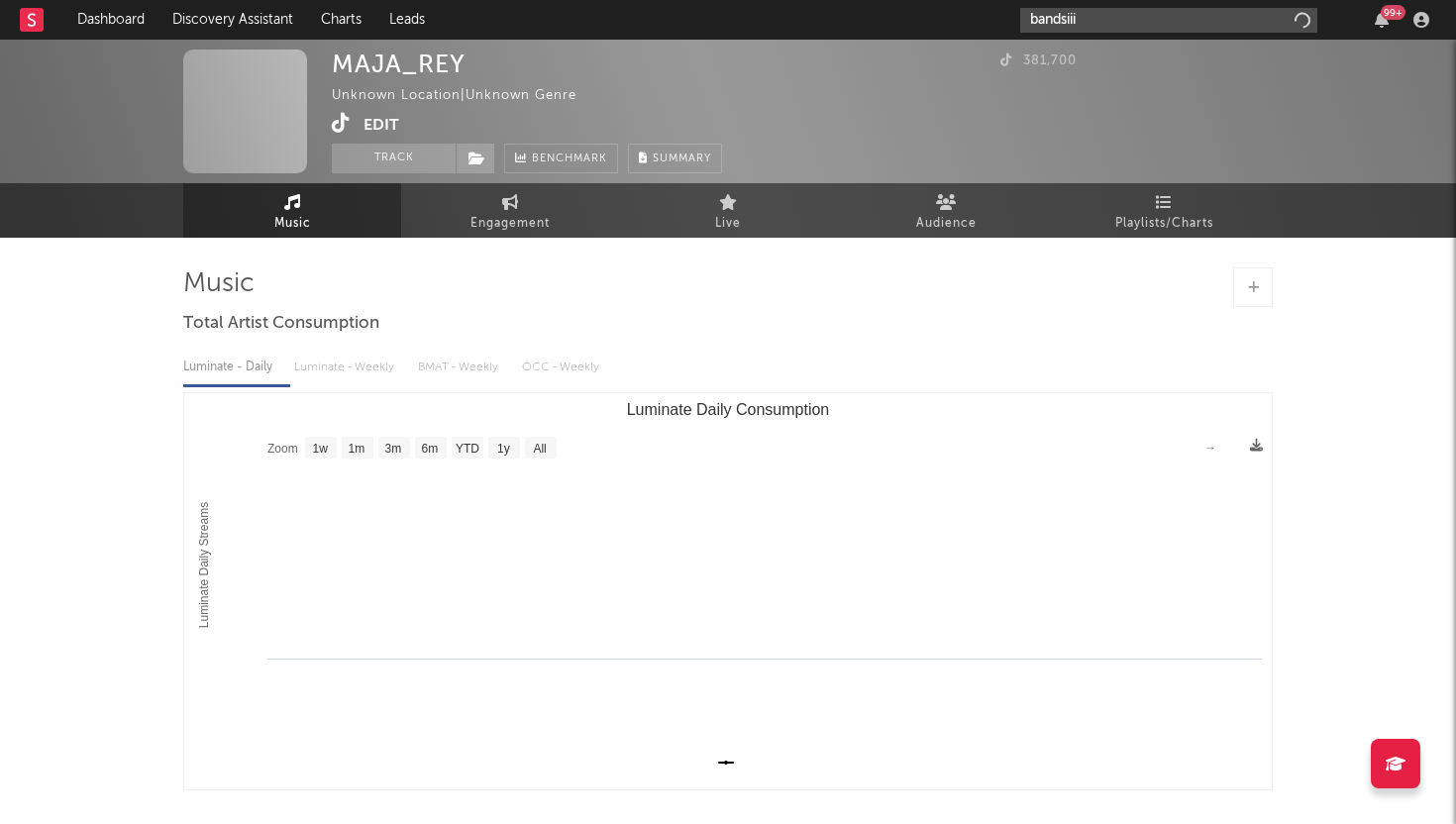 type on "bandsii" 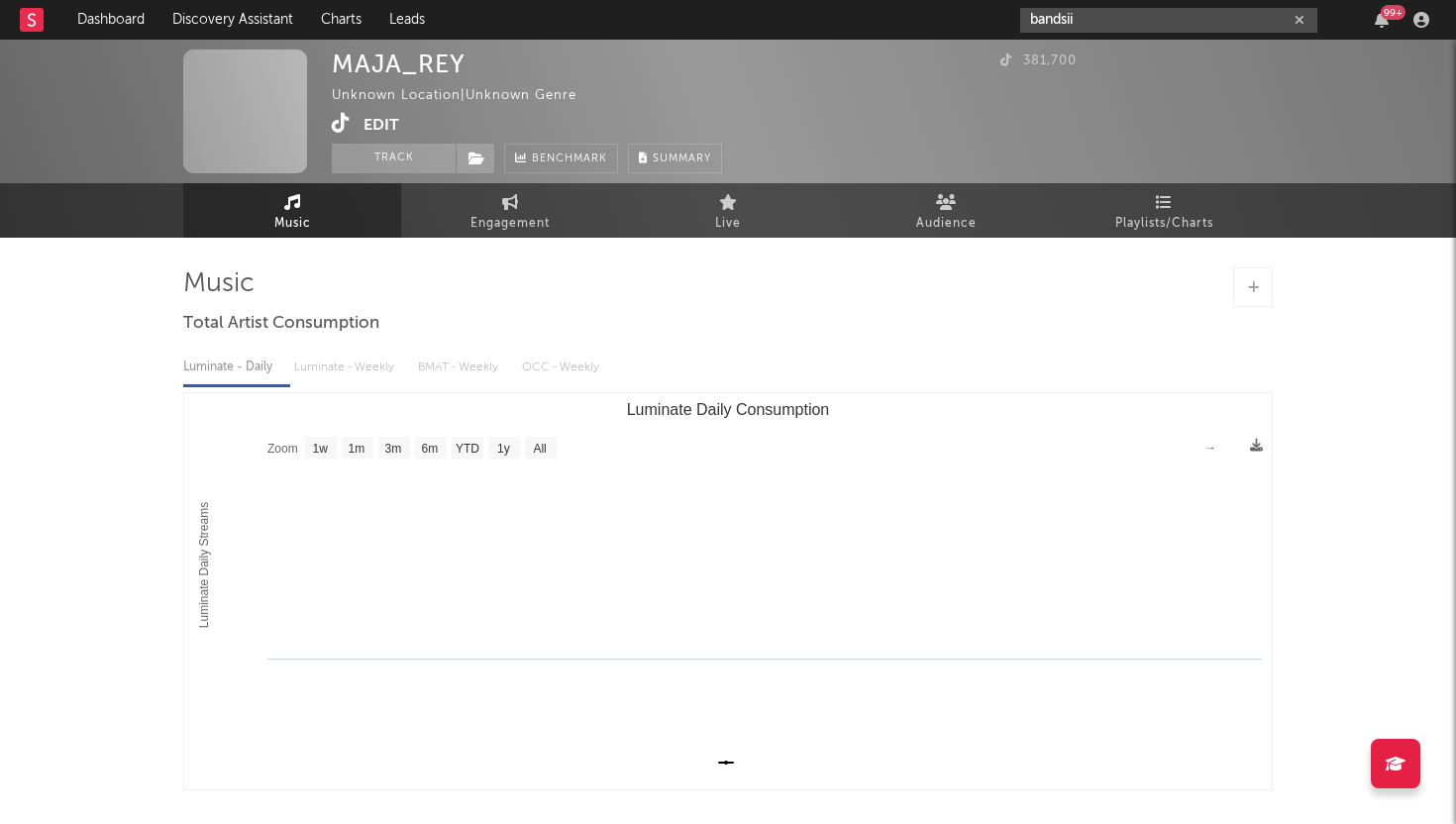 click at bounding box center [1300, 20] 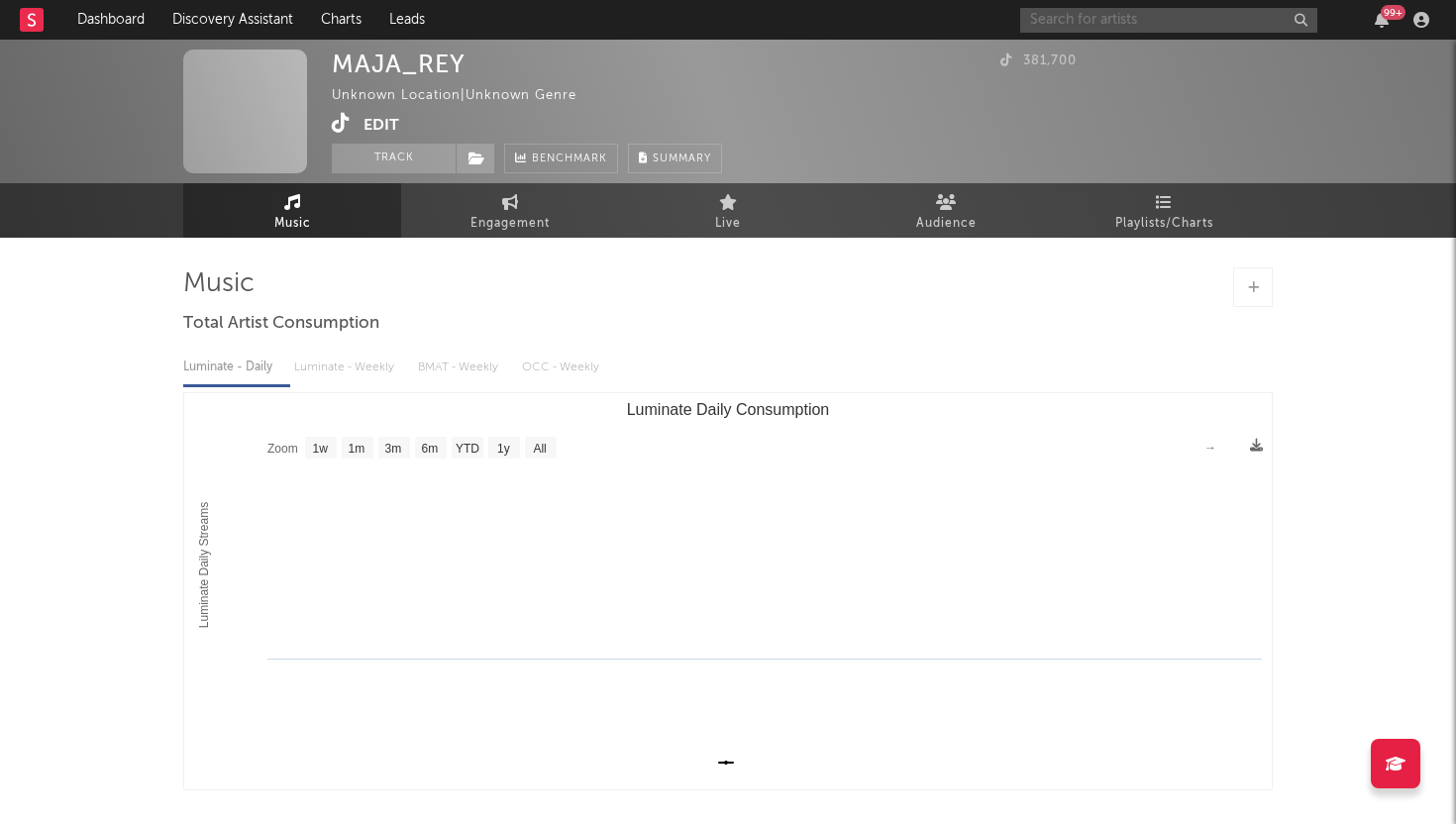 click at bounding box center [1169, 20] 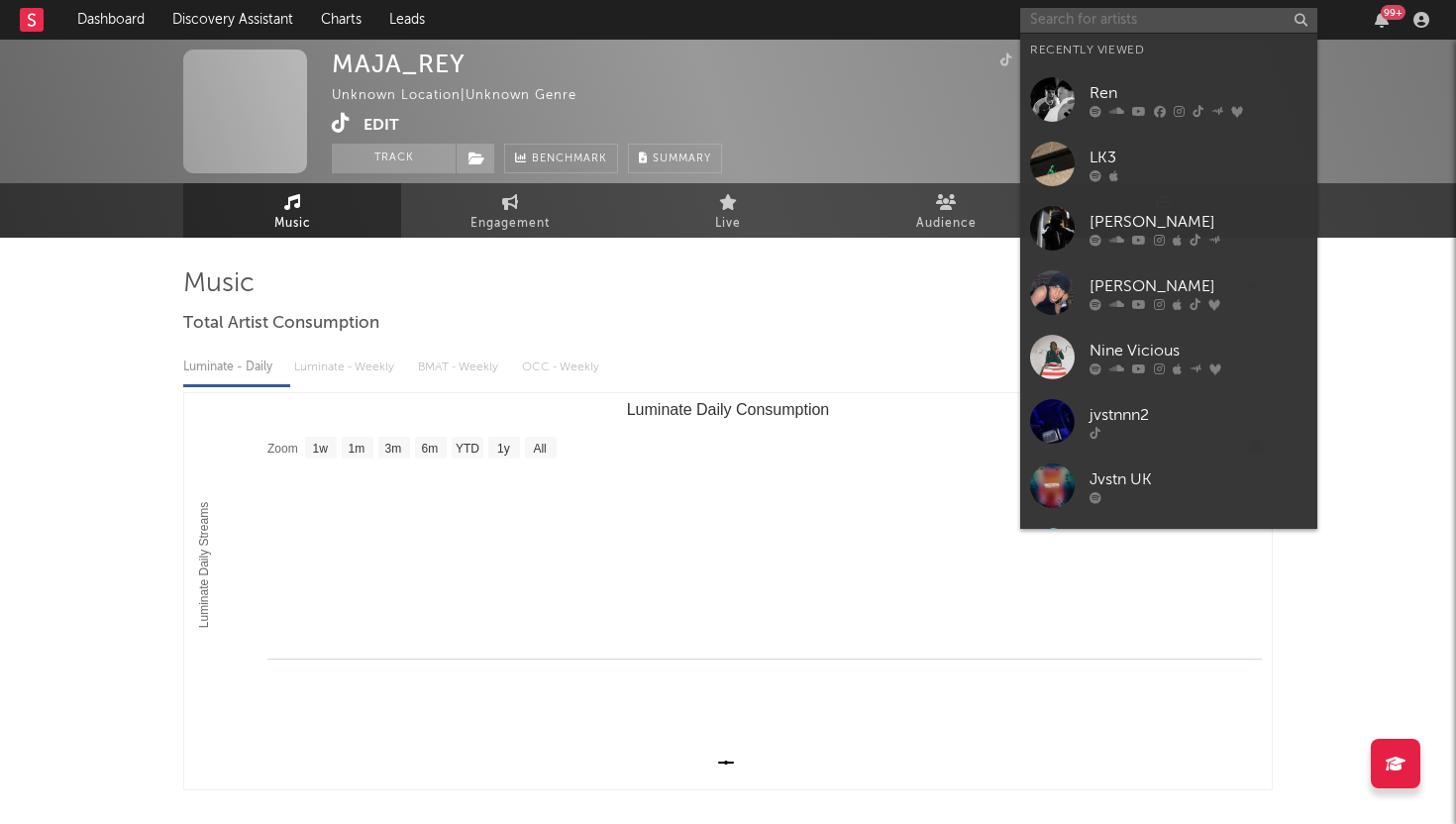 paste on "[URL][DOMAIN_NAME]" 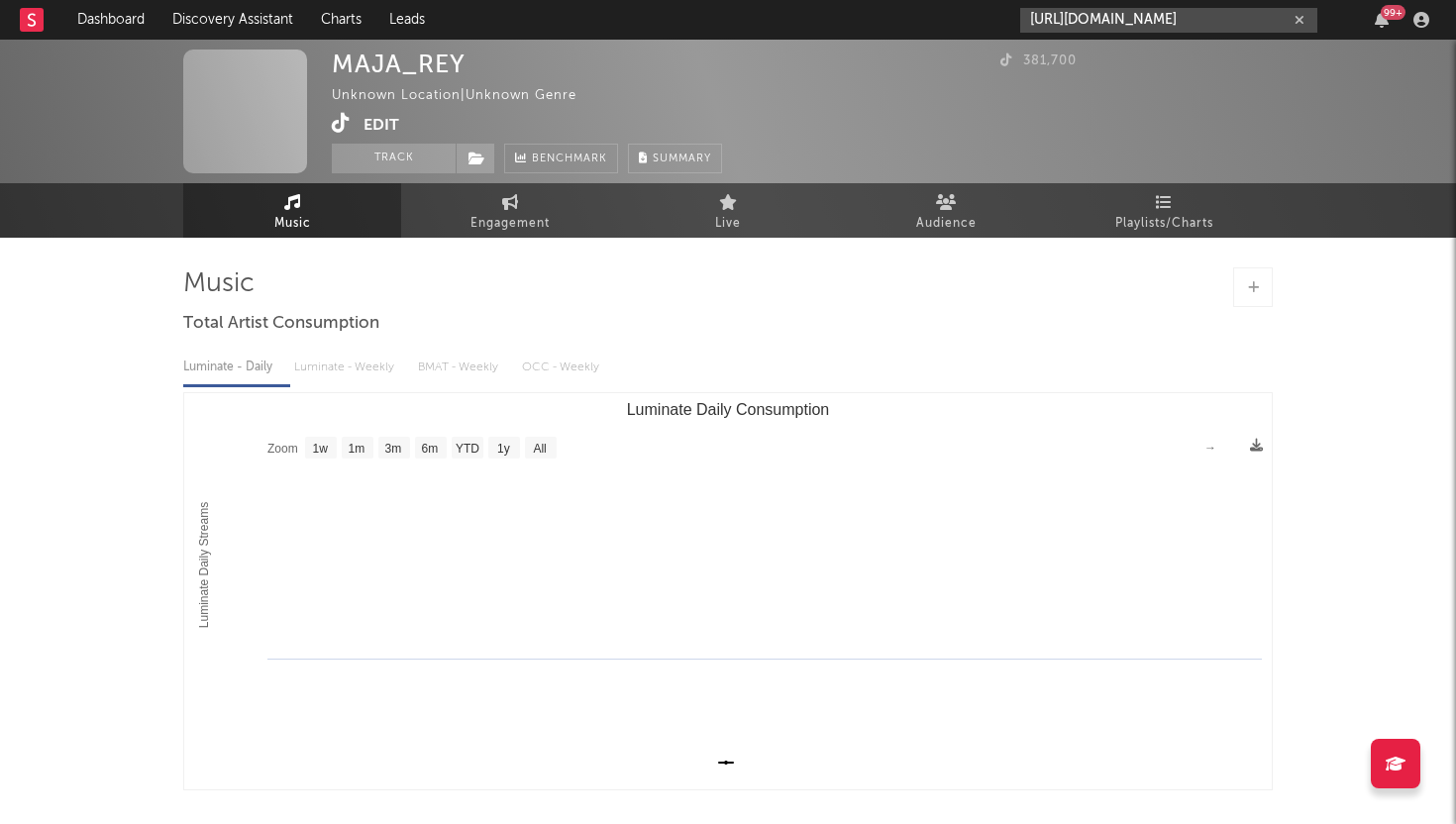scroll, scrollTop: 0, scrollLeft: 153, axis: horizontal 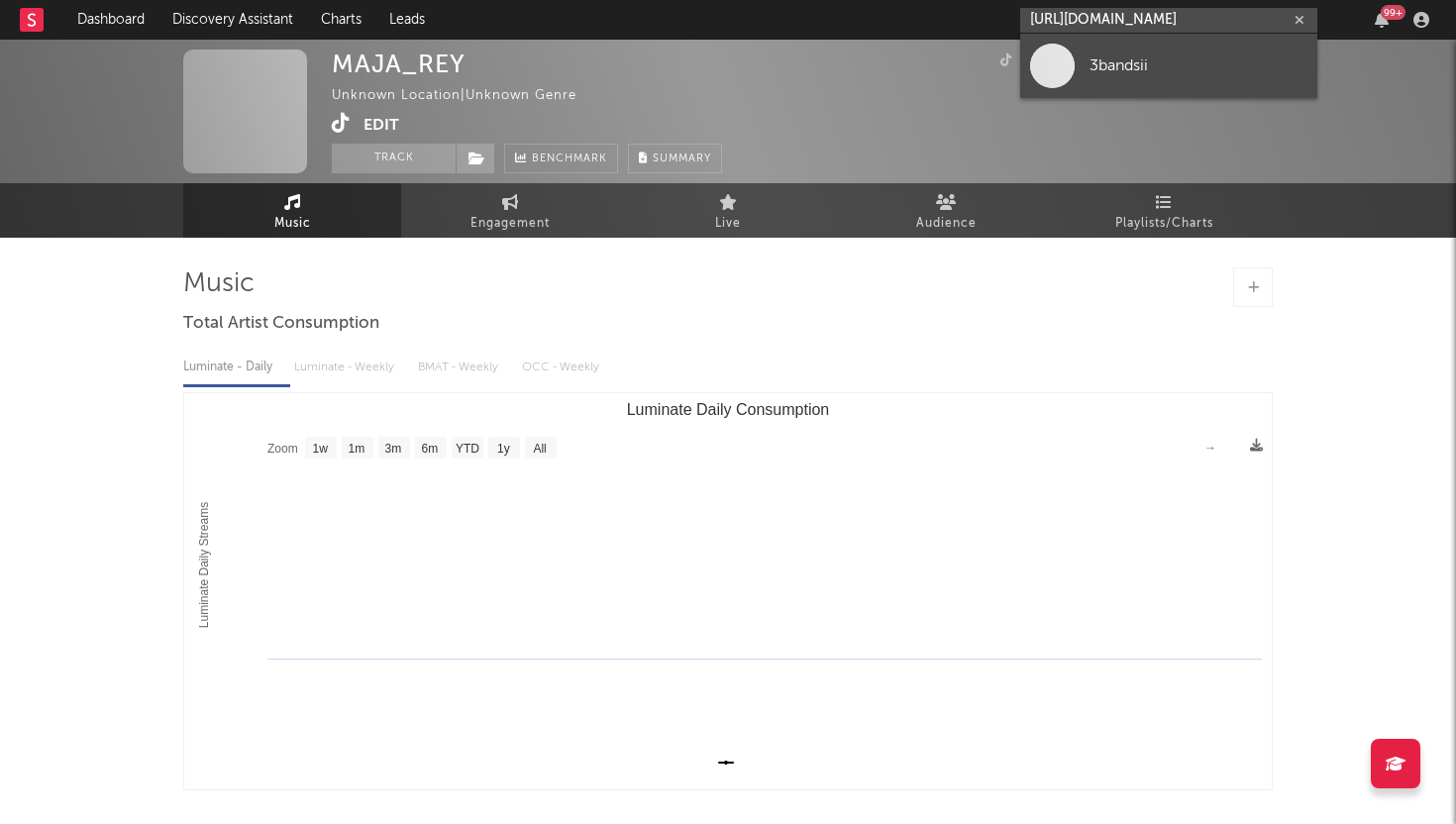 type on "[URL][DOMAIN_NAME]" 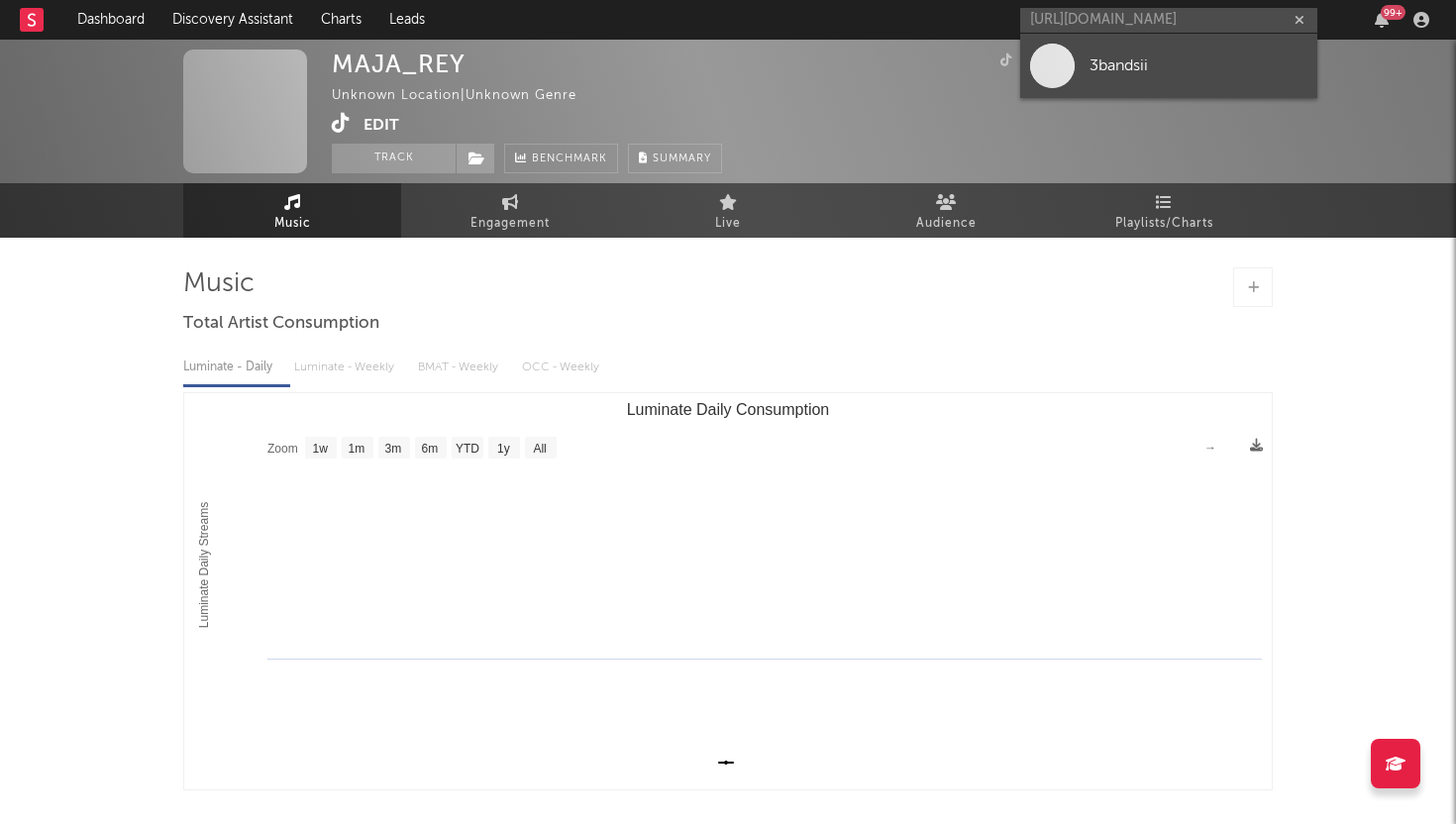 click on "3bandsii" at bounding box center [1198, 65] 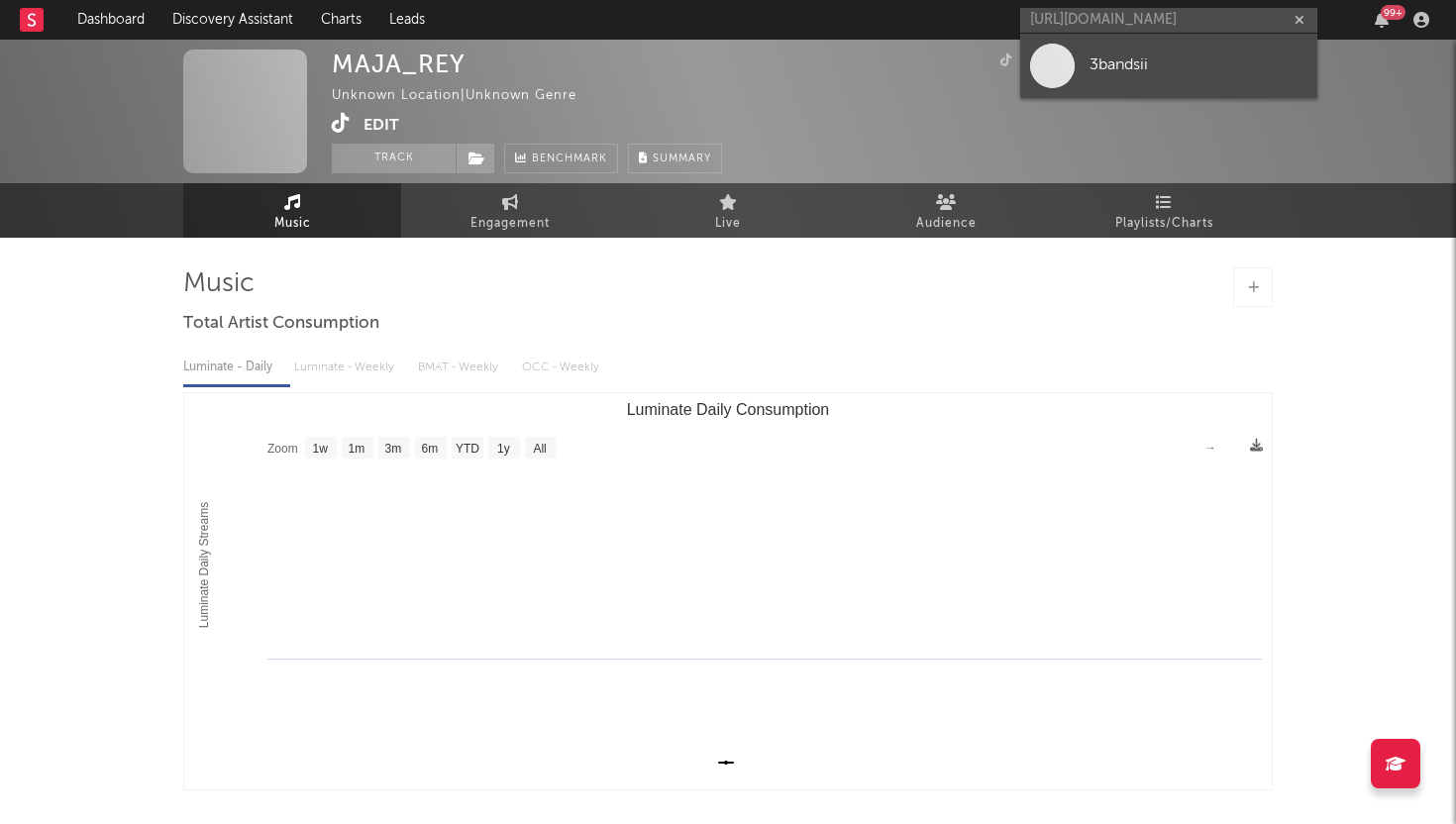 scroll, scrollTop: 0, scrollLeft: 0, axis: both 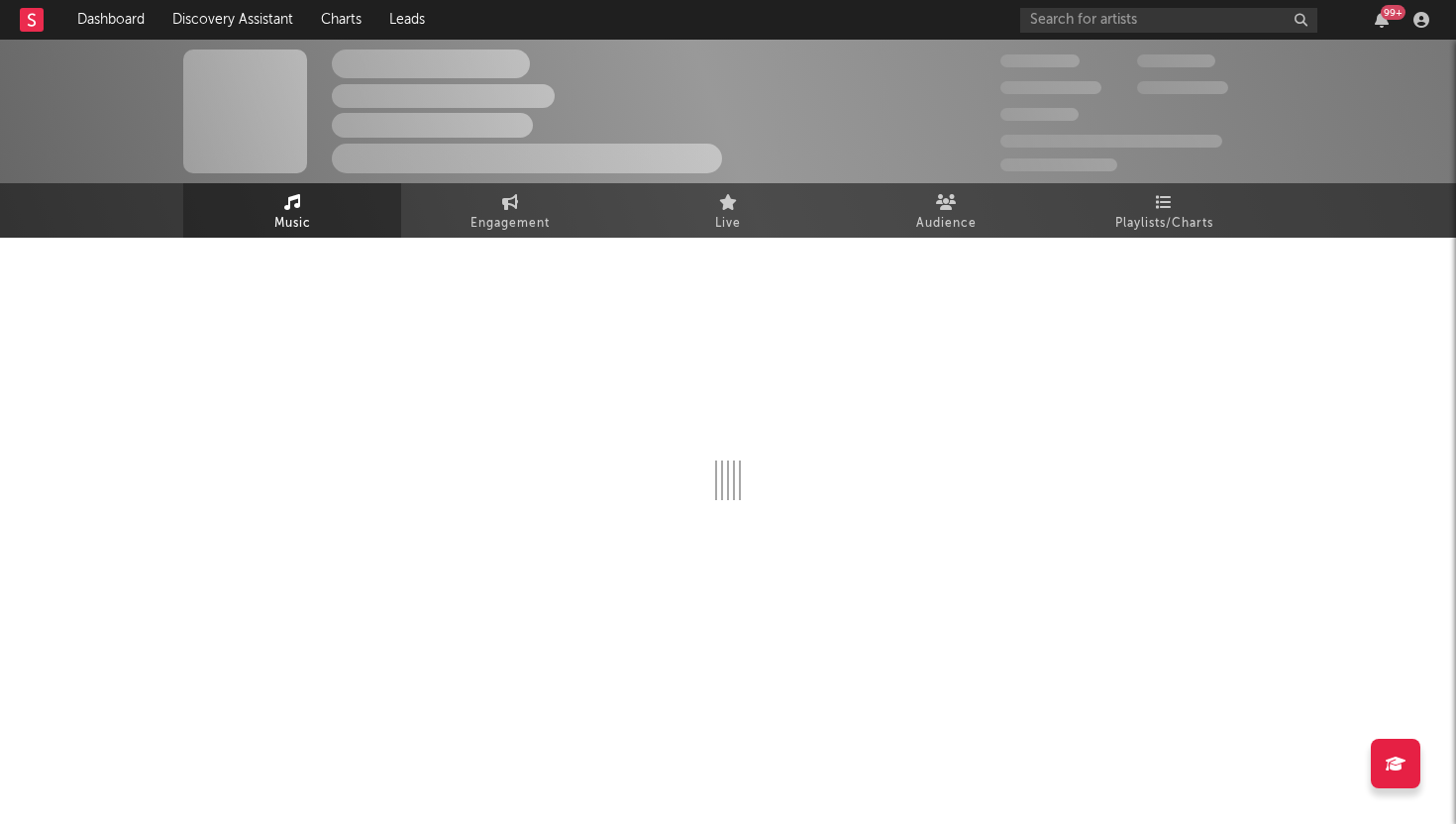 select on "1w" 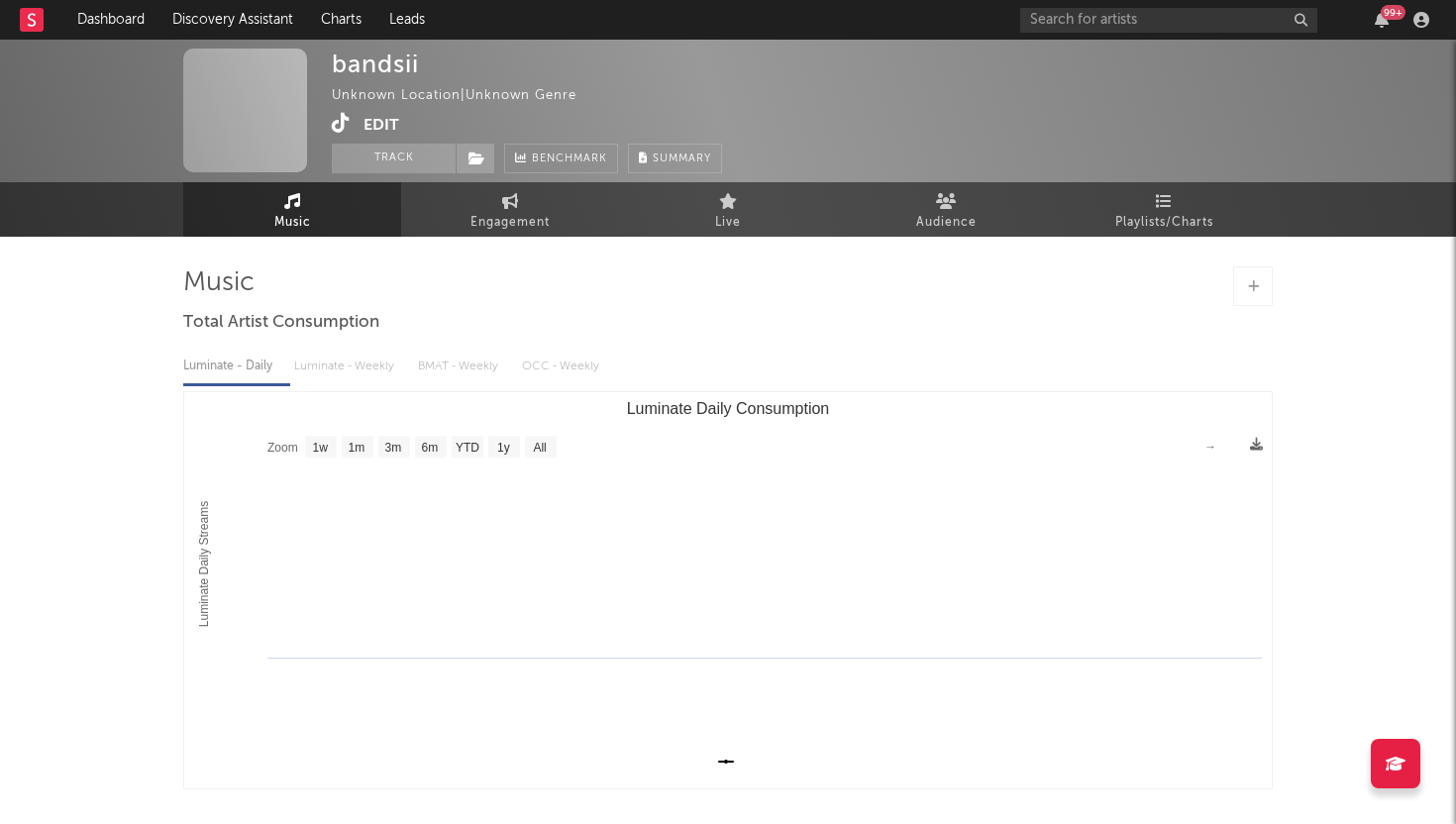 scroll, scrollTop: 0, scrollLeft: 0, axis: both 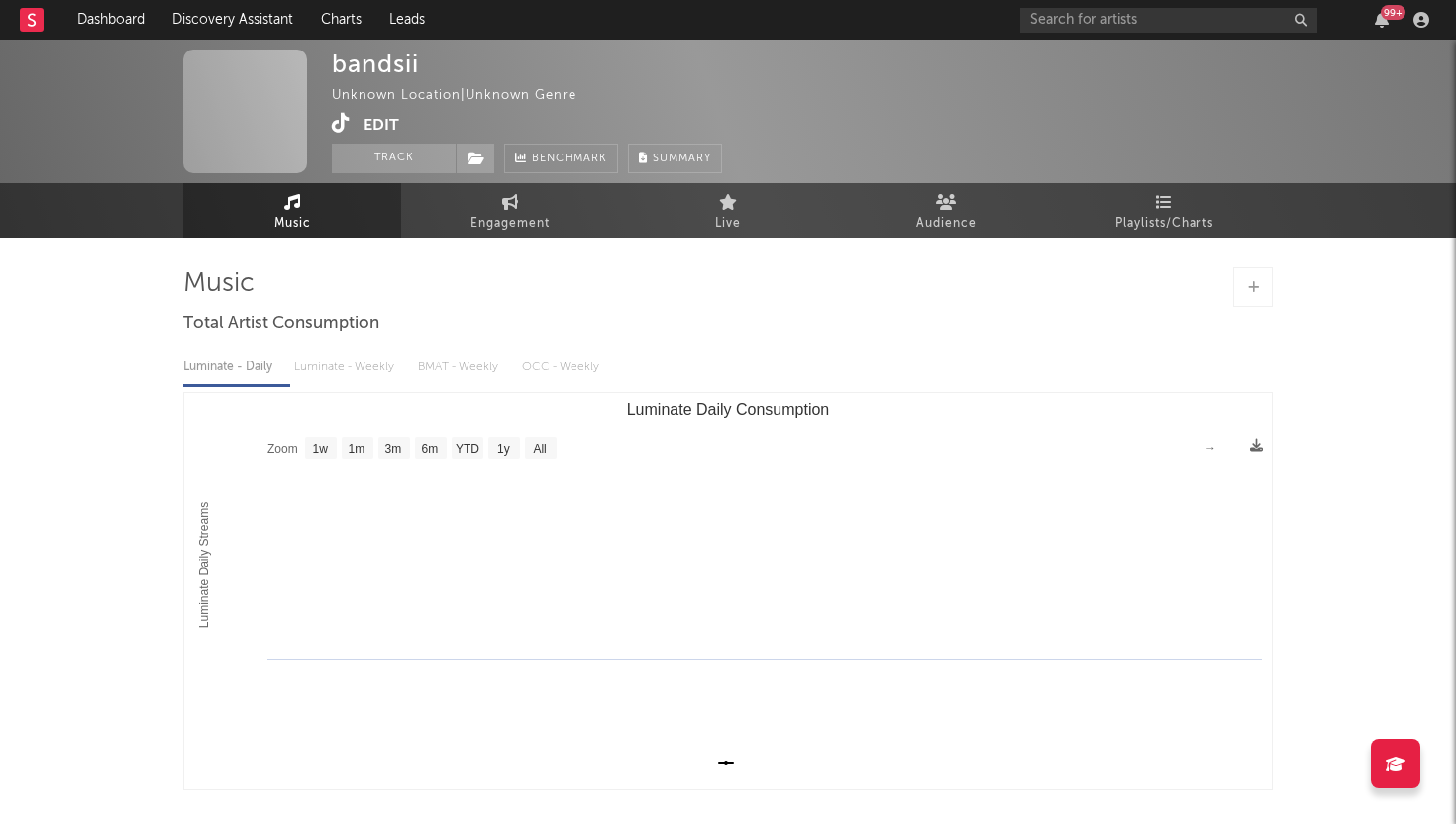 click on "Edit" at bounding box center [381, 125] 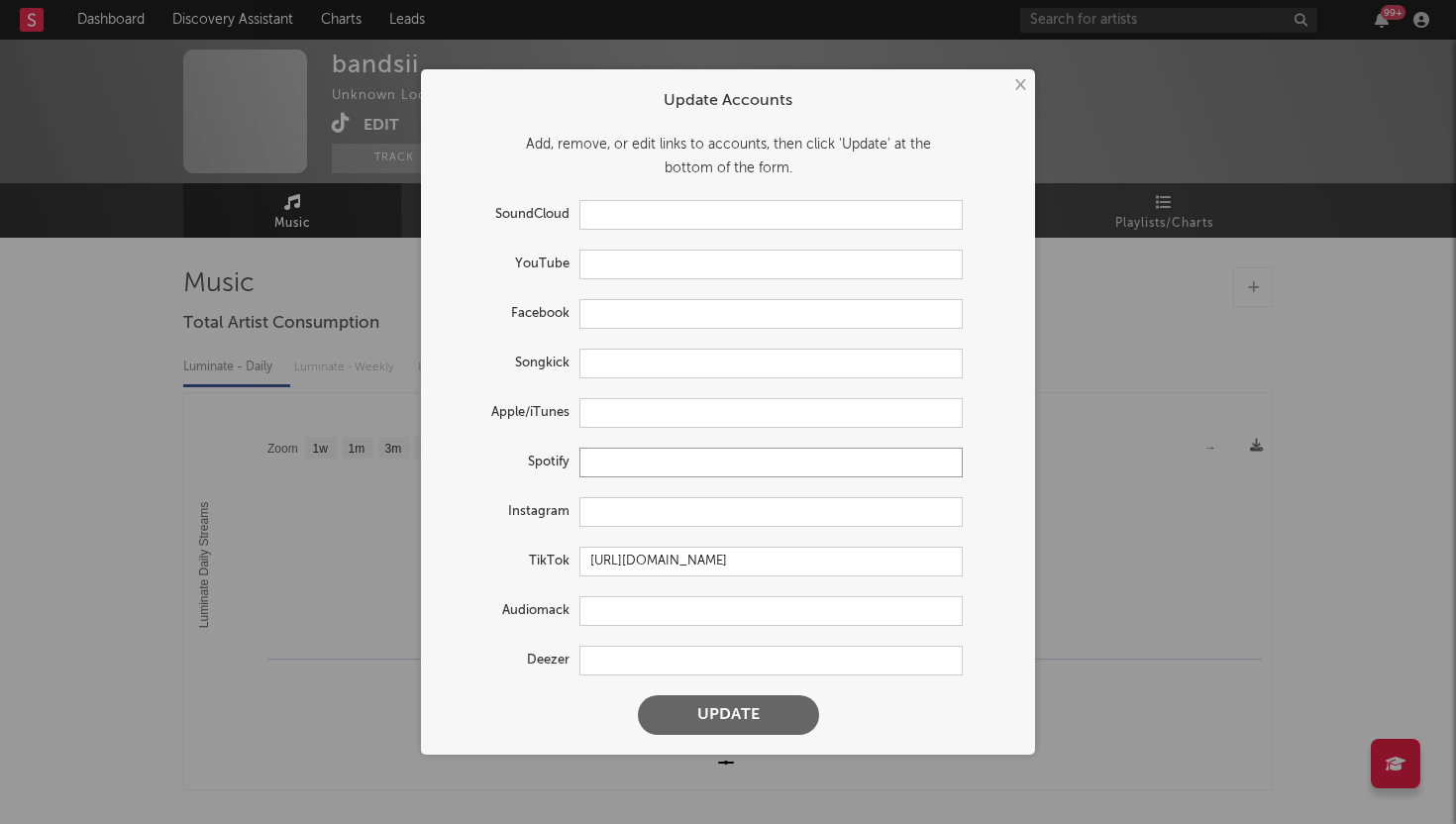 click at bounding box center (771, 463) 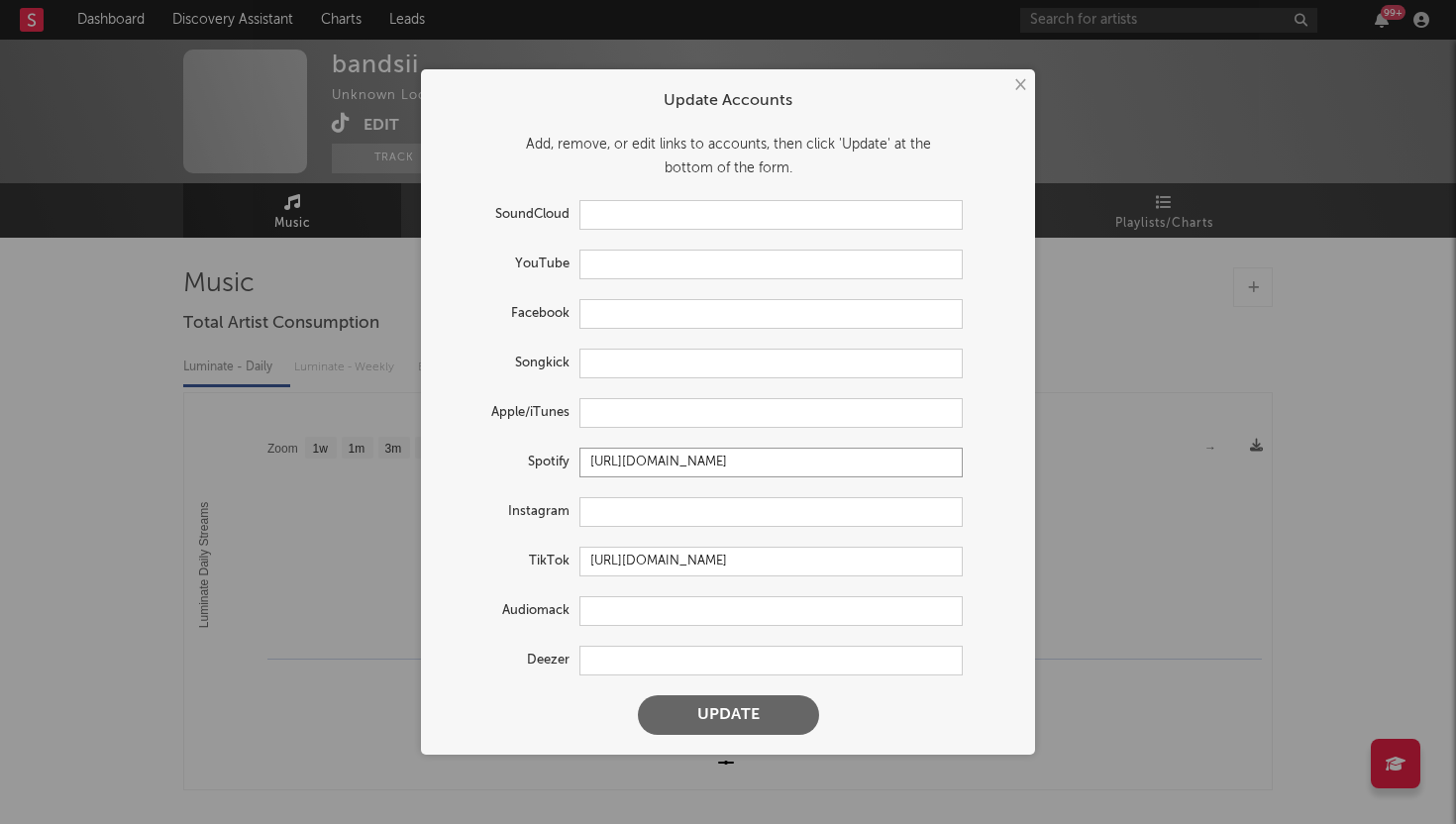 scroll, scrollTop: 0, scrollLeft: 187, axis: horizontal 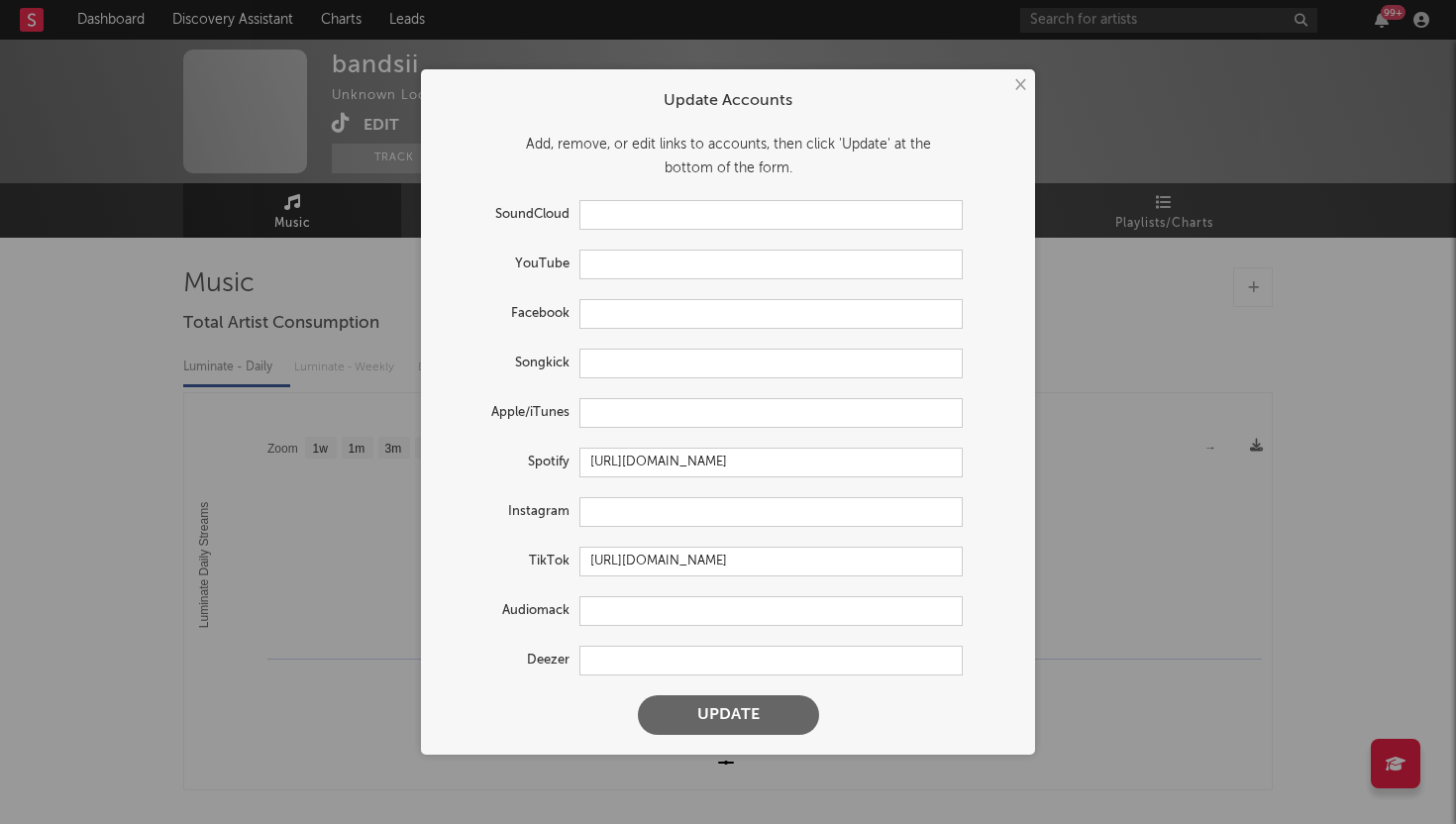 click on "Update" at bounding box center (728, 715) 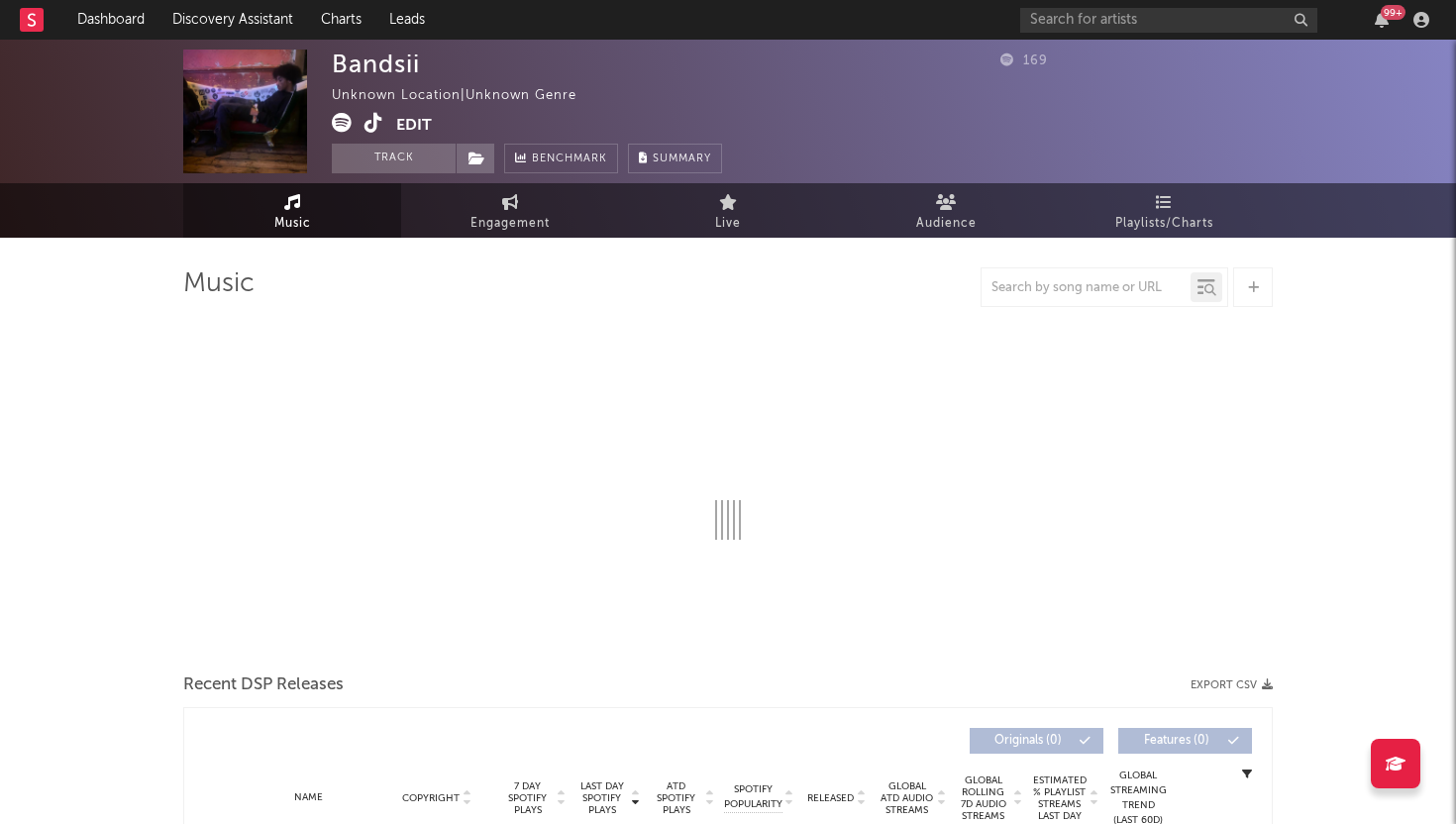 select on "1w" 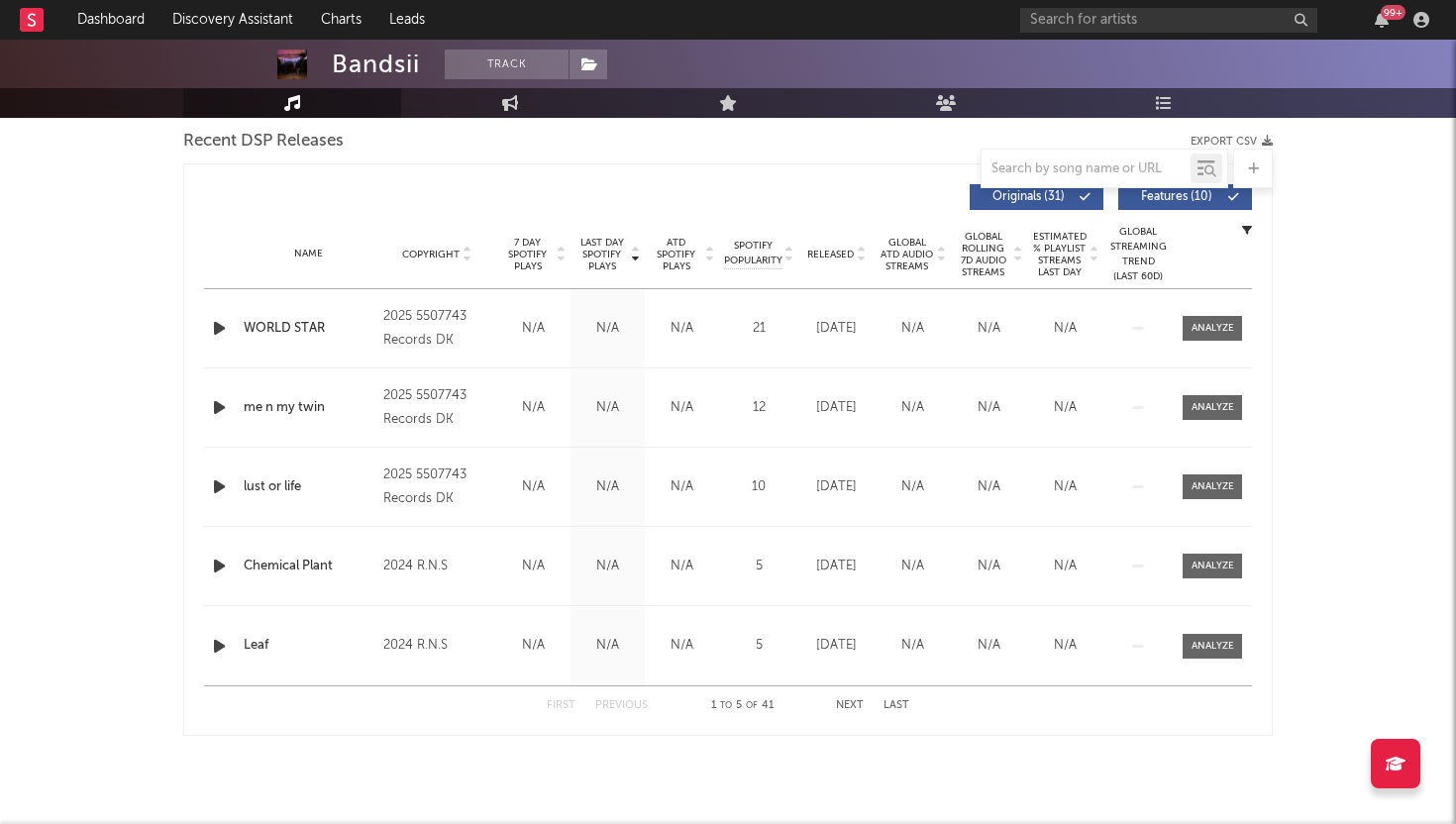 scroll, scrollTop: 0, scrollLeft: 0, axis: both 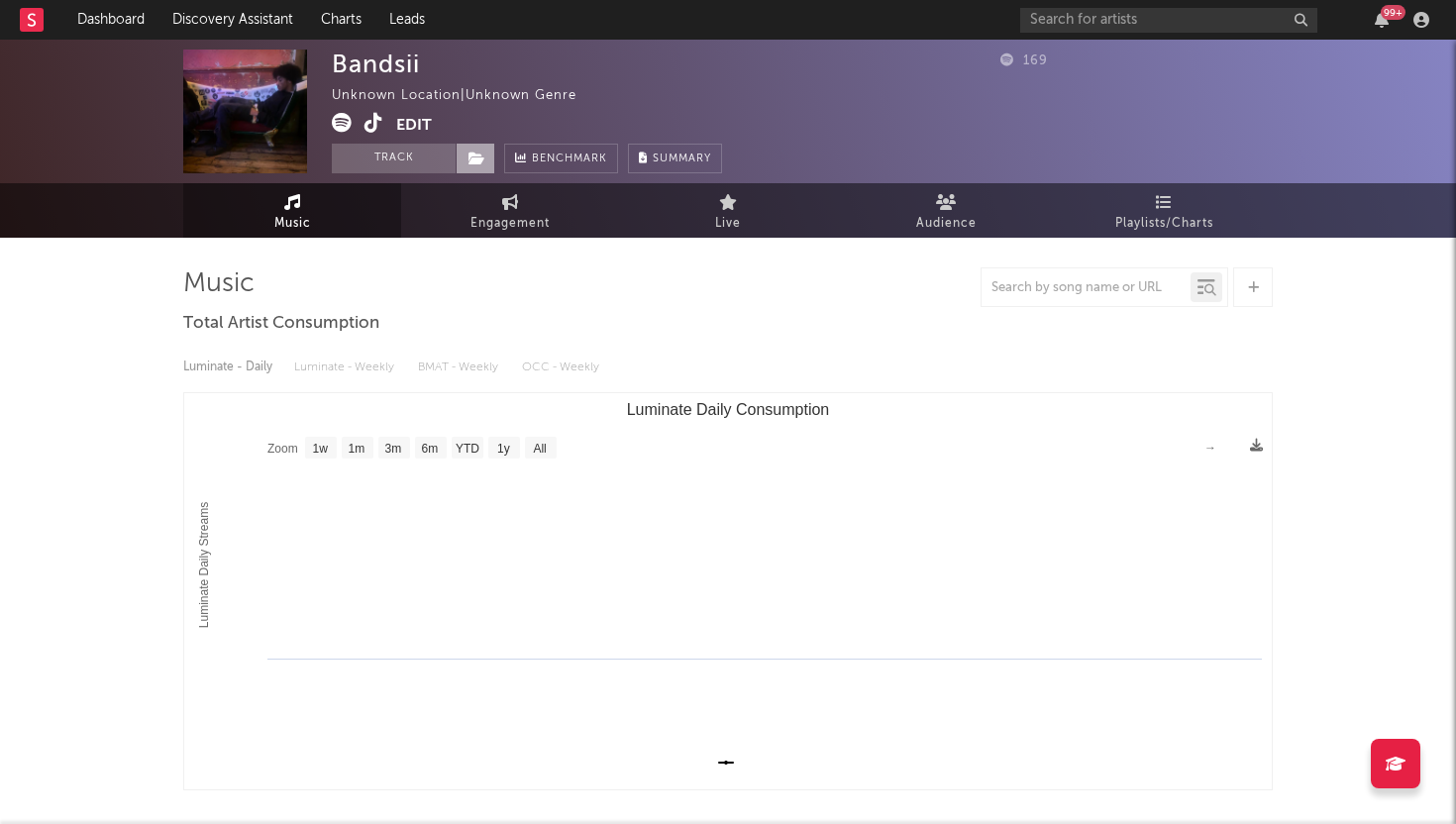 click at bounding box center (475, 158) 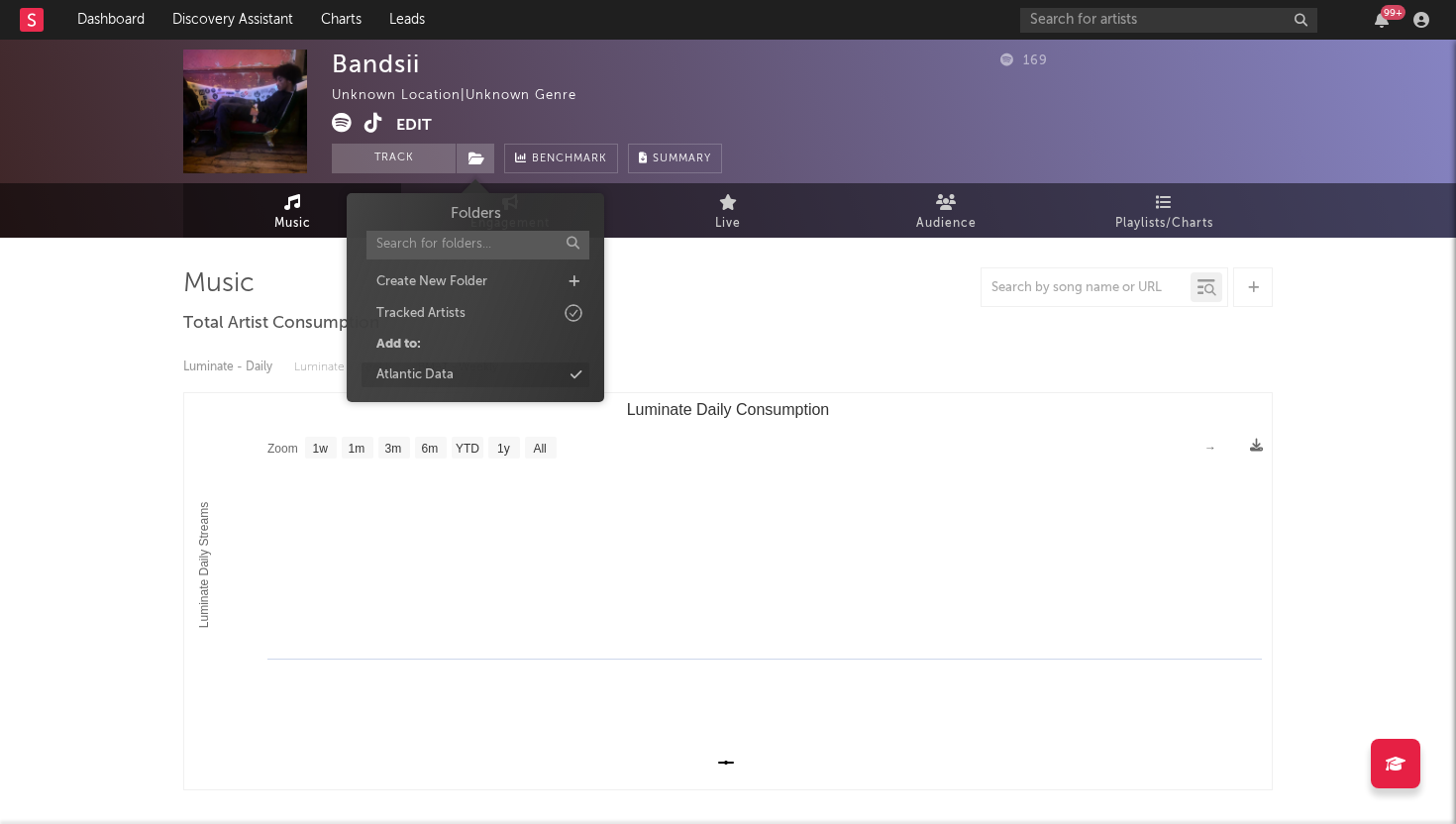 click on "Atlantic Data" at bounding box center (415, 375) 